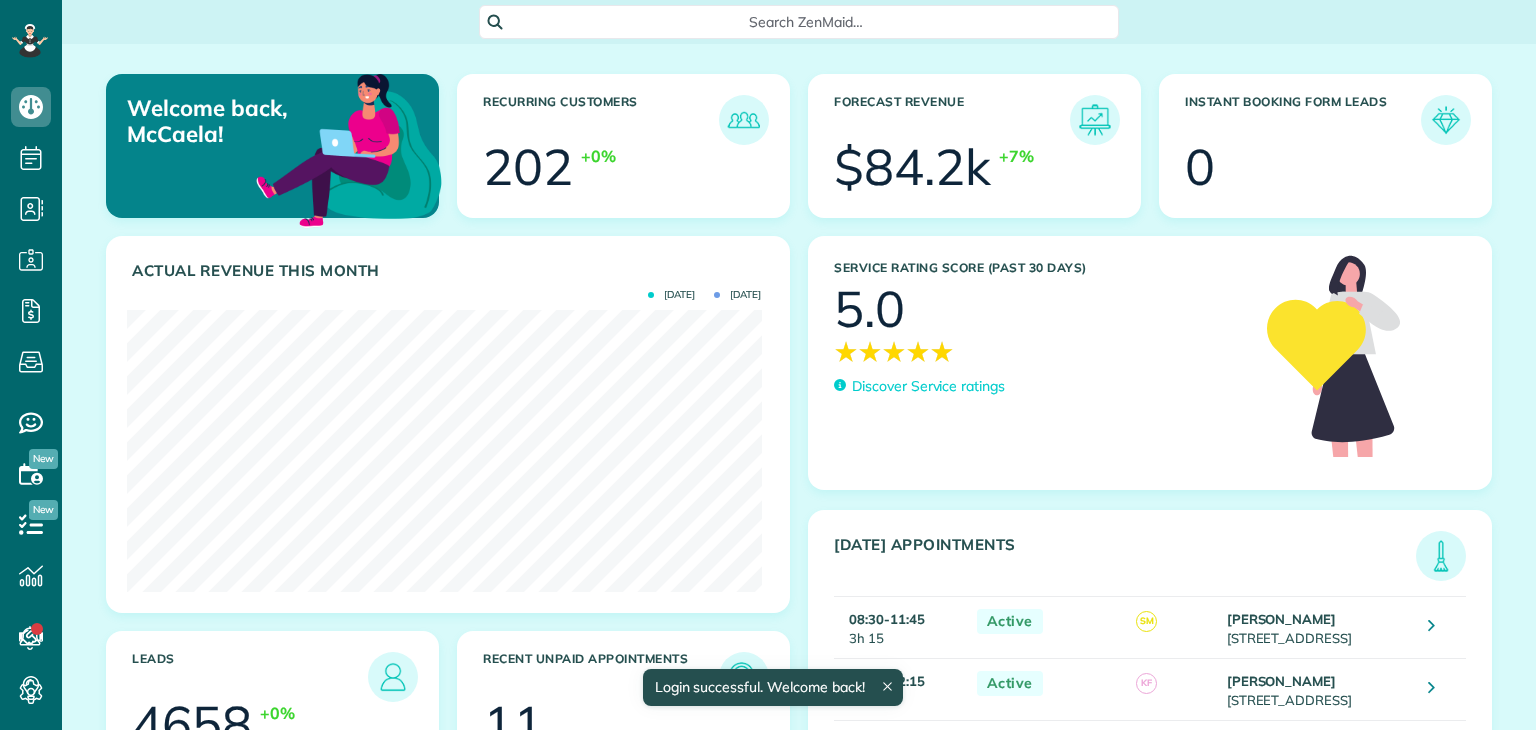 scroll, scrollTop: 0, scrollLeft: 0, axis: both 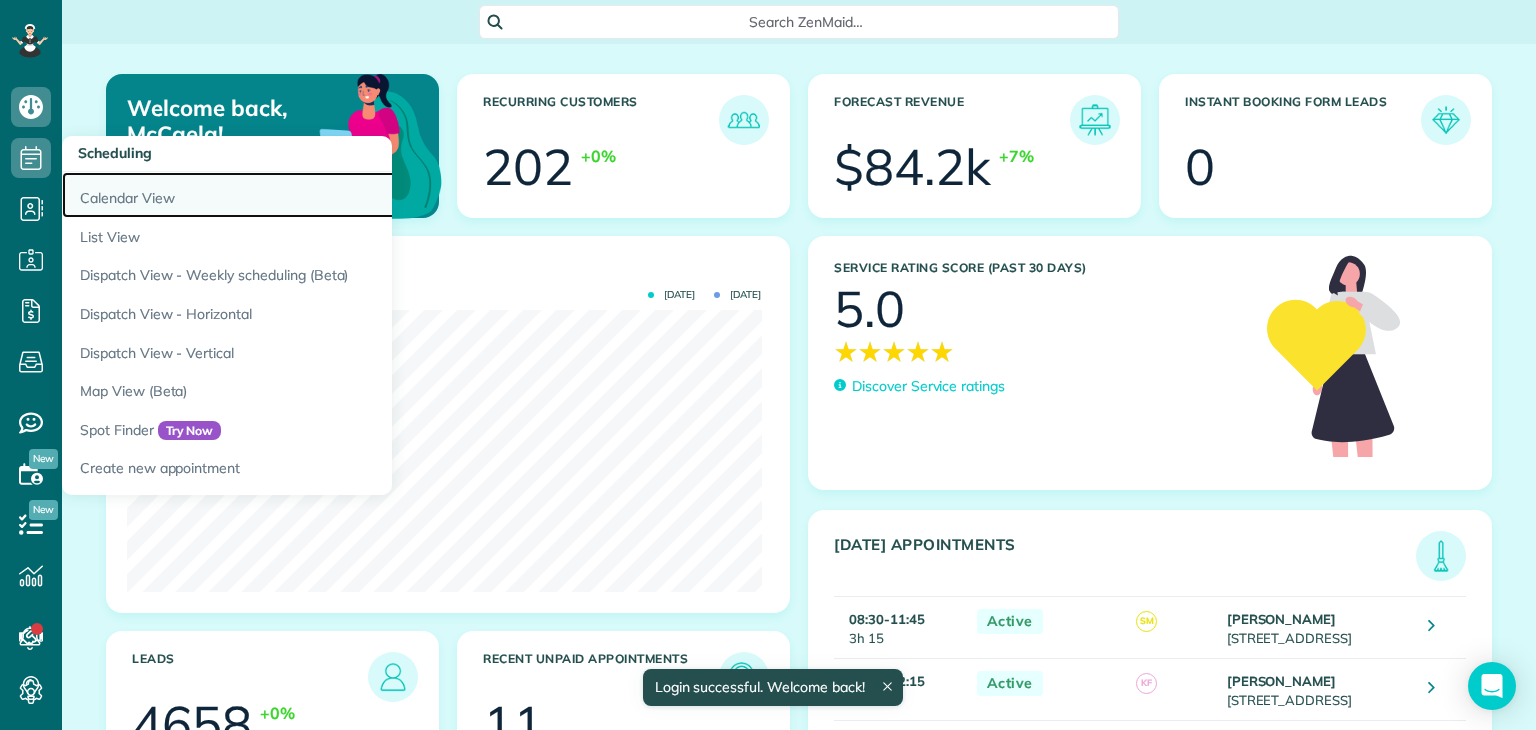 click on "Calendar View" at bounding box center (312, 195) 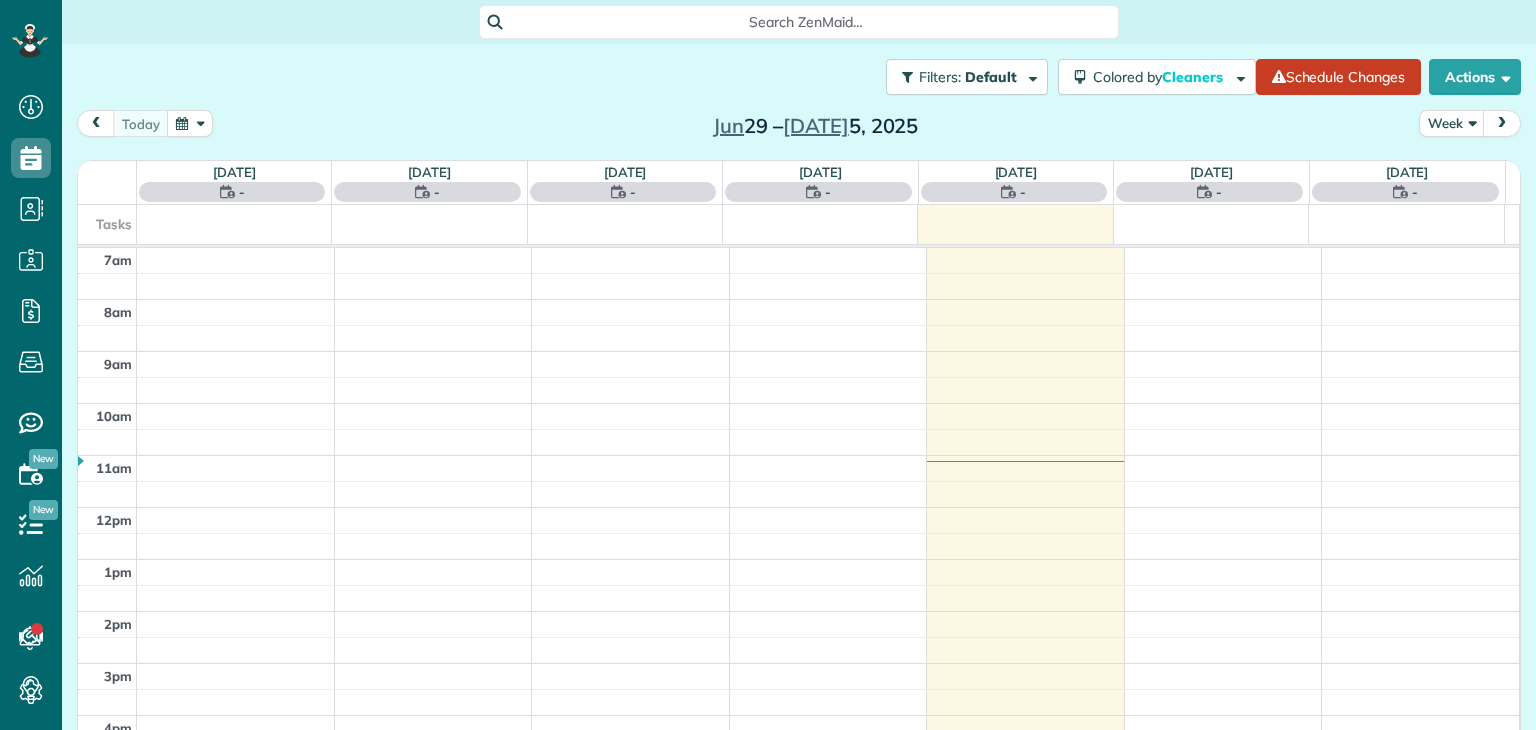 scroll, scrollTop: 0, scrollLeft: 0, axis: both 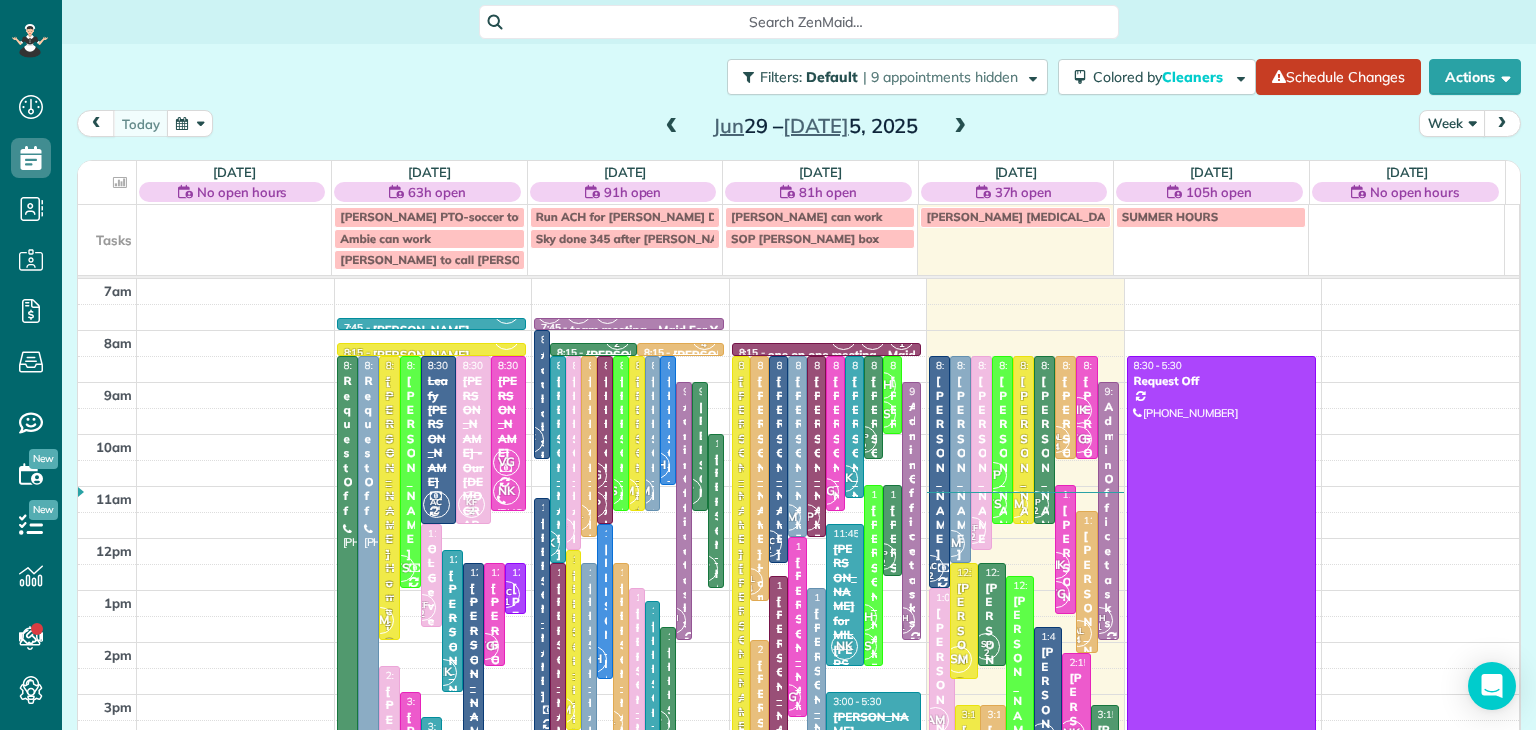 click on "Week" at bounding box center (1452, 123) 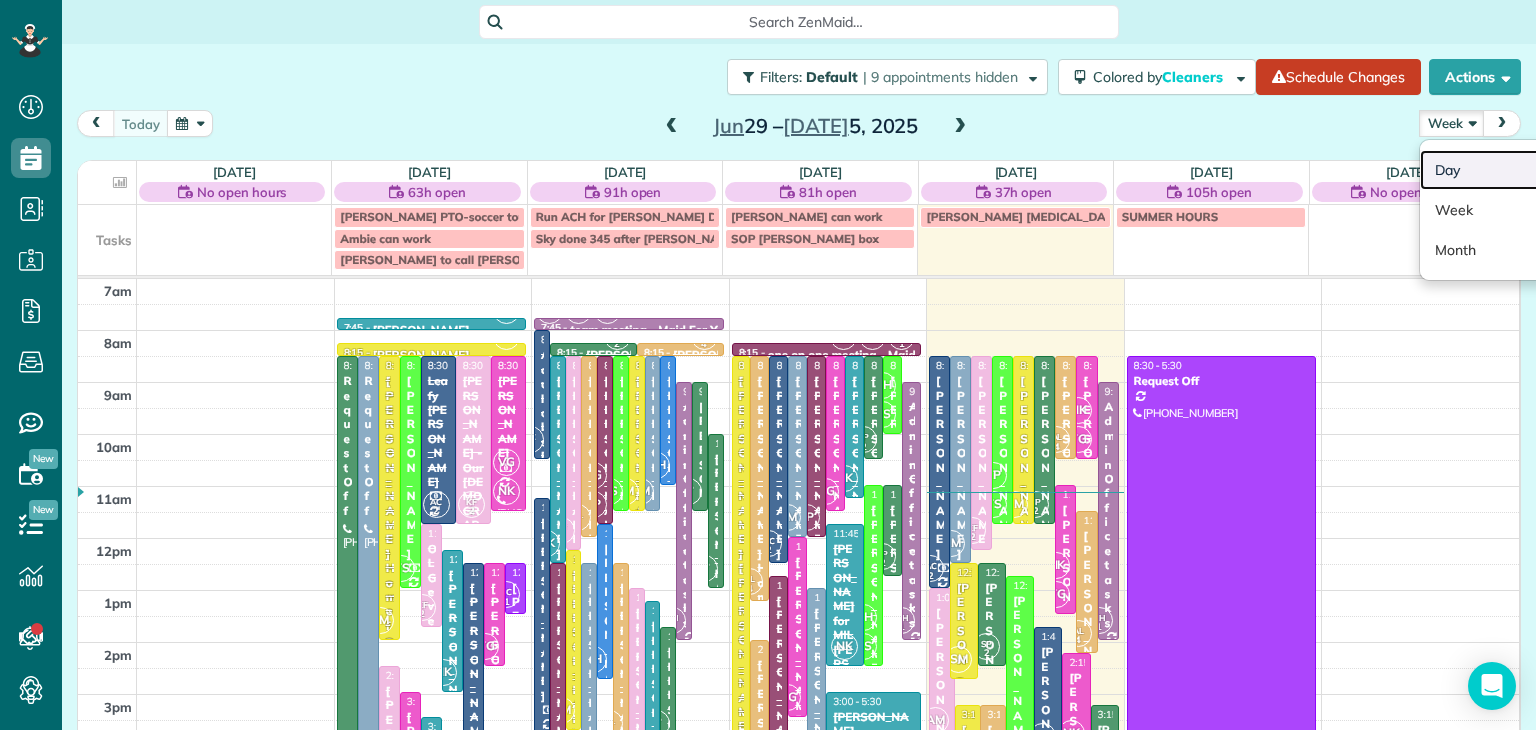 click on "Day" at bounding box center (1499, 170) 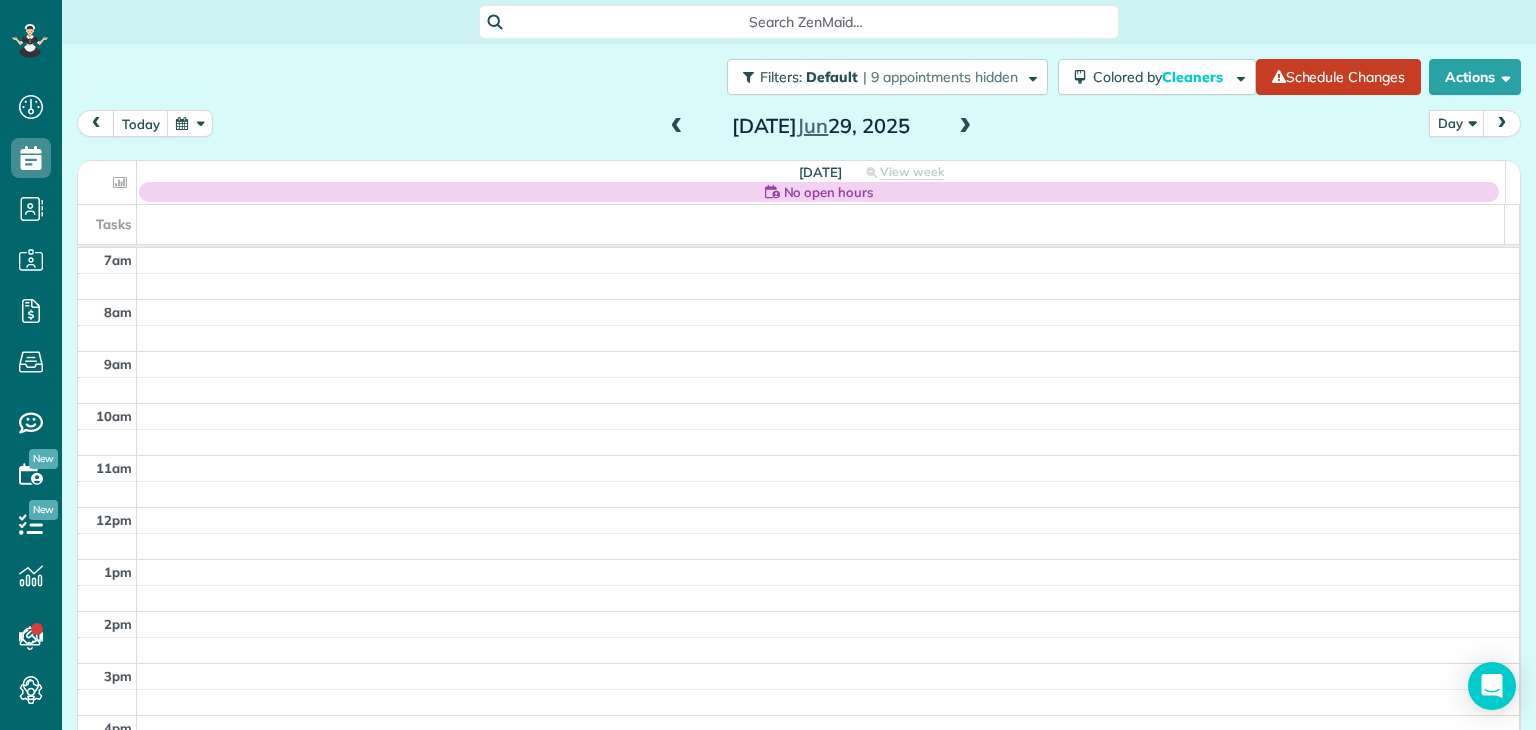 click at bounding box center (965, 127) 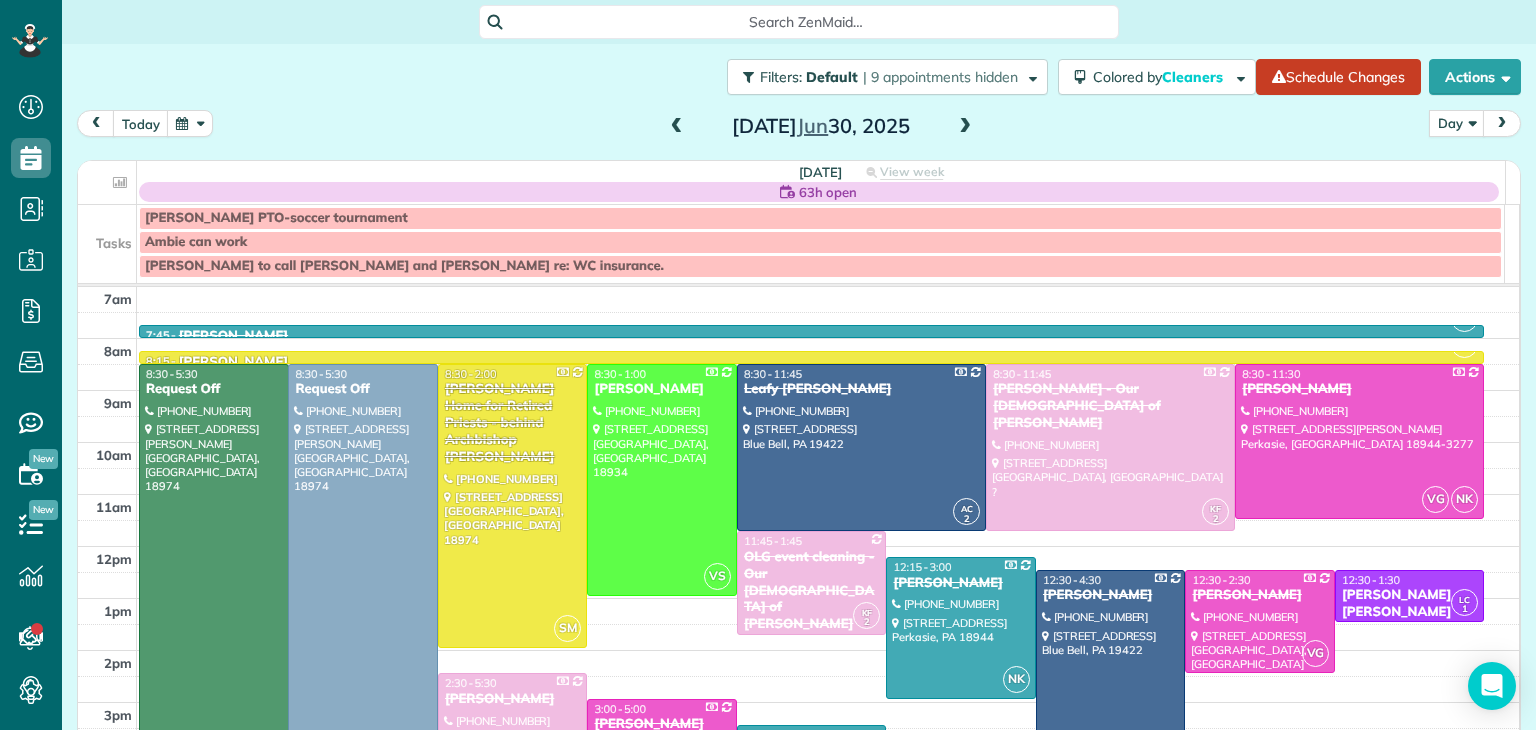 click at bounding box center [965, 127] 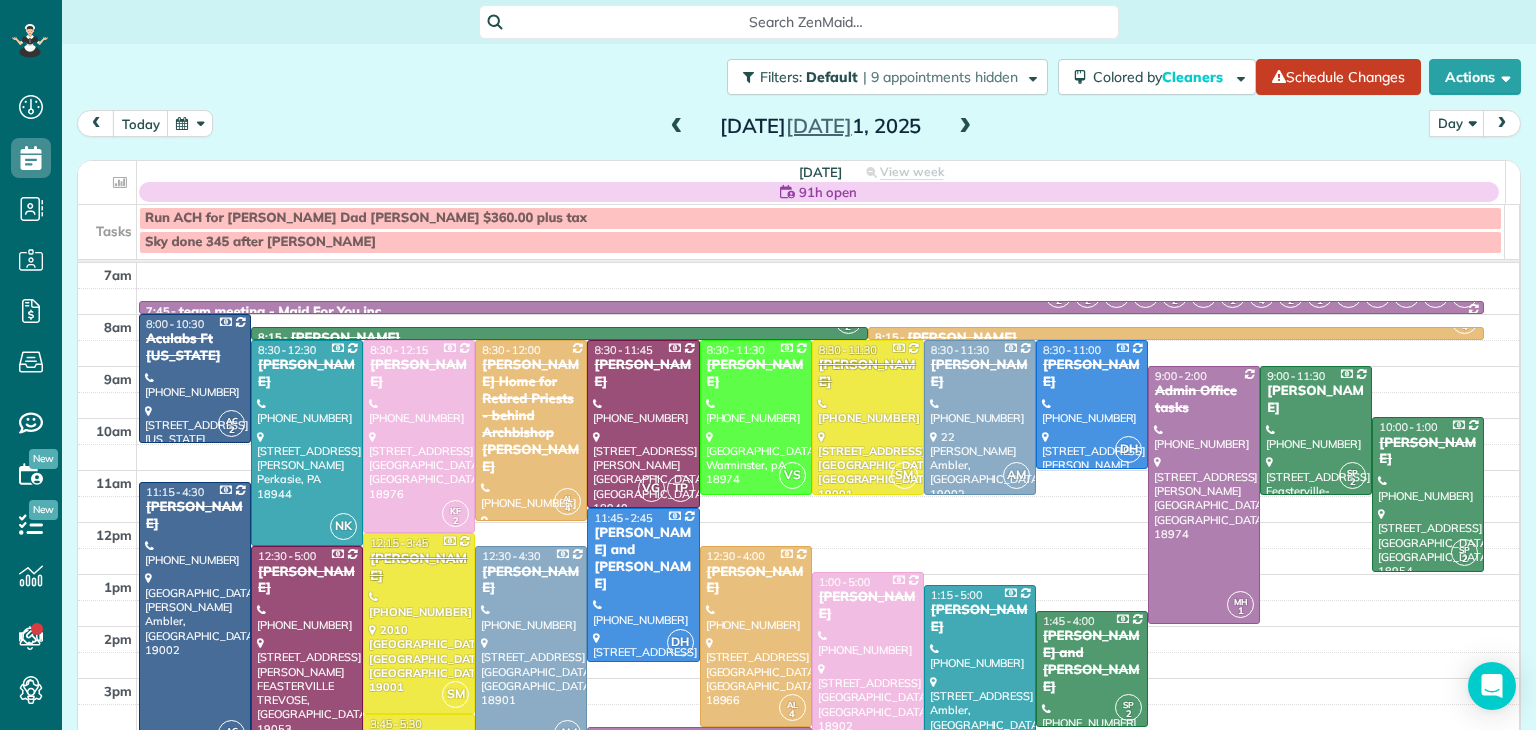 click at bounding box center [965, 127] 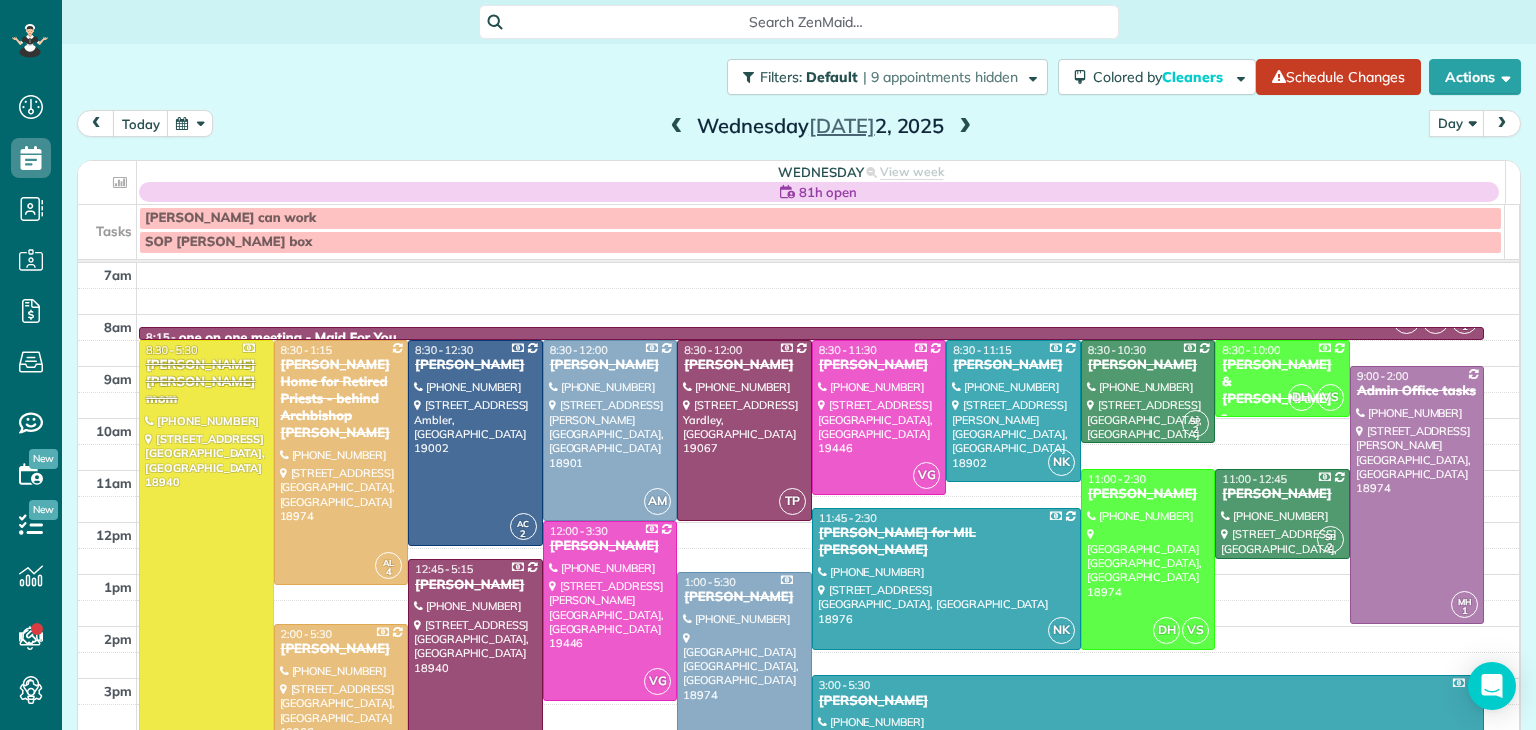 click at bounding box center [965, 127] 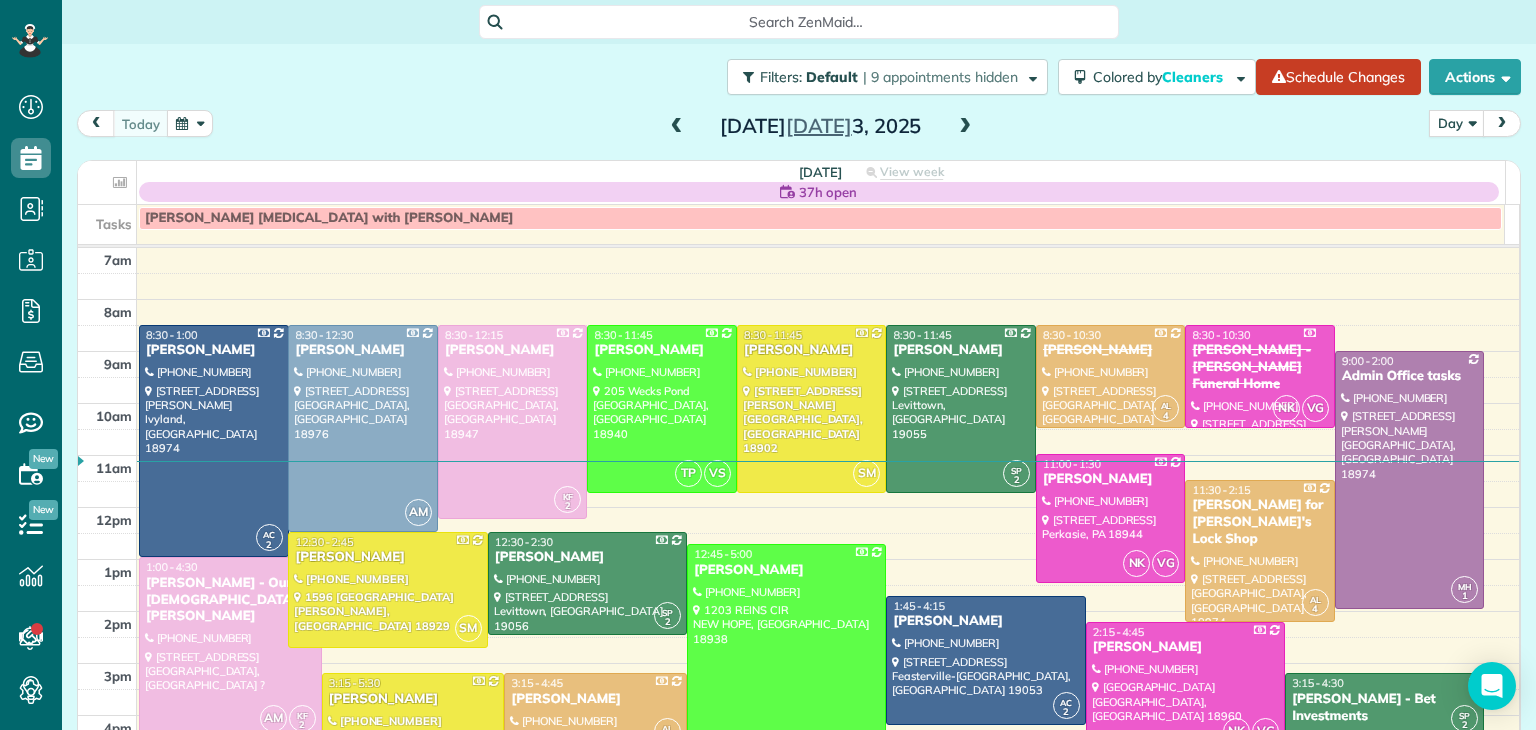 click at bounding box center (965, 127) 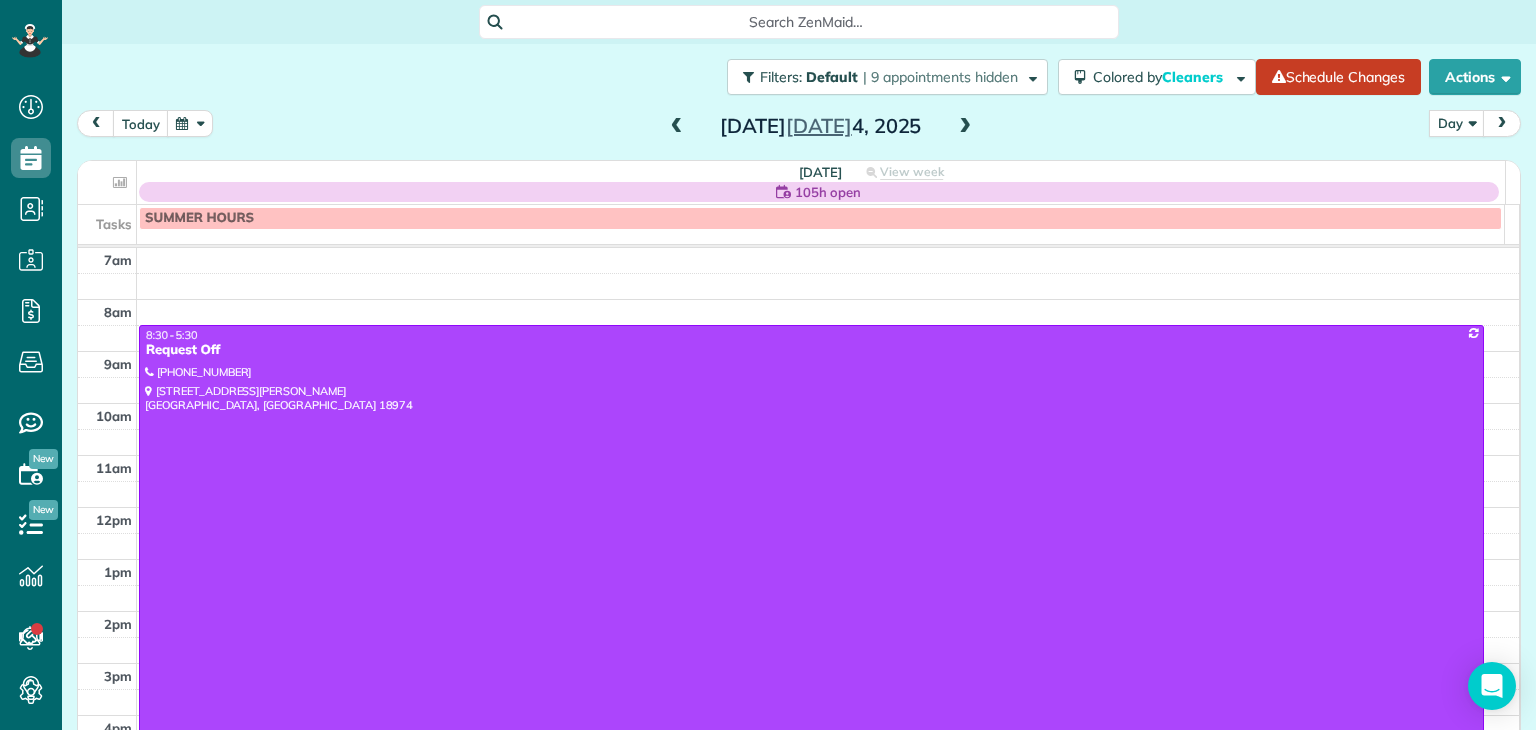 click at bounding box center (965, 127) 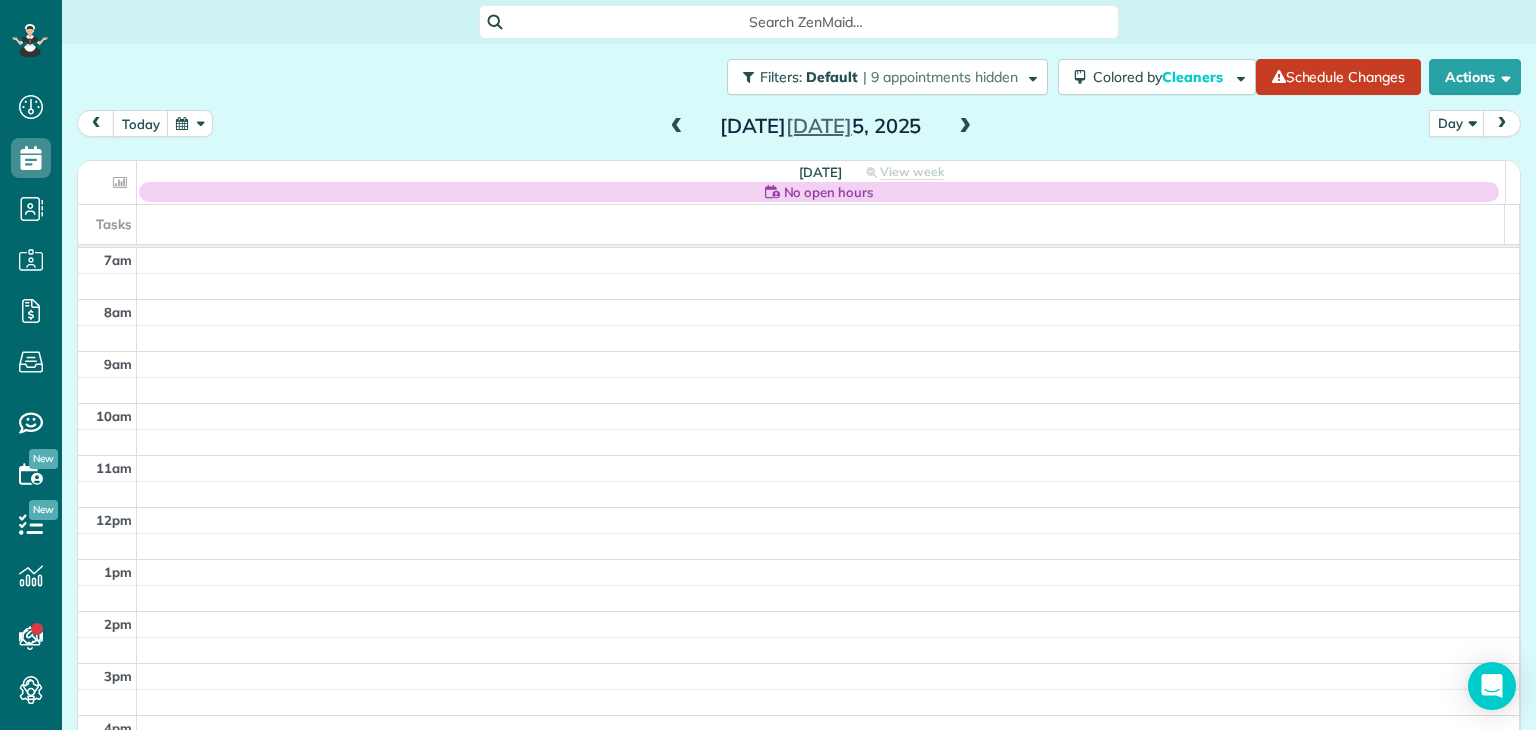 click at bounding box center (965, 127) 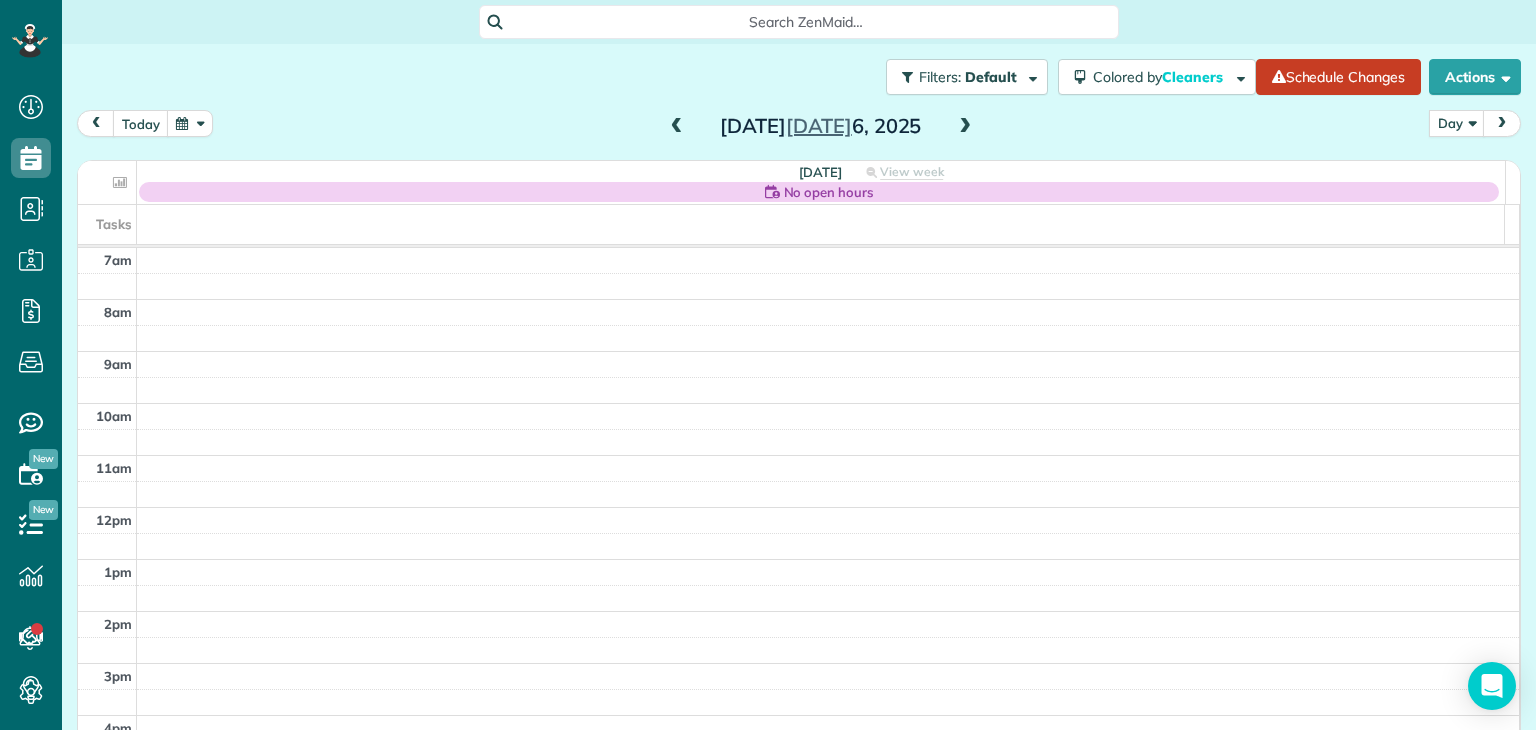 click at bounding box center (965, 127) 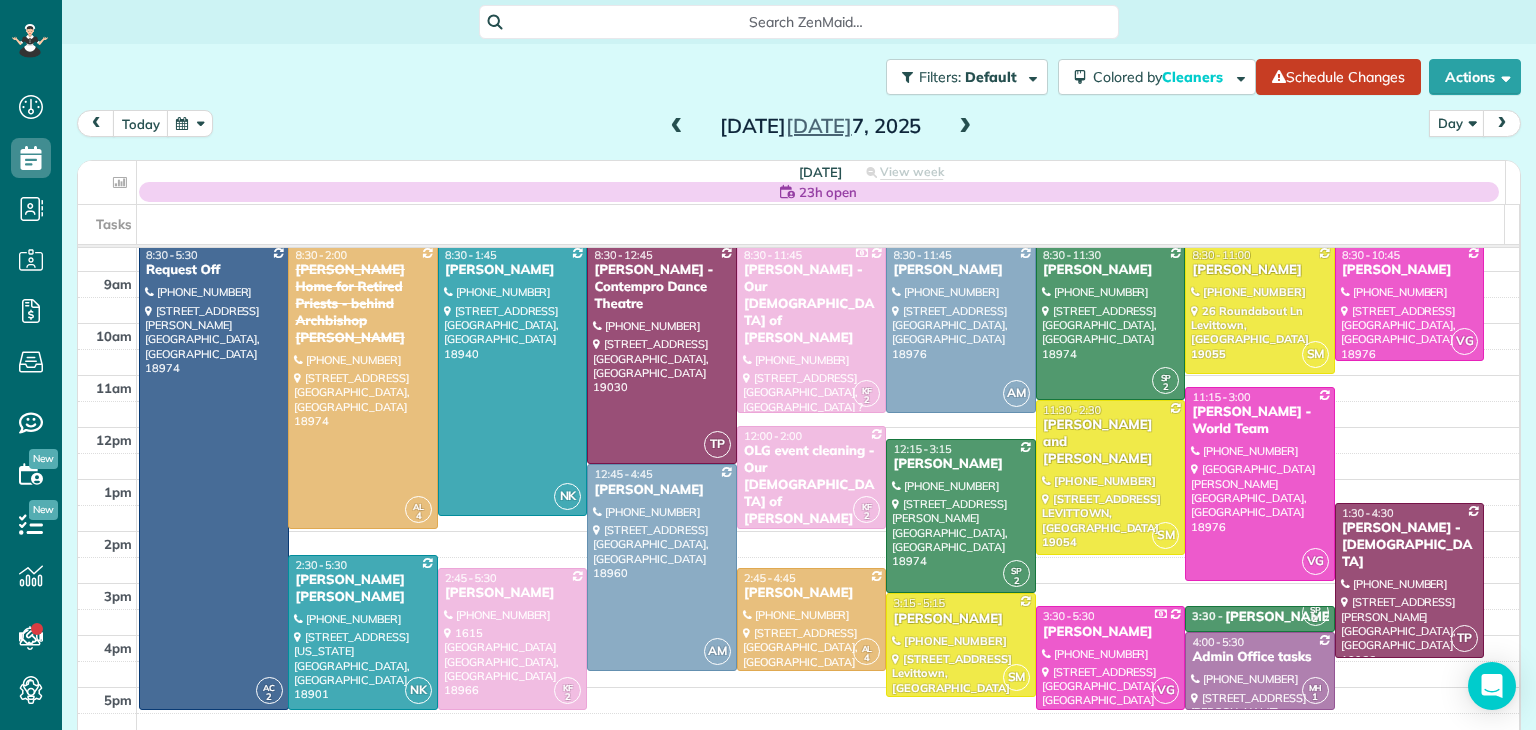 scroll, scrollTop: 79, scrollLeft: 0, axis: vertical 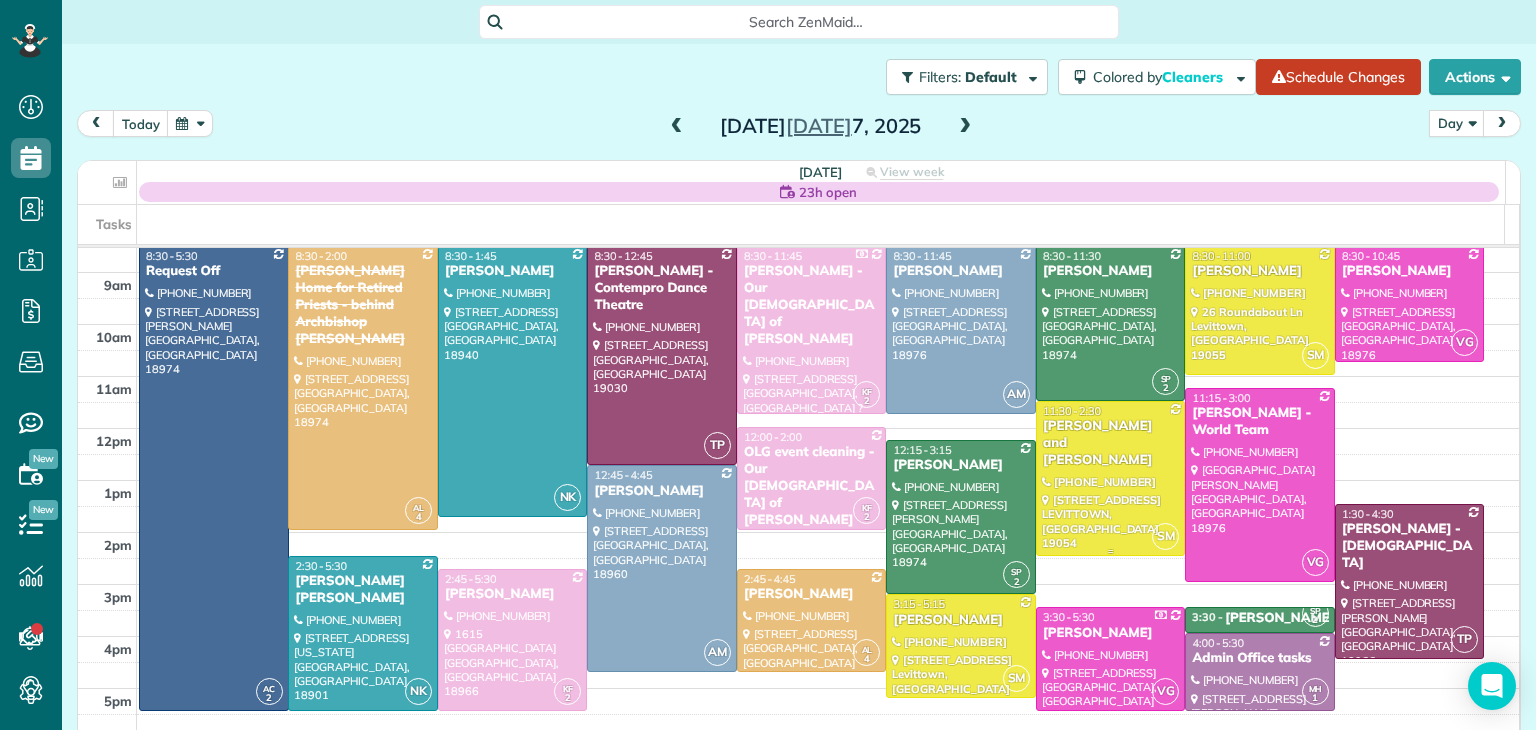 click at bounding box center (1111, 478) 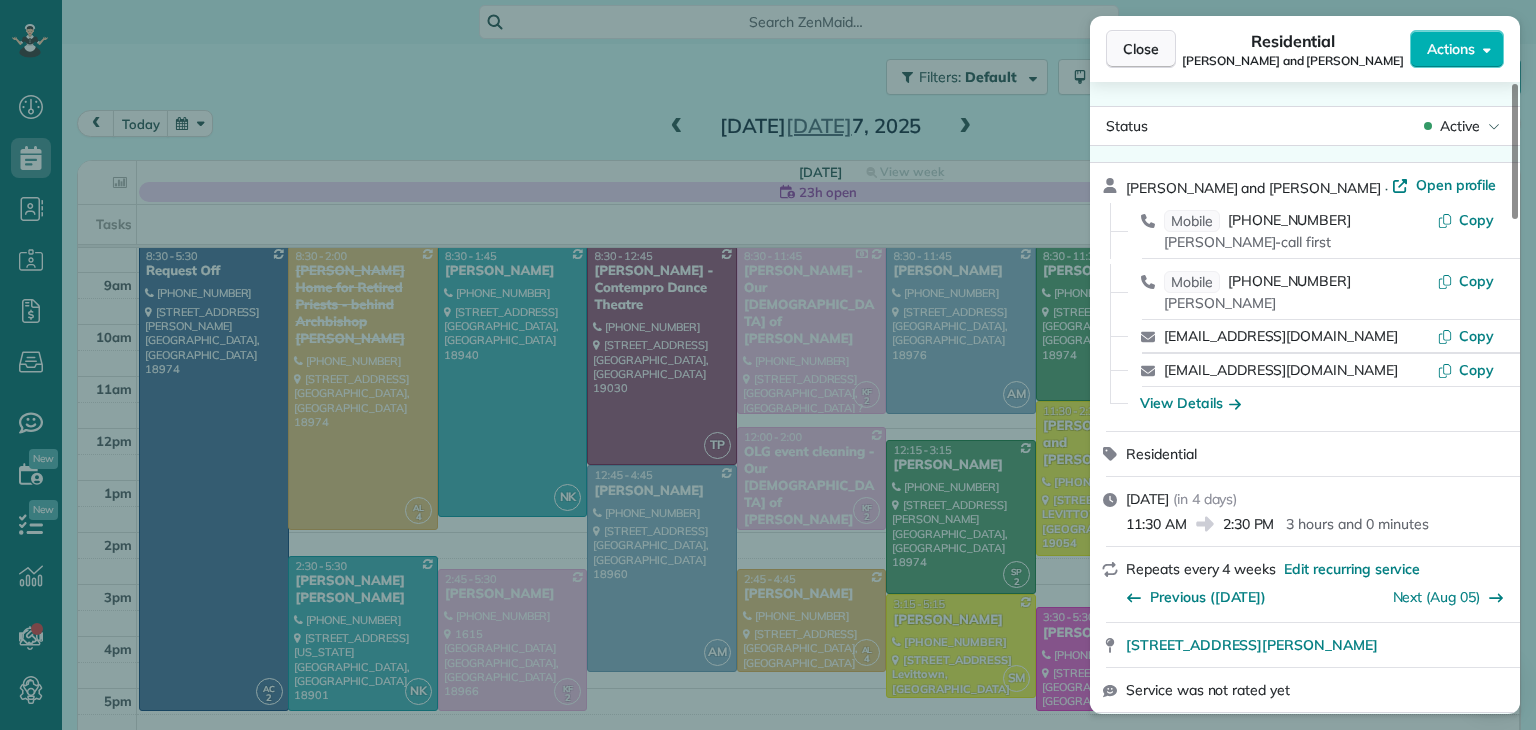 click on "Close" at bounding box center (1141, 49) 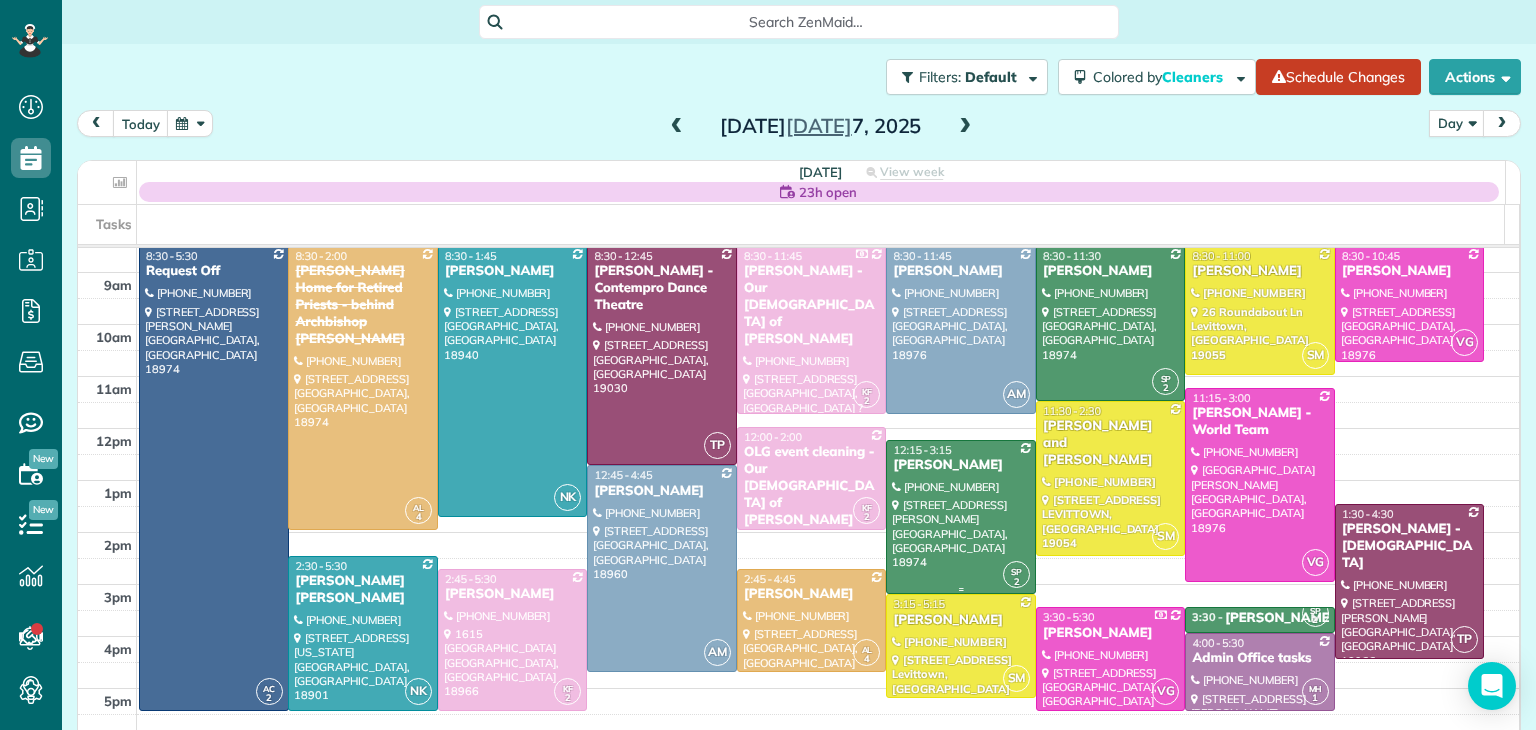 click at bounding box center (961, 517) 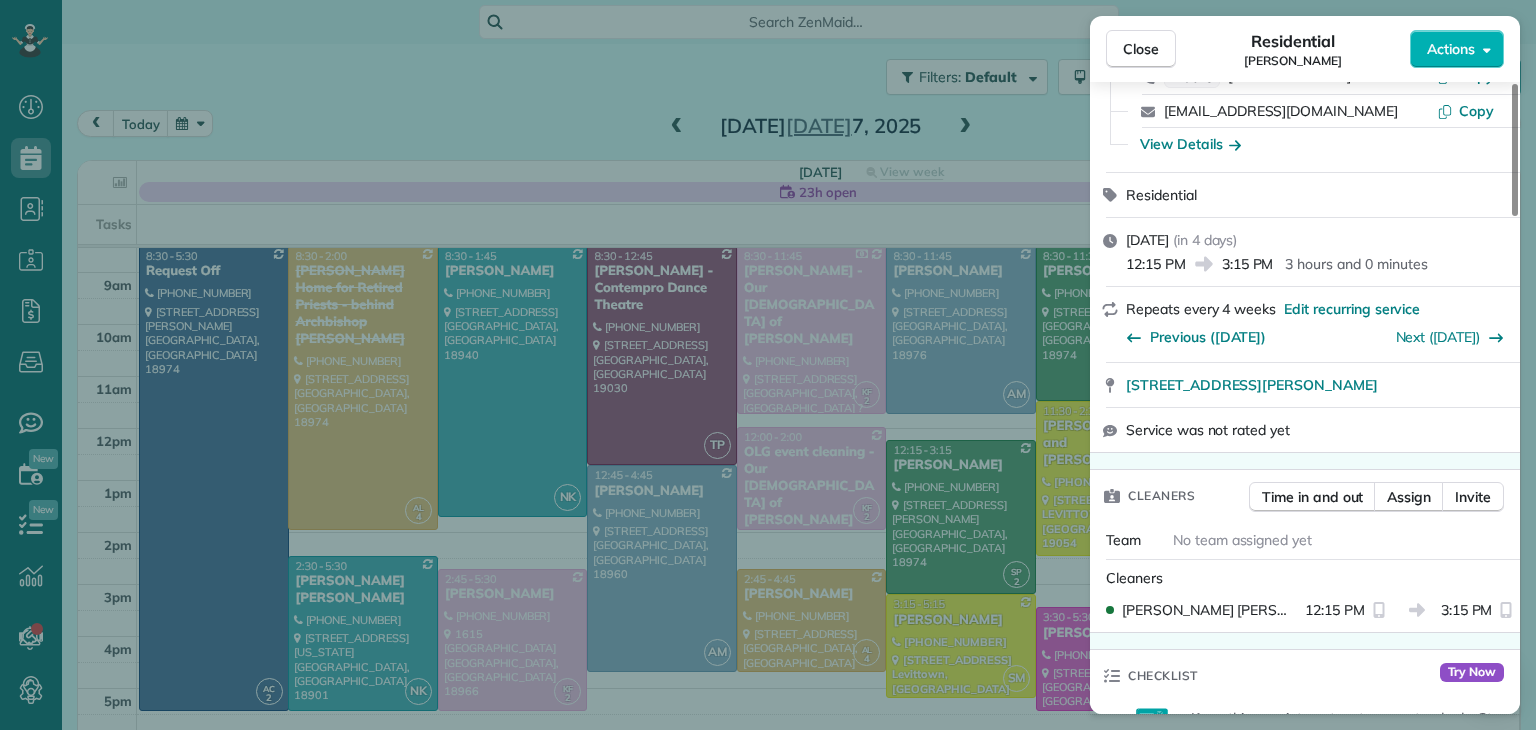 scroll, scrollTop: 0, scrollLeft: 0, axis: both 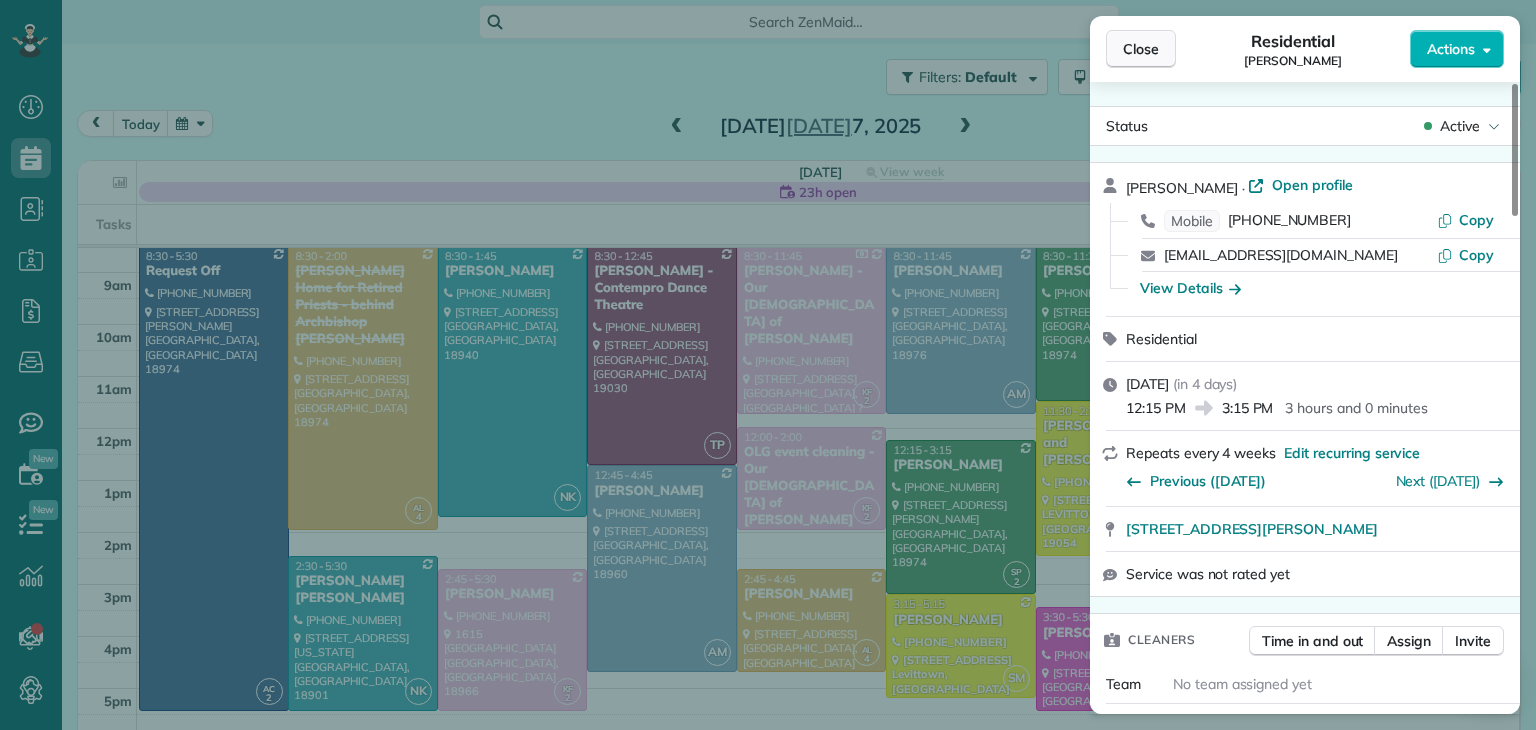 click on "Close" at bounding box center (1141, 49) 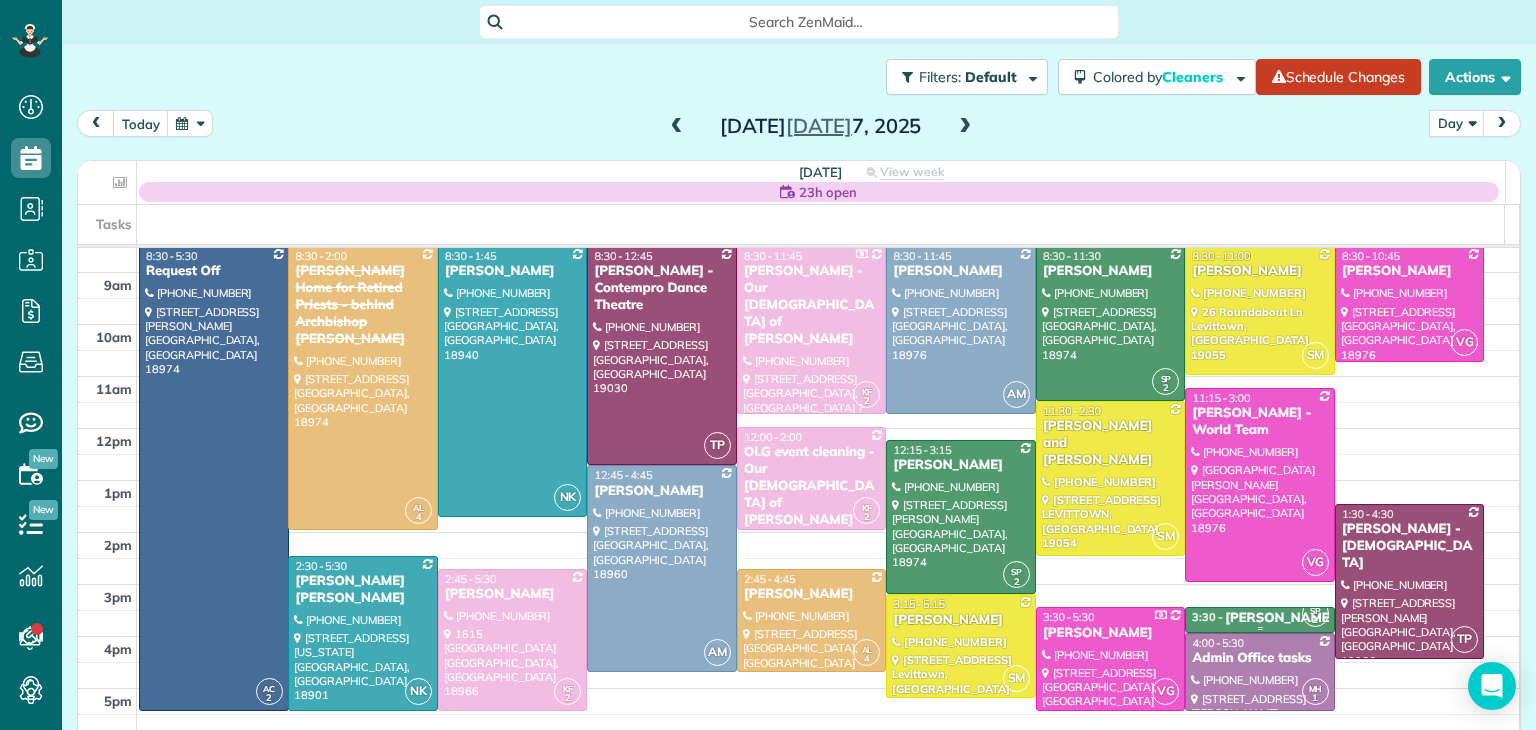 click on "Lisa Ciao" at bounding box center (1279, 618) 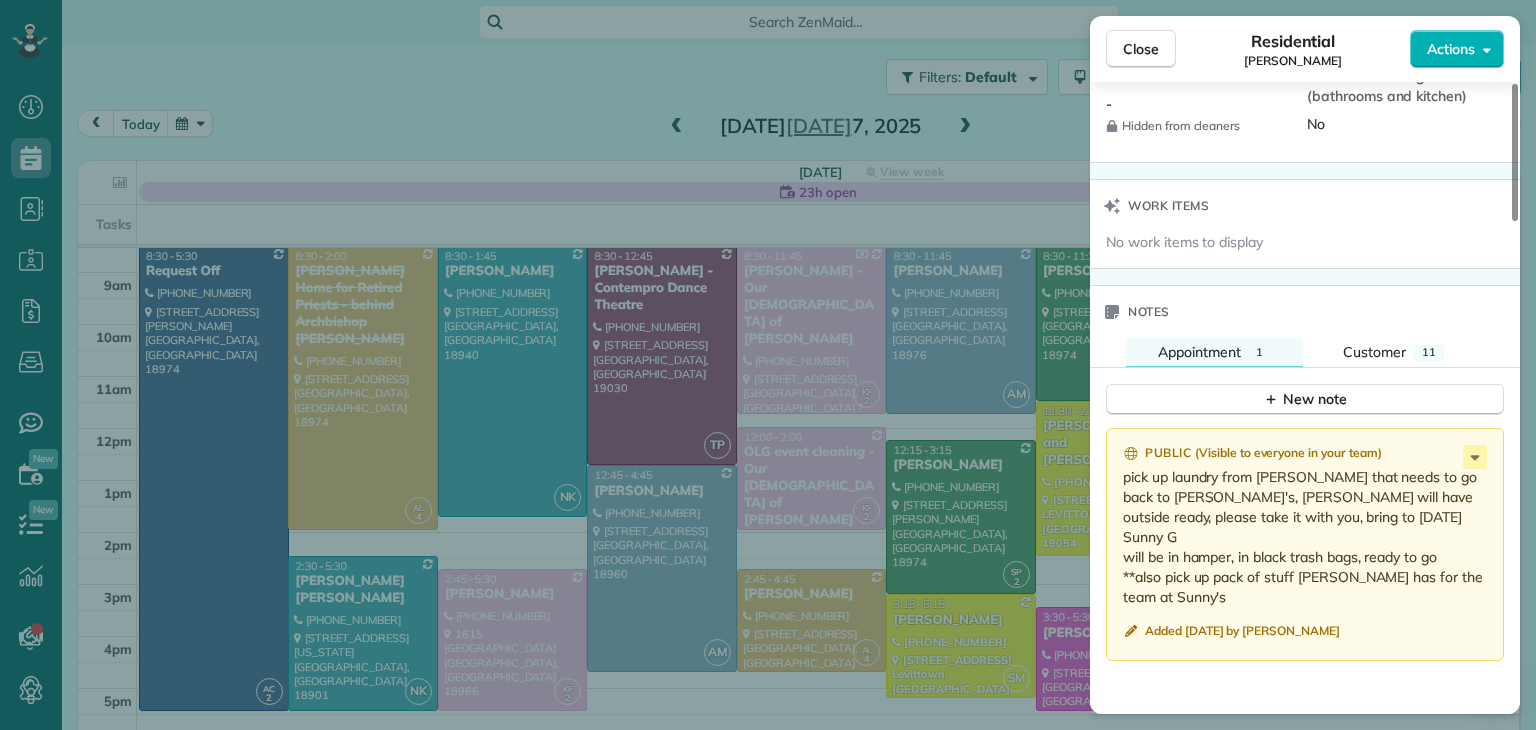 scroll, scrollTop: 1828, scrollLeft: 0, axis: vertical 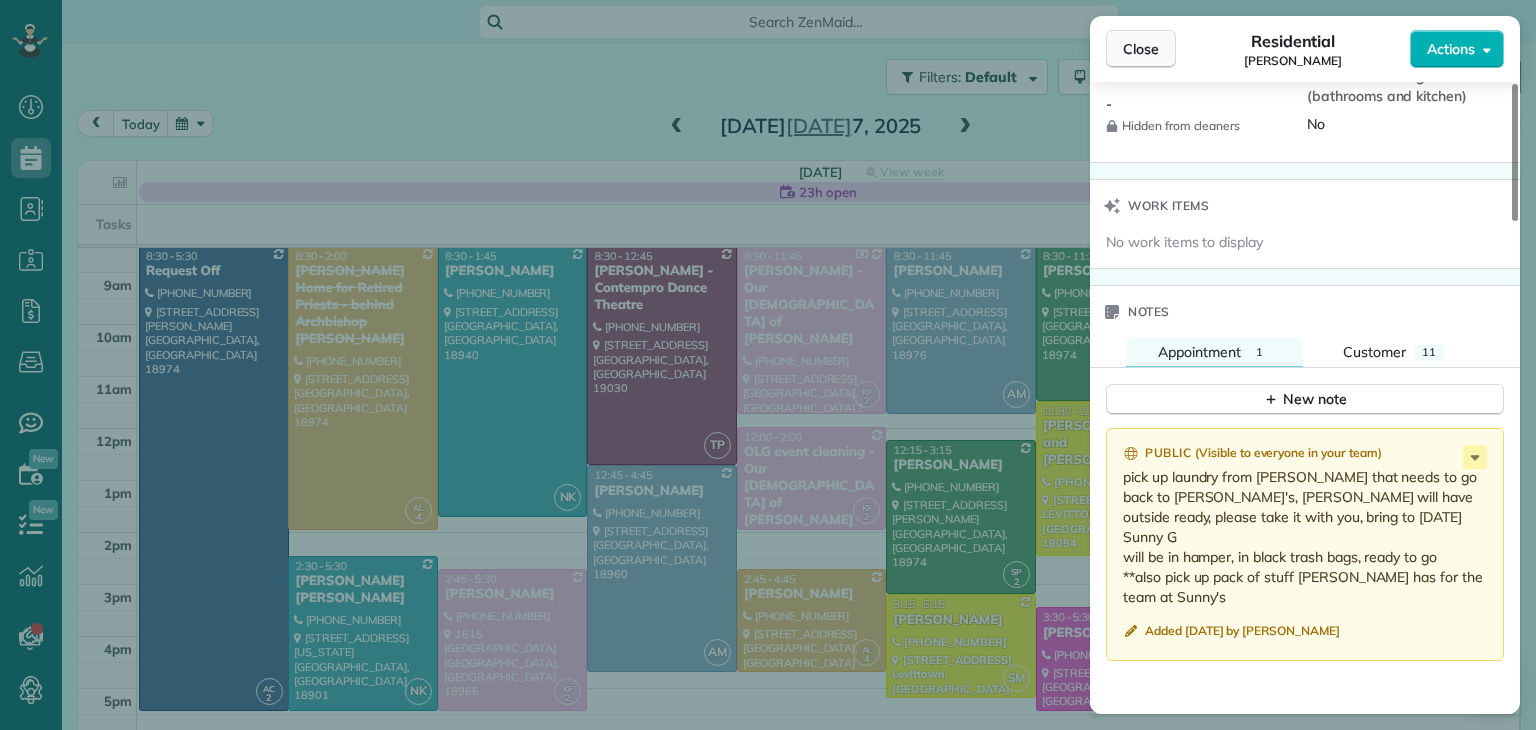 click on "Close" at bounding box center (1141, 49) 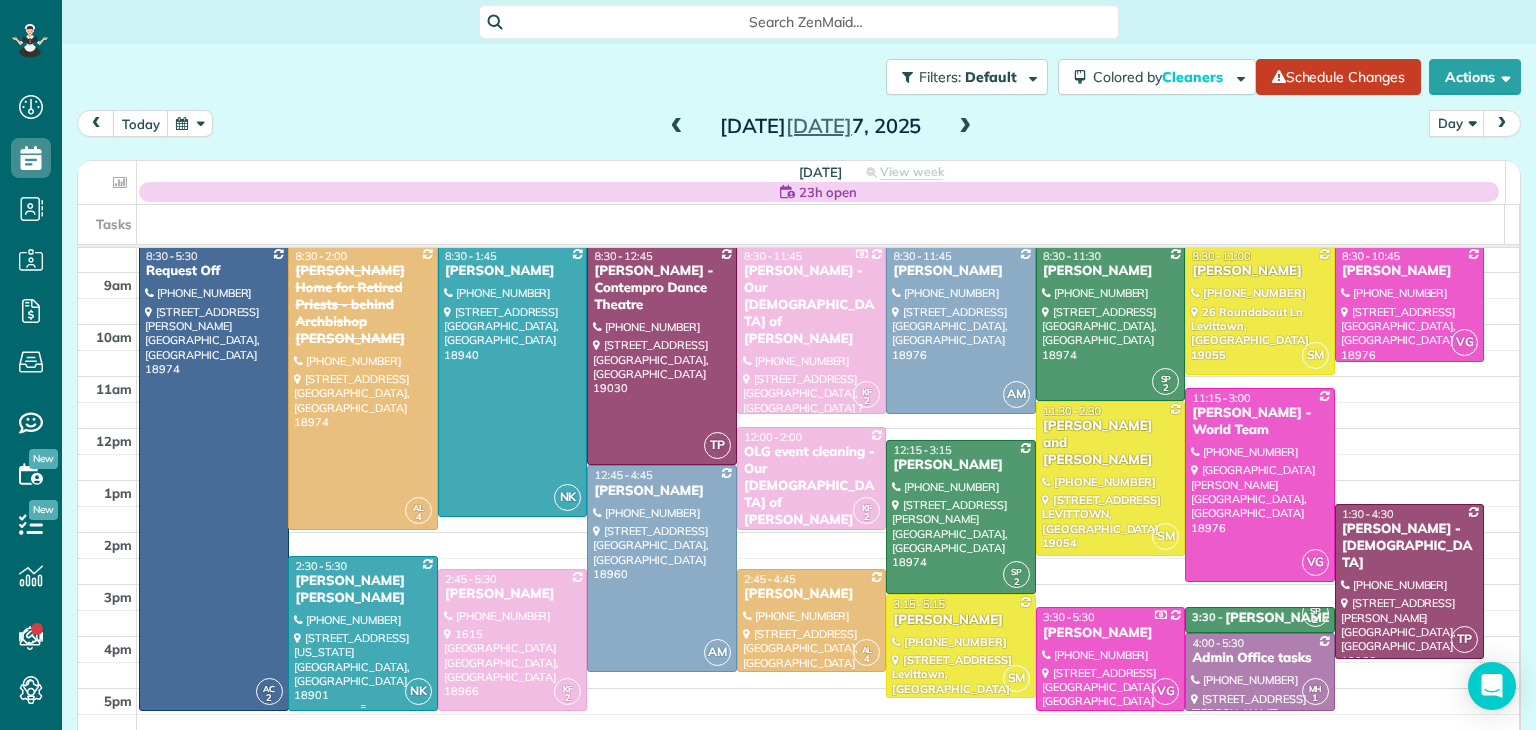 click on "Mary Kate Kohler" at bounding box center (363, 590) 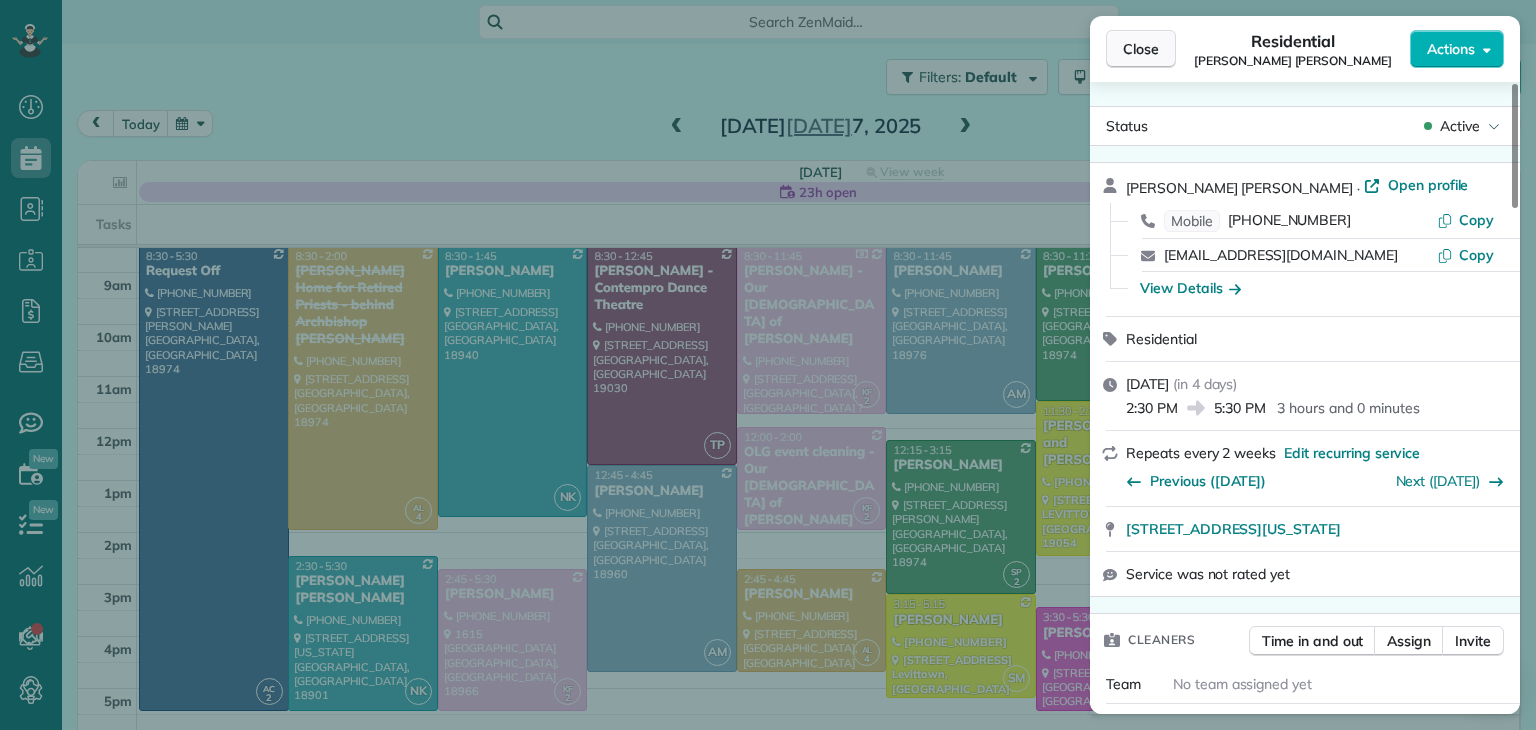 click on "Close" at bounding box center [1141, 49] 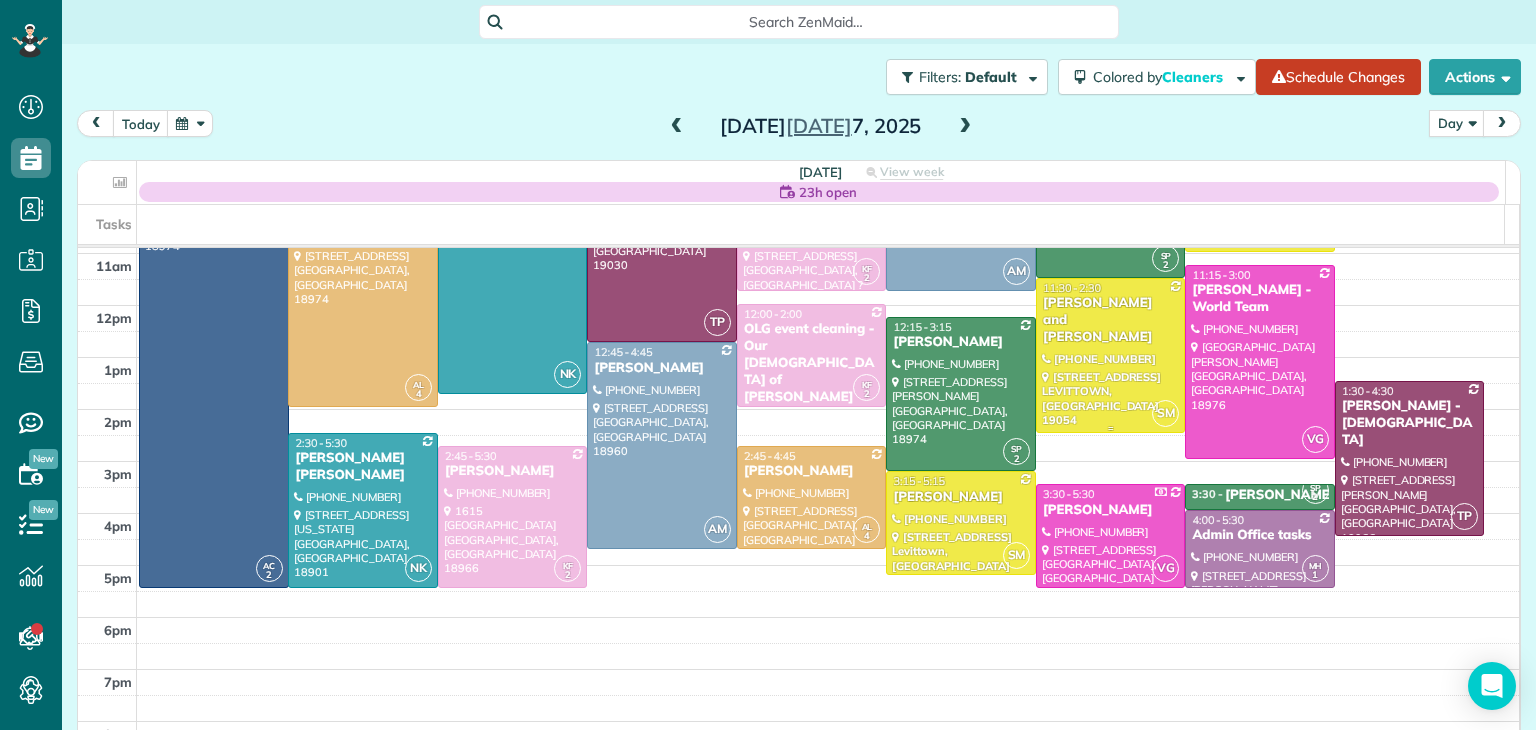 scroll, scrollTop: 0, scrollLeft: 0, axis: both 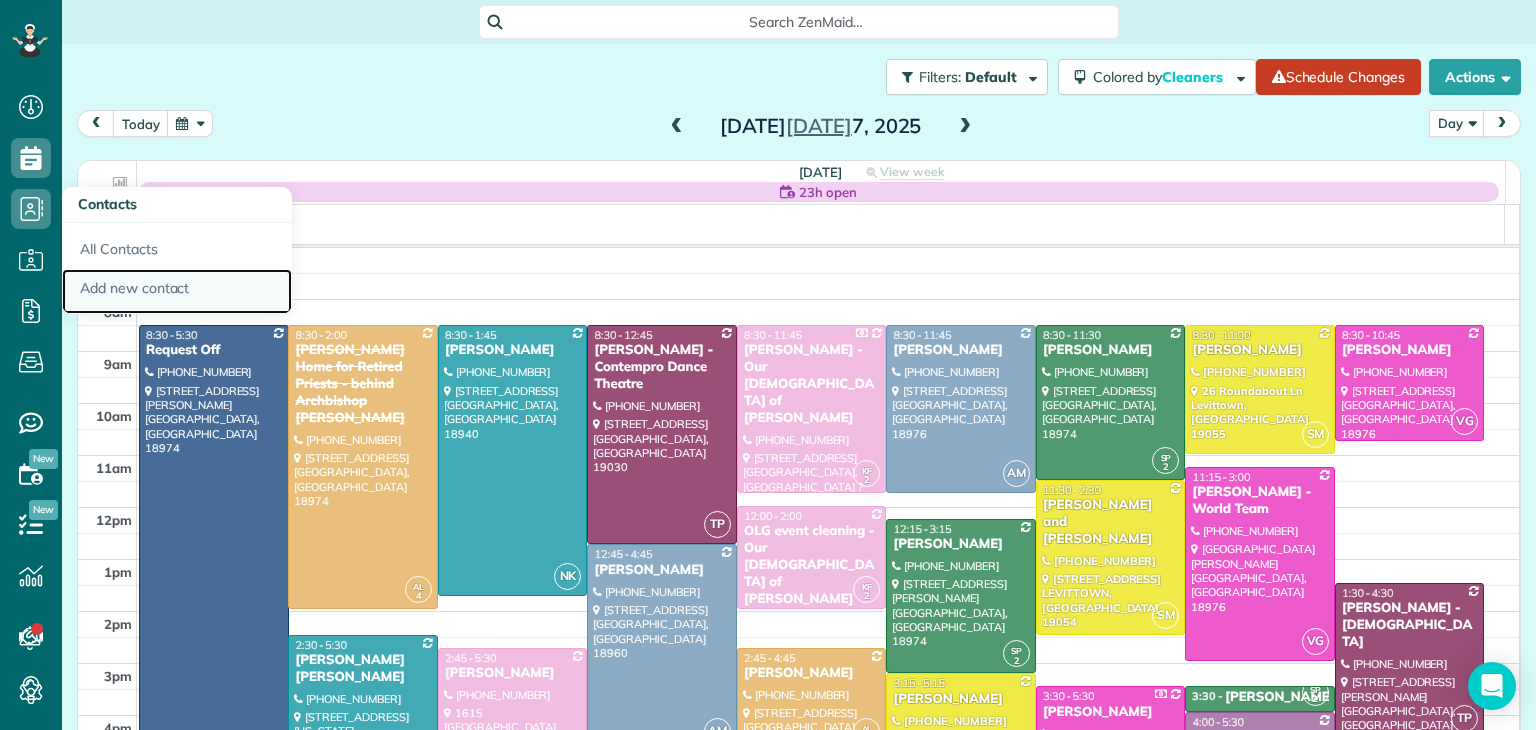 click on "Add new contact" at bounding box center [177, 292] 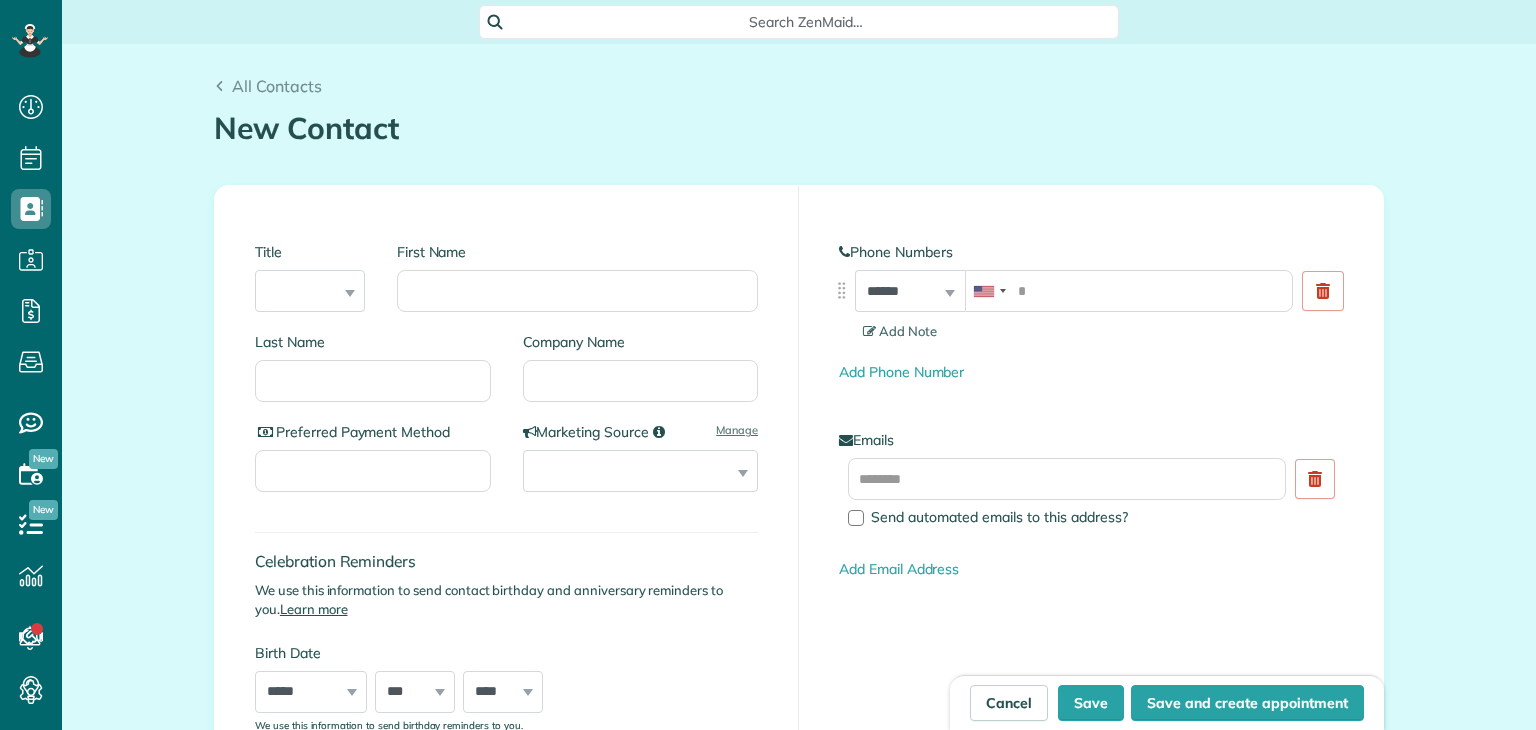 scroll, scrollTop: 0, scrollLeft: 0, axis: both 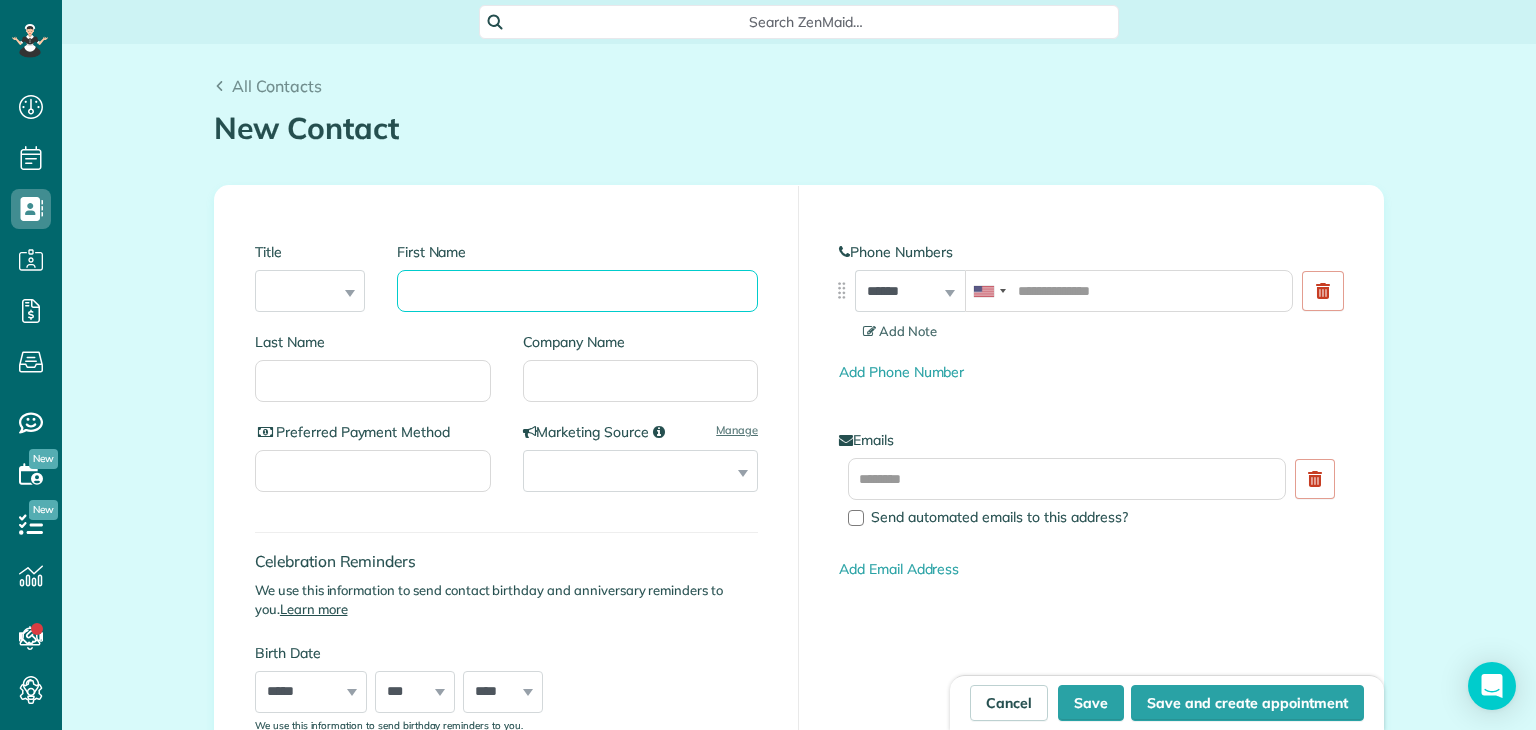 click on "First Name" at bounding box center (577, 291) 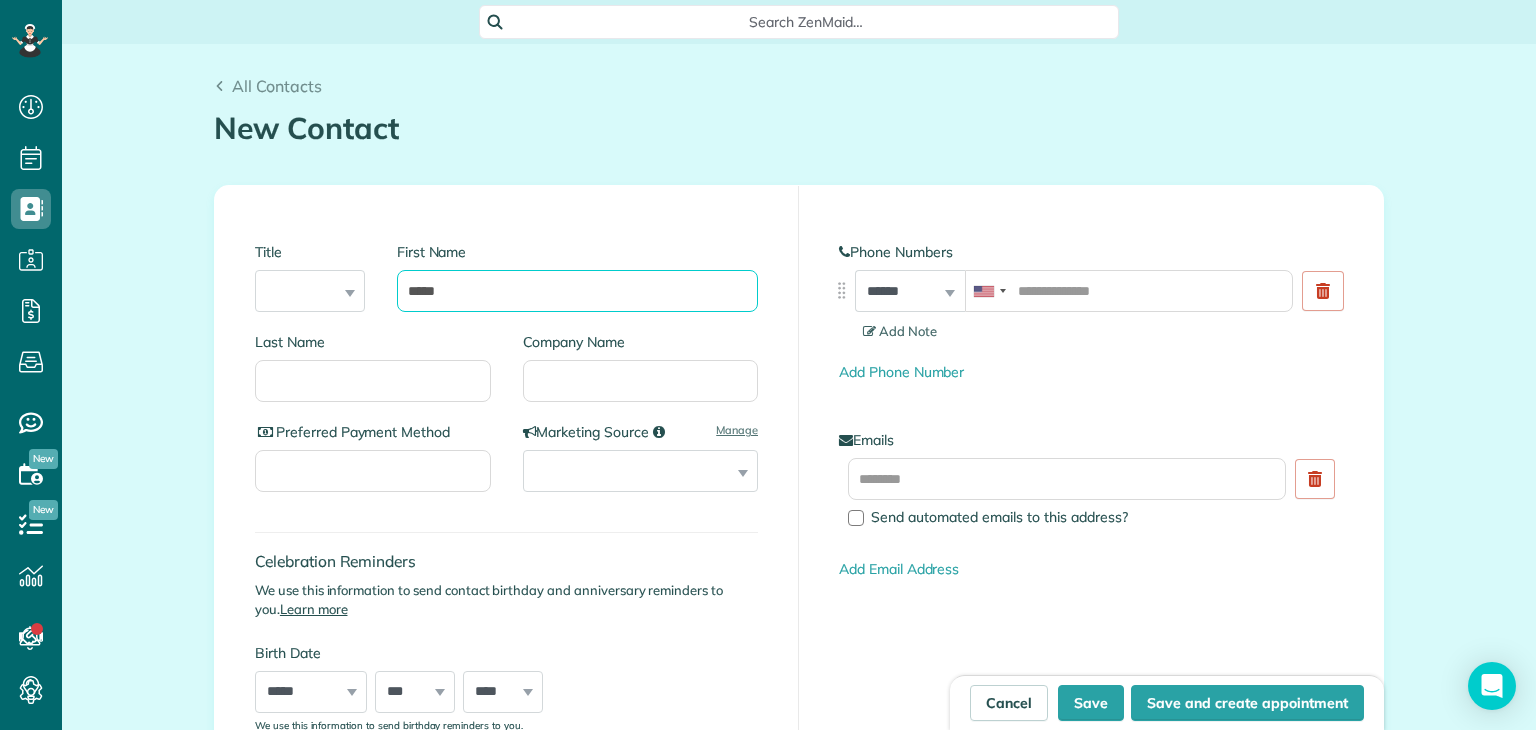type on "*****" 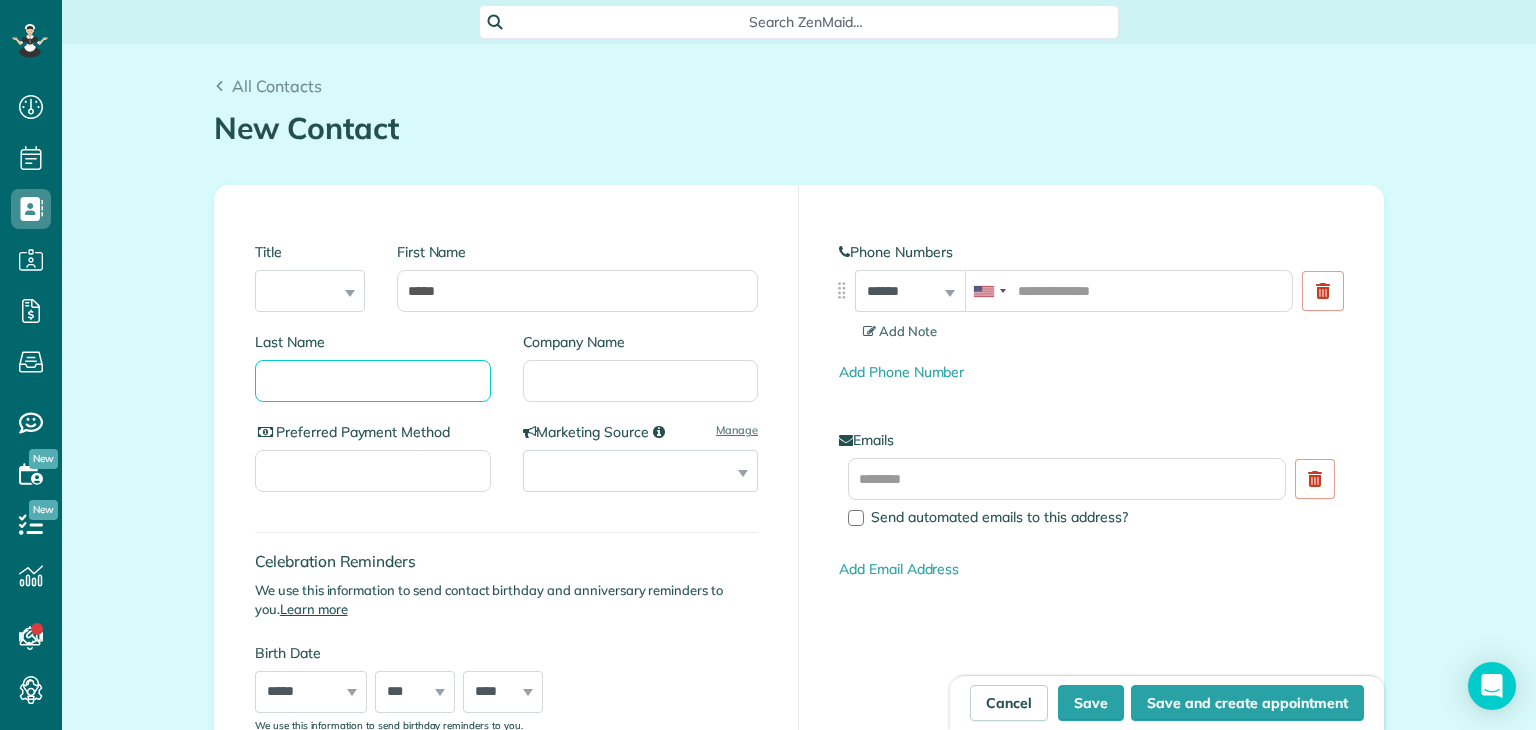 click on "Last Name" at bounding box center [373, 381] 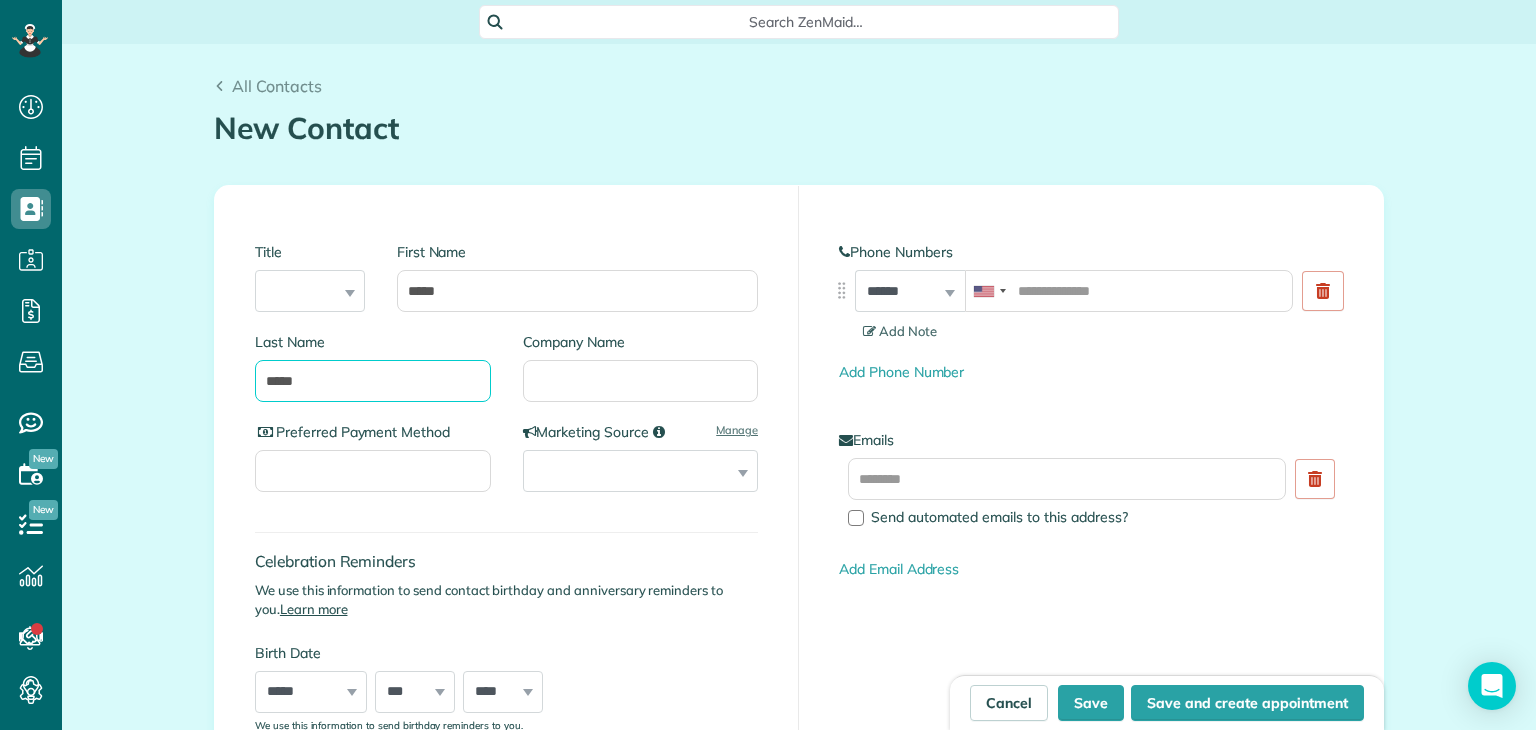 type on "*****" 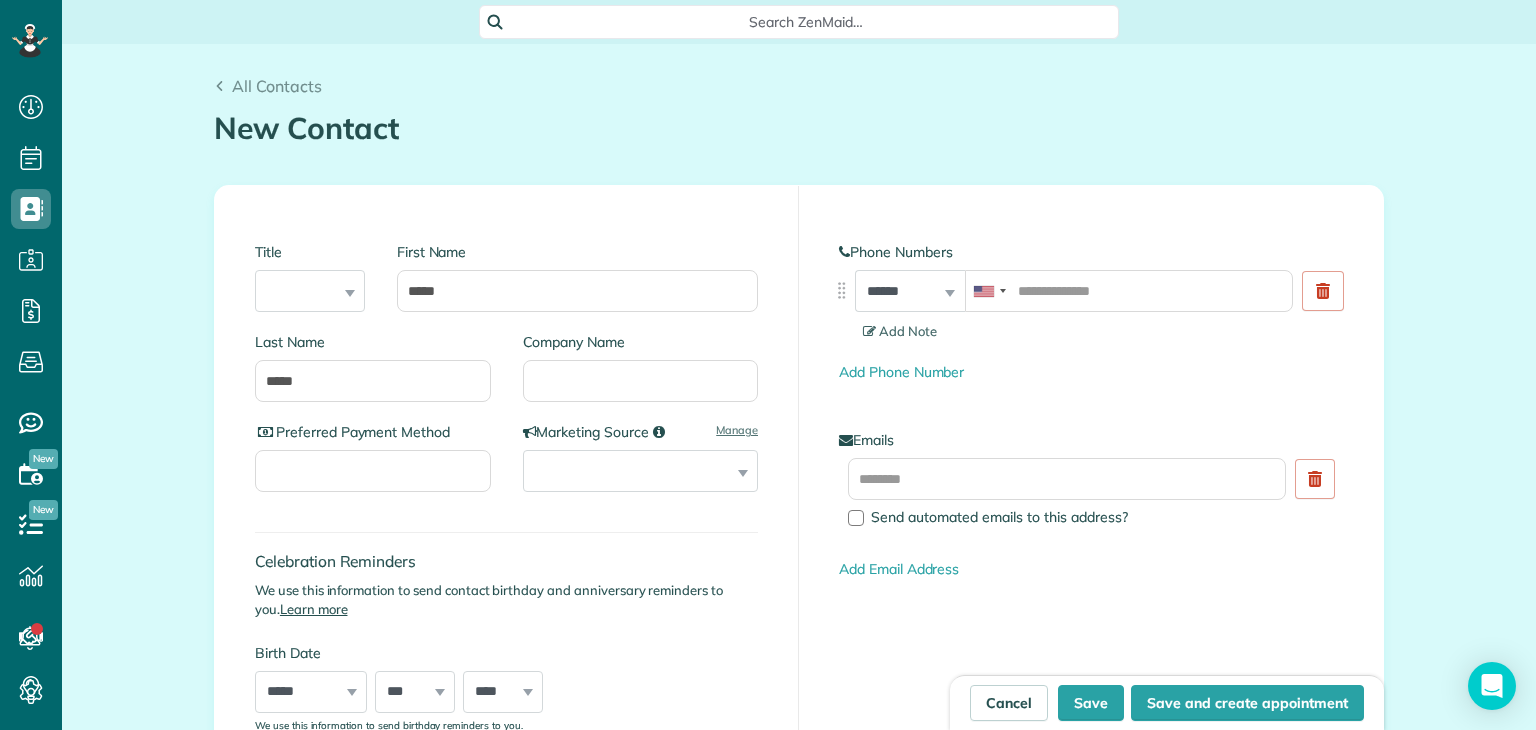 click on "**********" at bounding box center (633, 467) 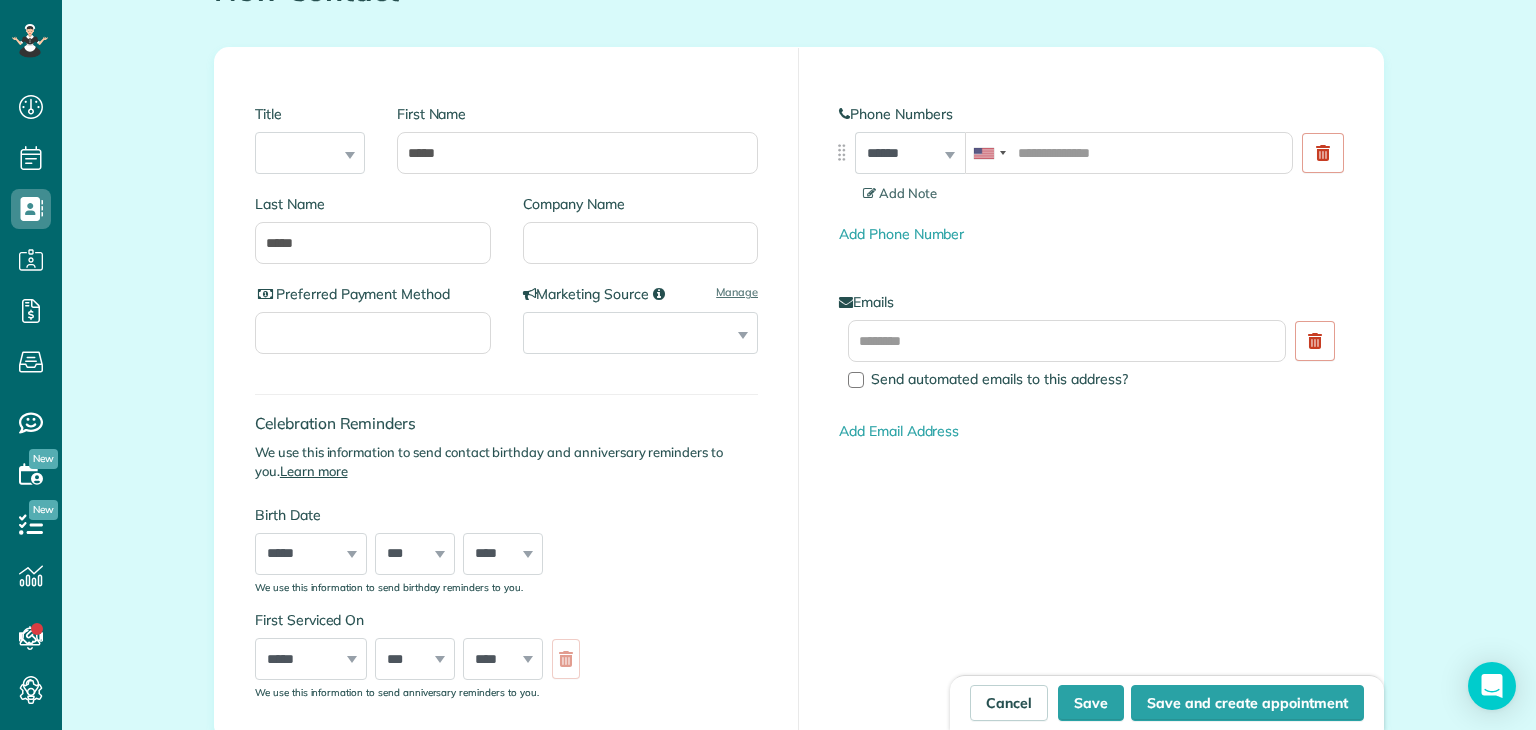 scroll, scrollTop: 140, scrollLeft: 0, axis: vertical 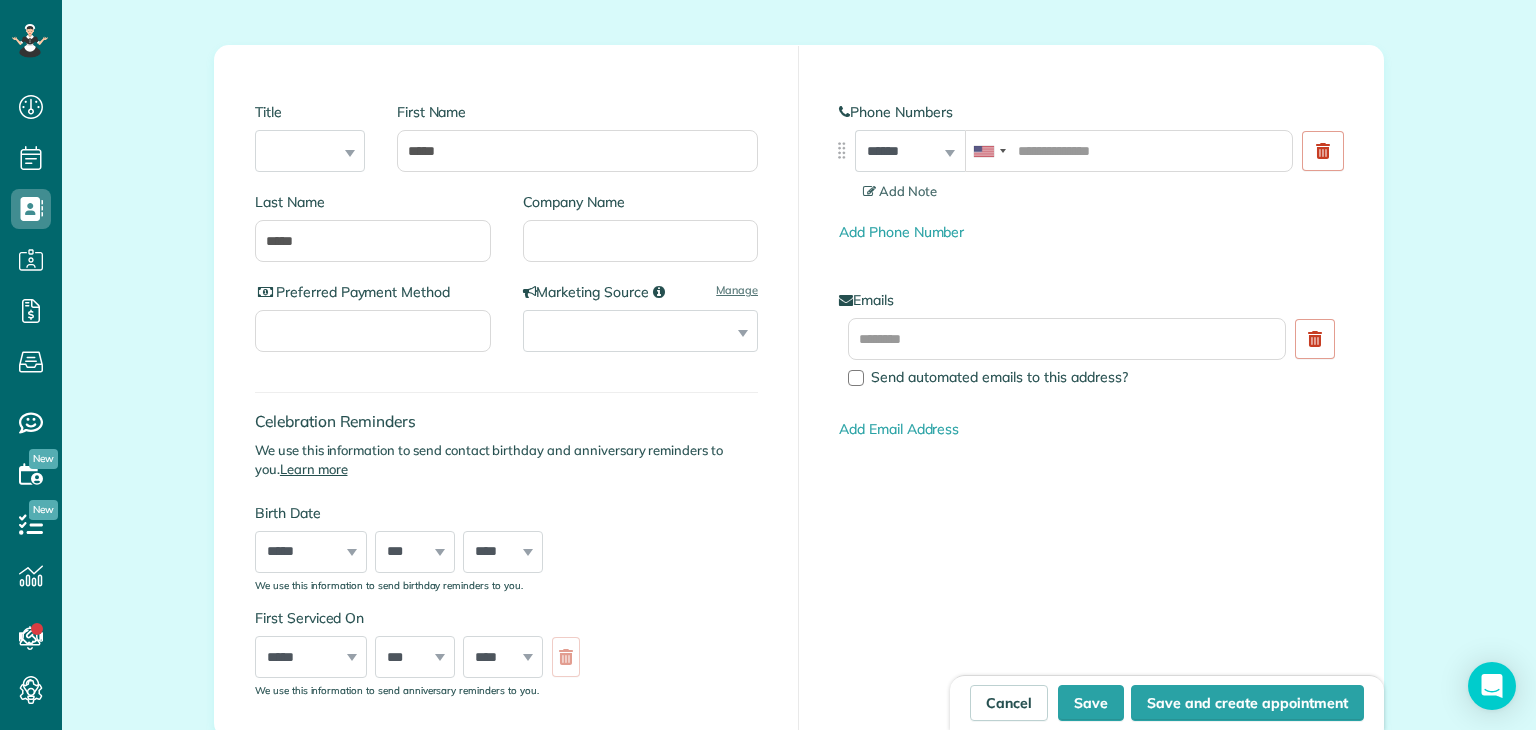 click on "**********" at bounding box center [633, 327] 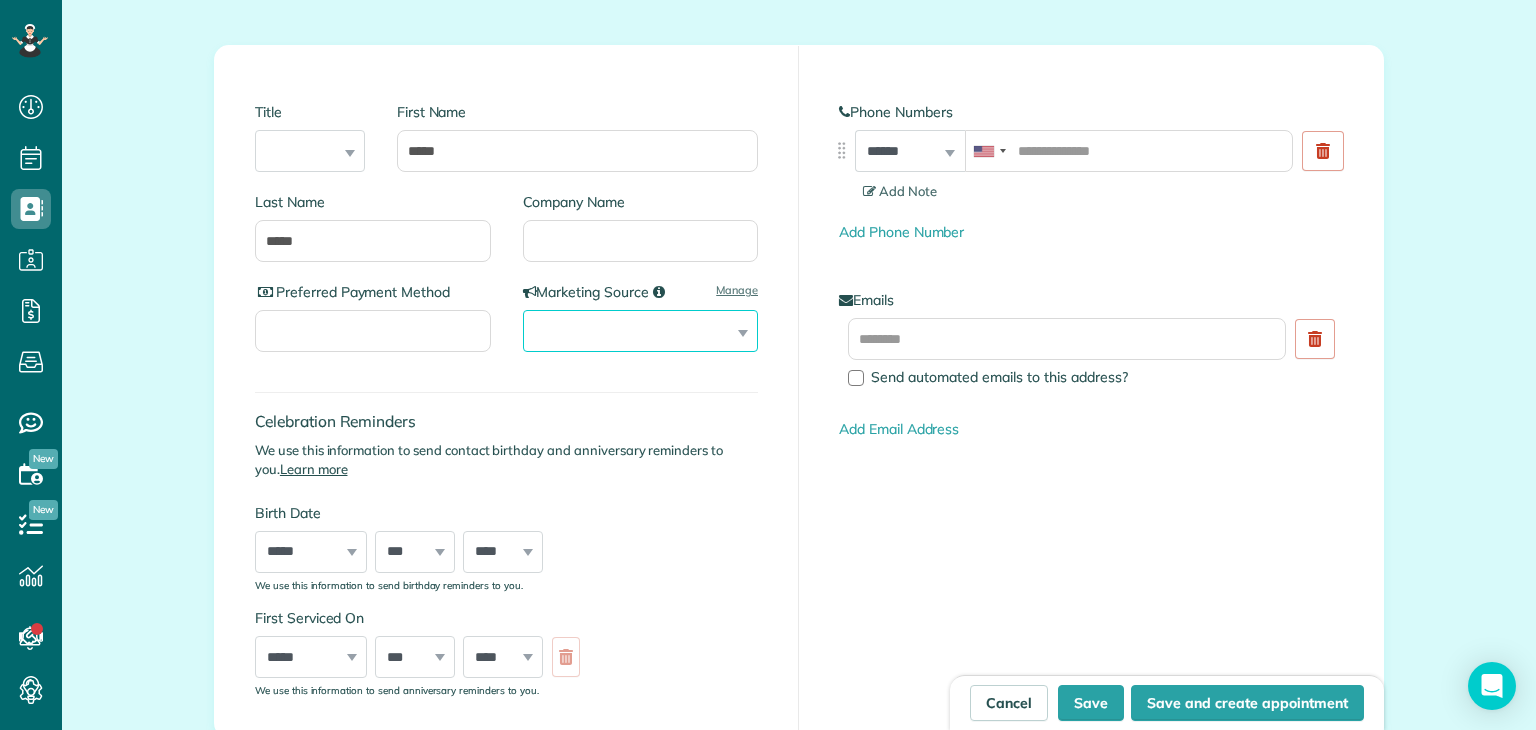 click on "**********" at bounding box center [641, 331] 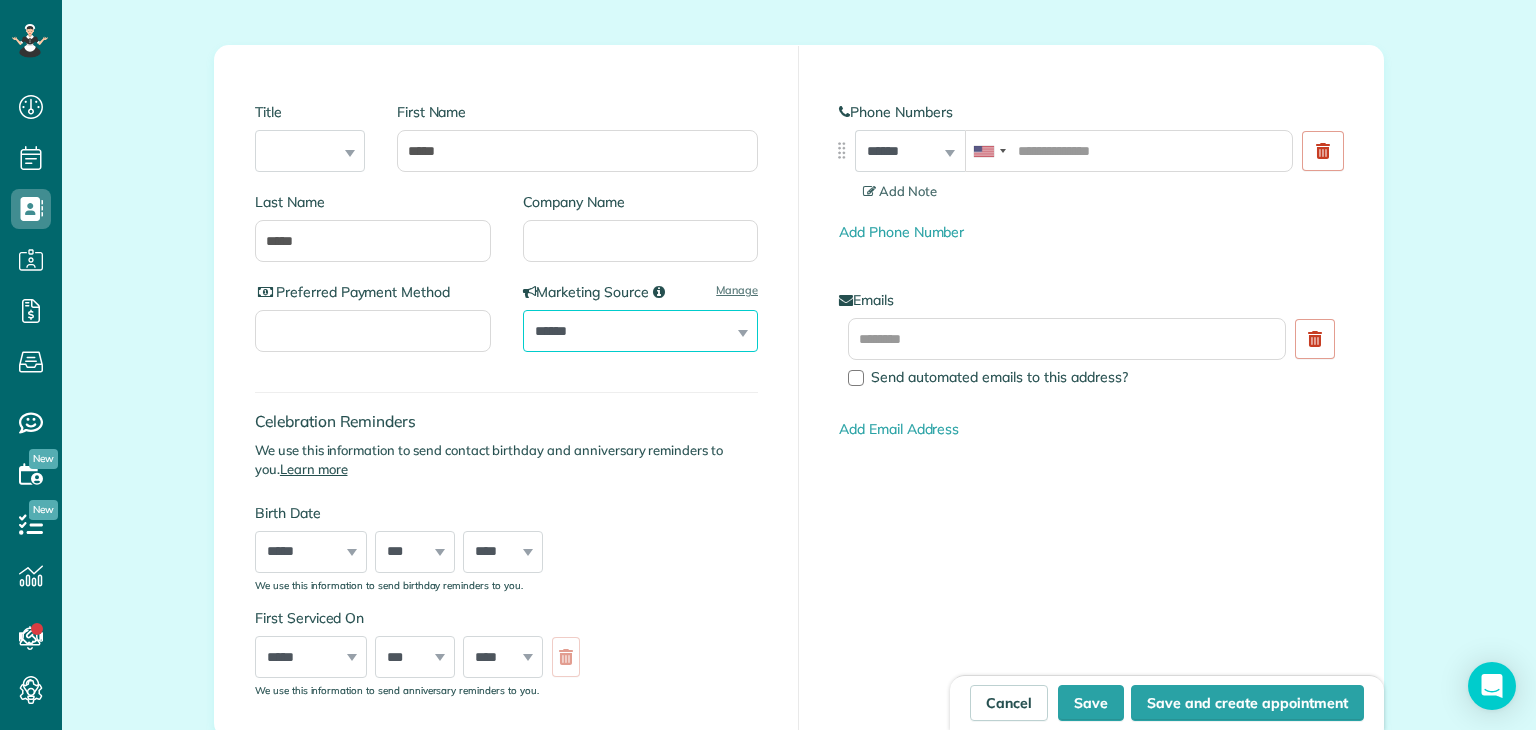 click on "**********" at bounding box center [641, 331] 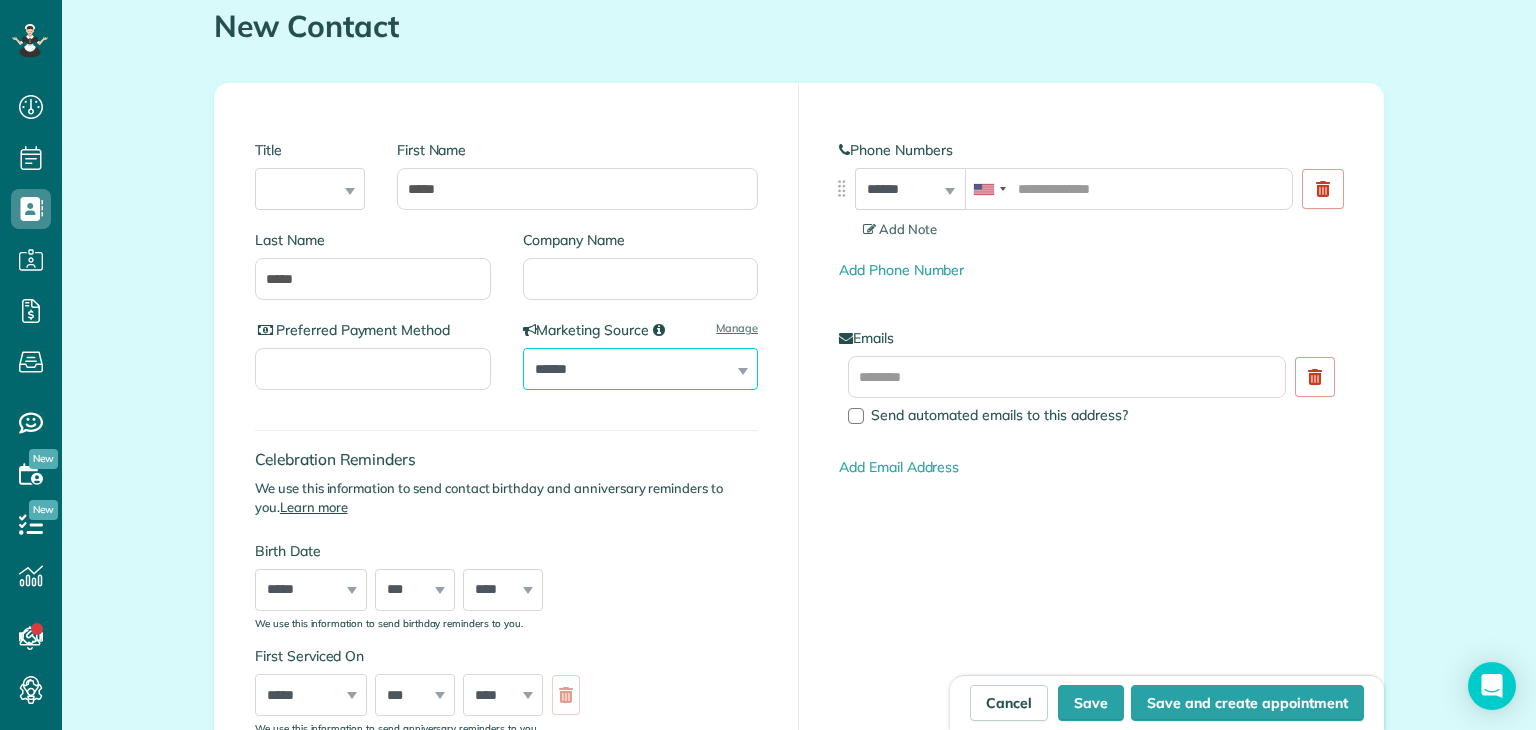 scroll, scrollTop: 103, scrollLeft: 0, axis: vertical 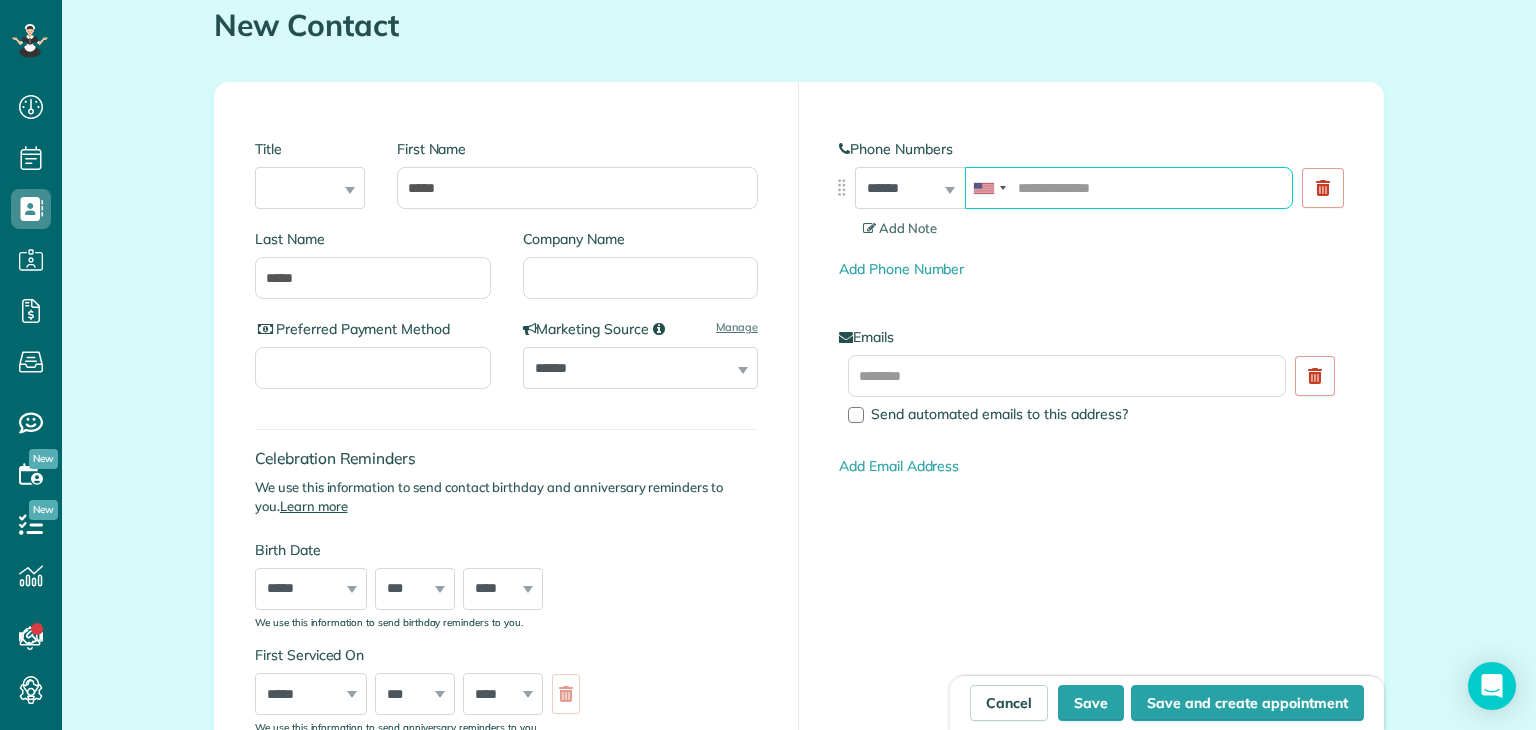 click at bounding box center (1129, 188) 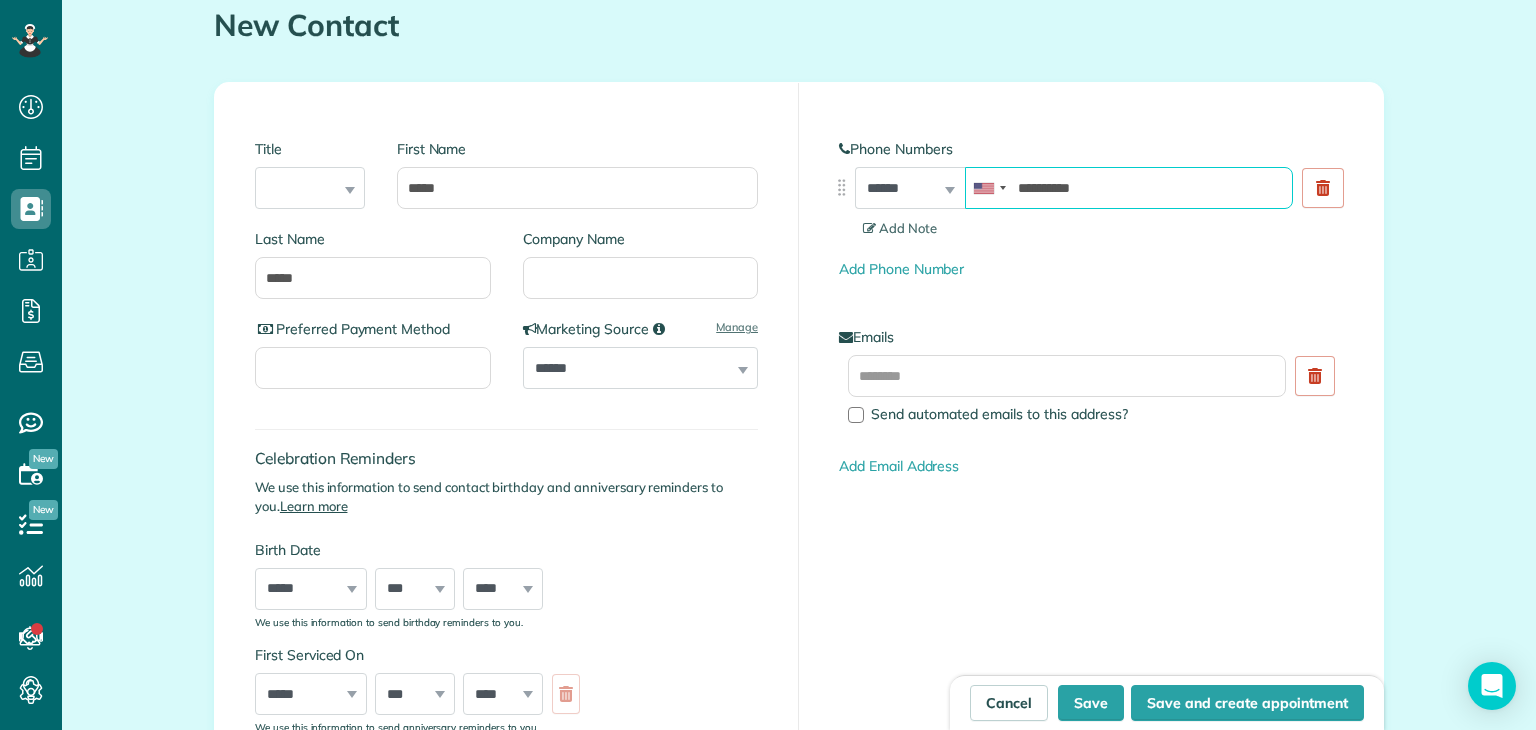 type on "**********" 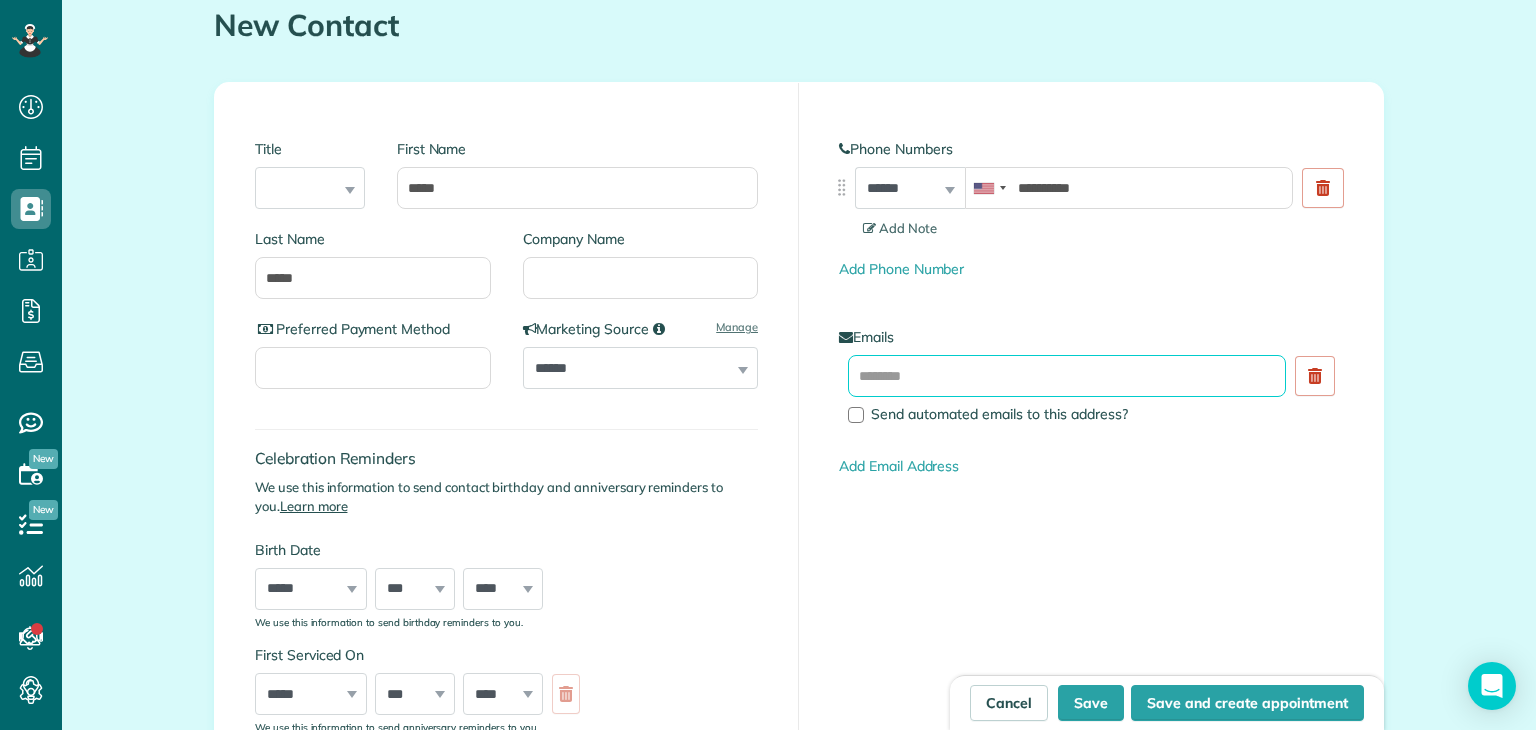 click at bounding box center [1067, 376] 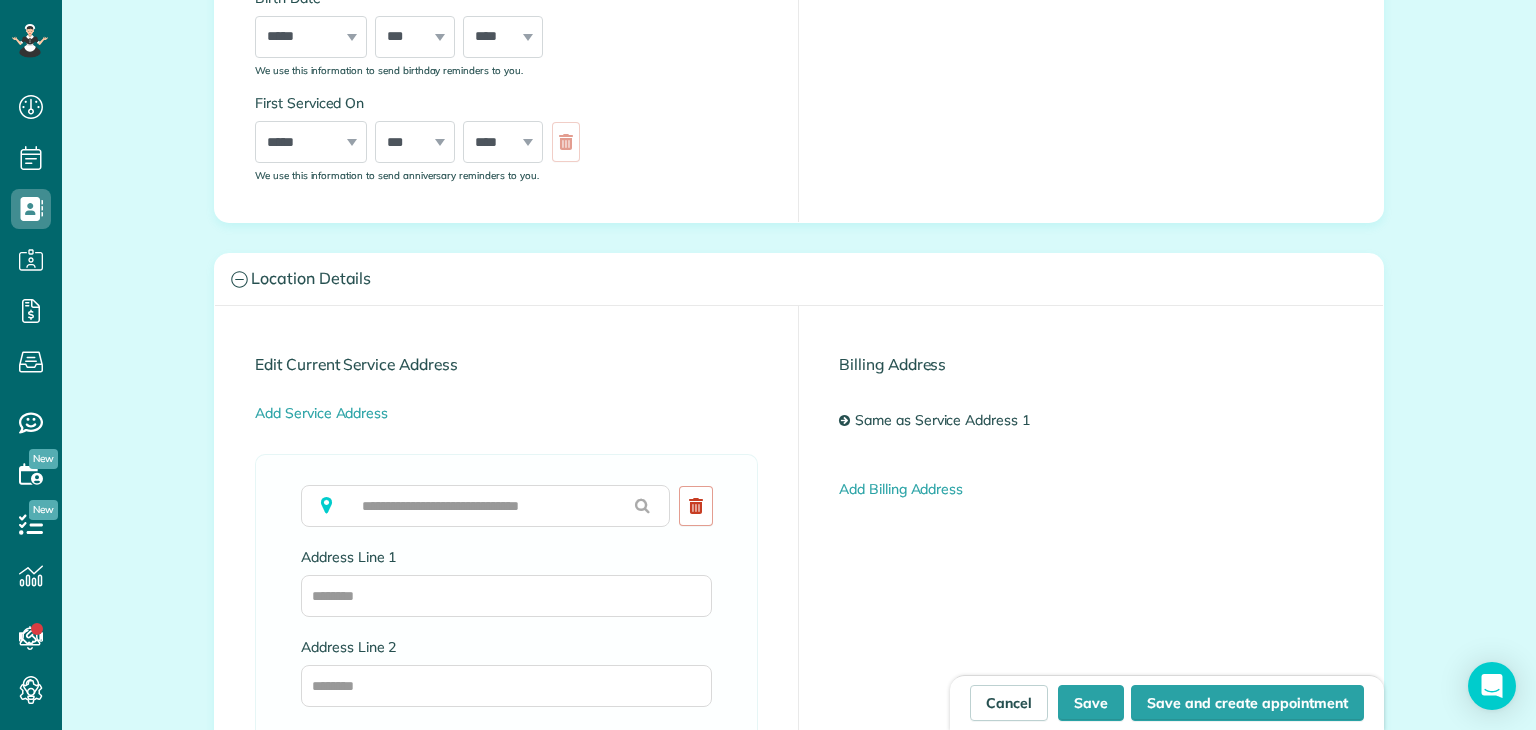 scroll, scrollTop: 660, scrollLeft: 0, axis: vertical 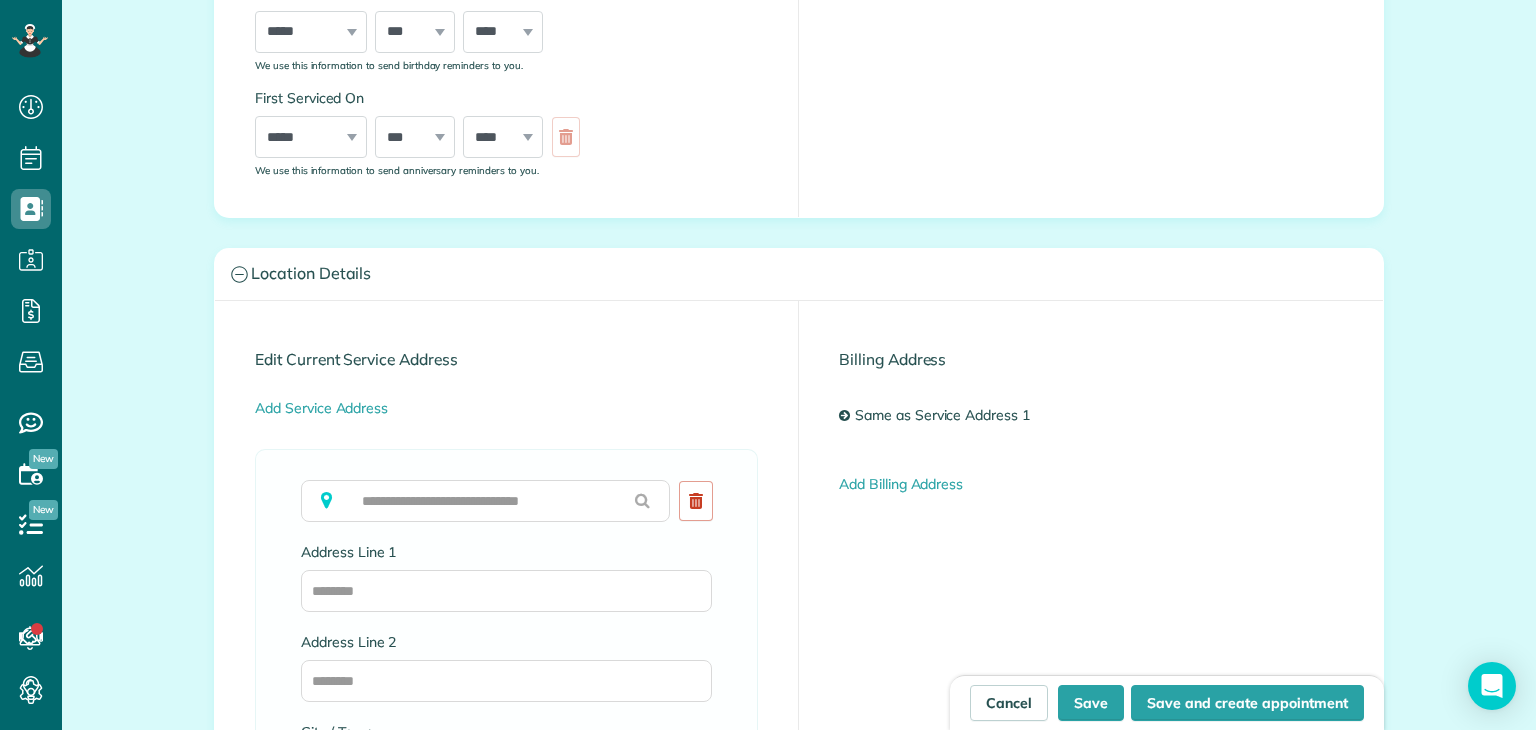 type on "**********" 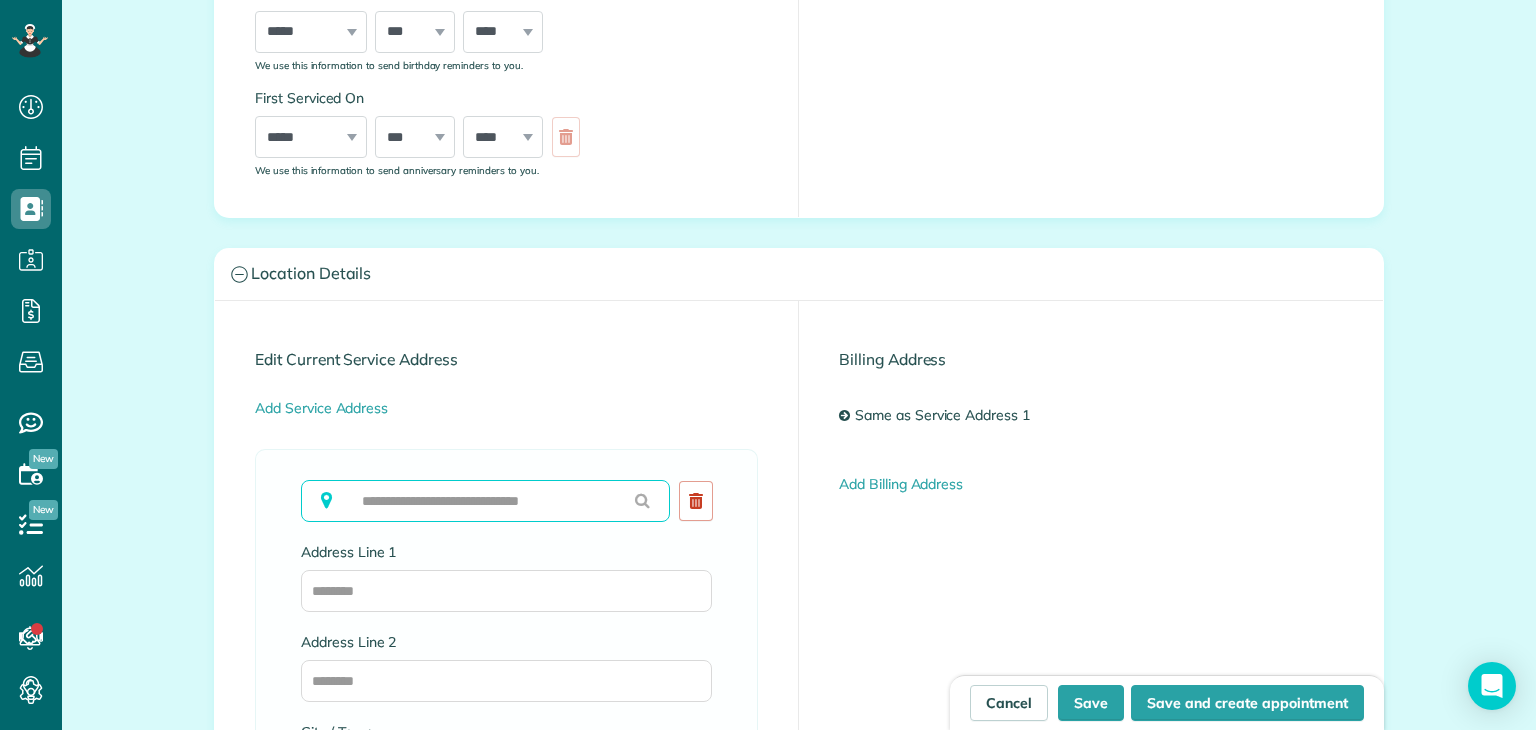 click at bounding box center [485, 501] 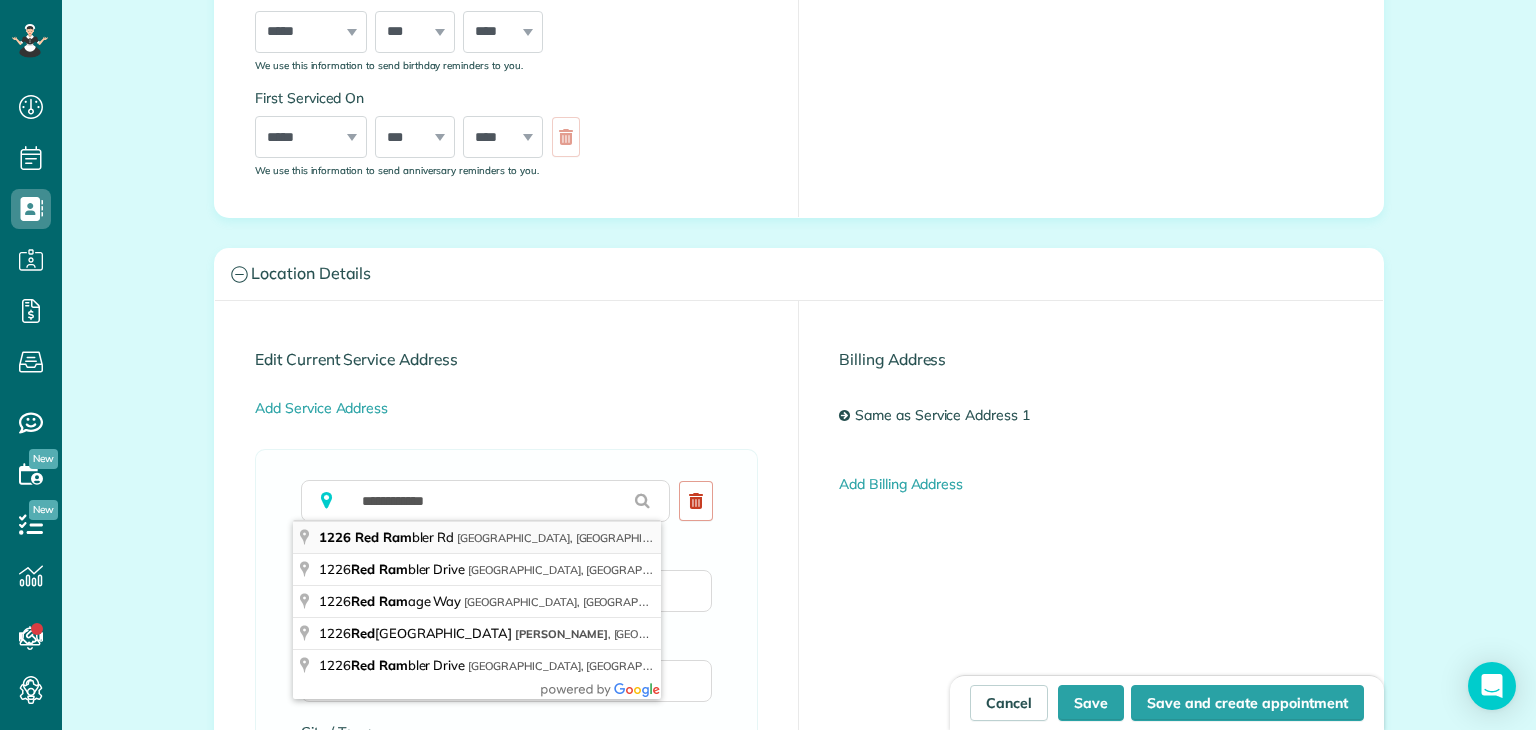 type on "**********" 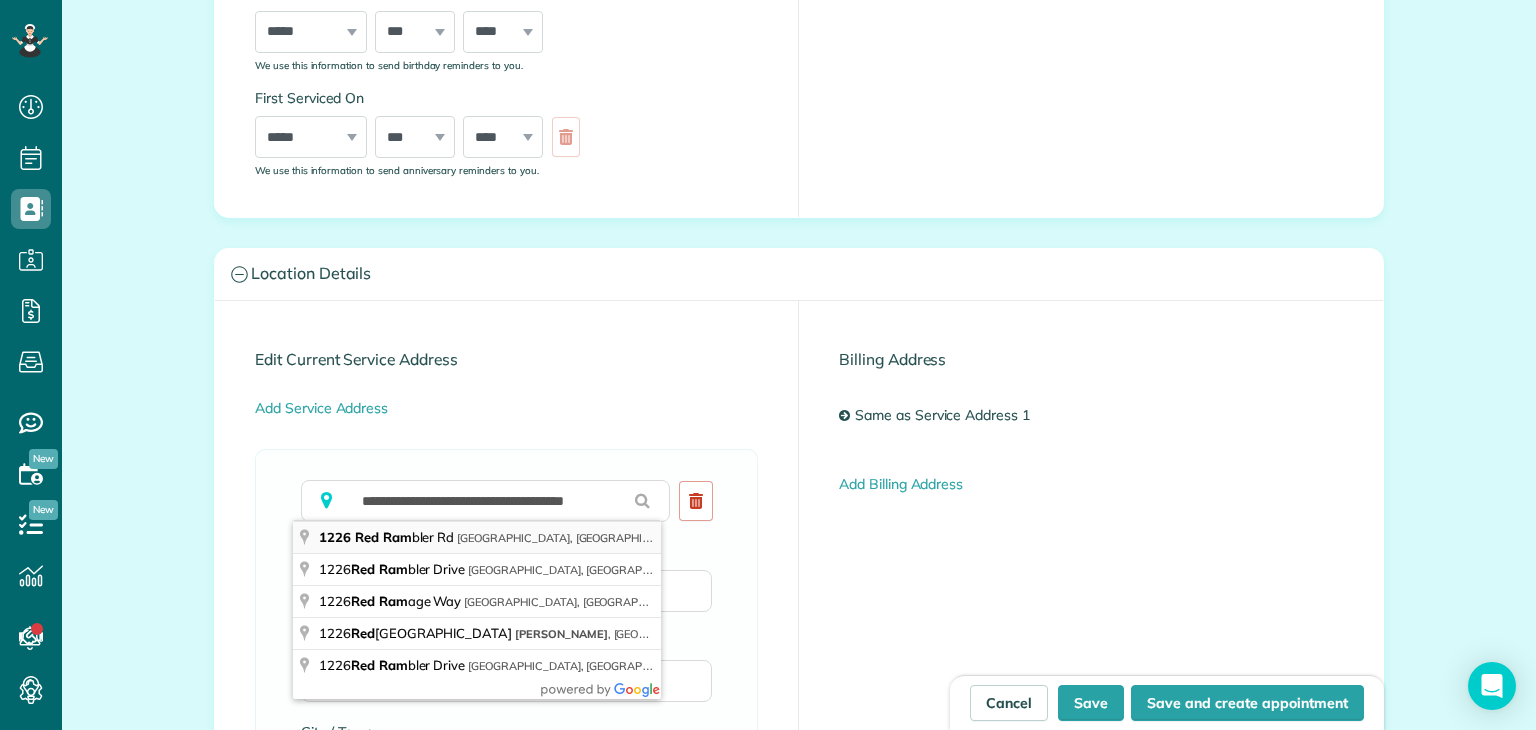 type on "**********" 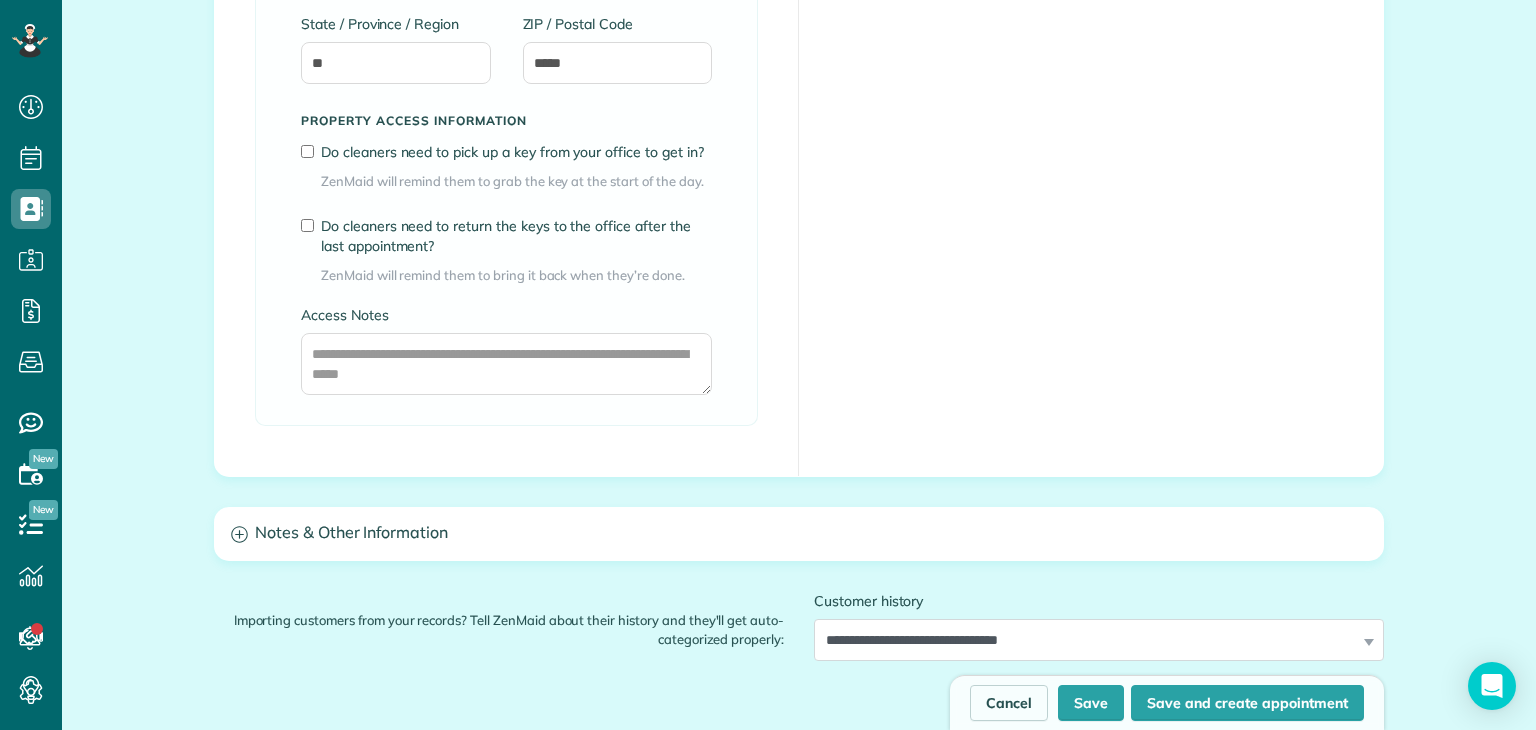 scroll, scrollTop: 1459, scrollLeft: 0, axis: vertical 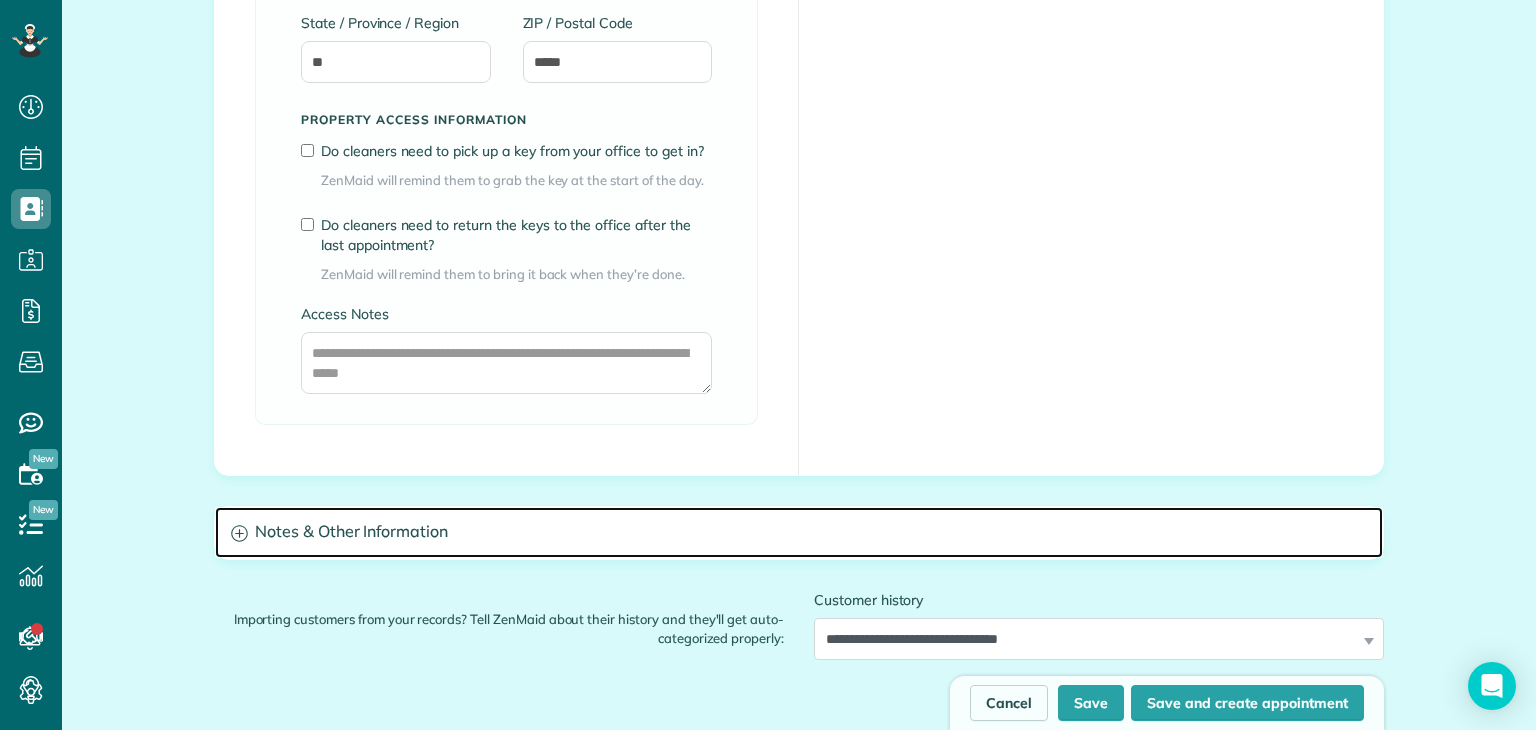 click on "Notes & Other Information" at bounding box center [799, 532] 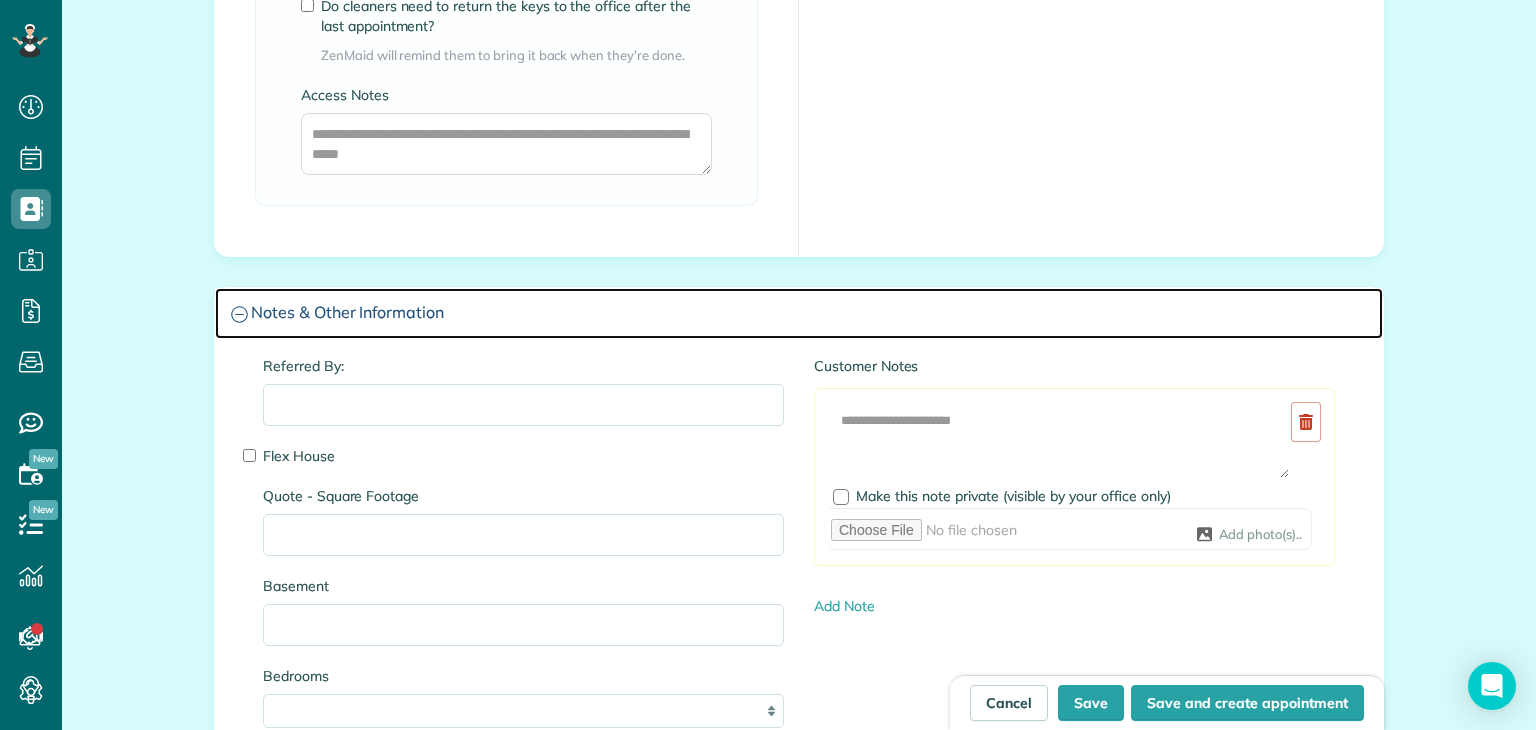 scroll, scrollTop: 1683, scrollLeft: 0, axis: vertical 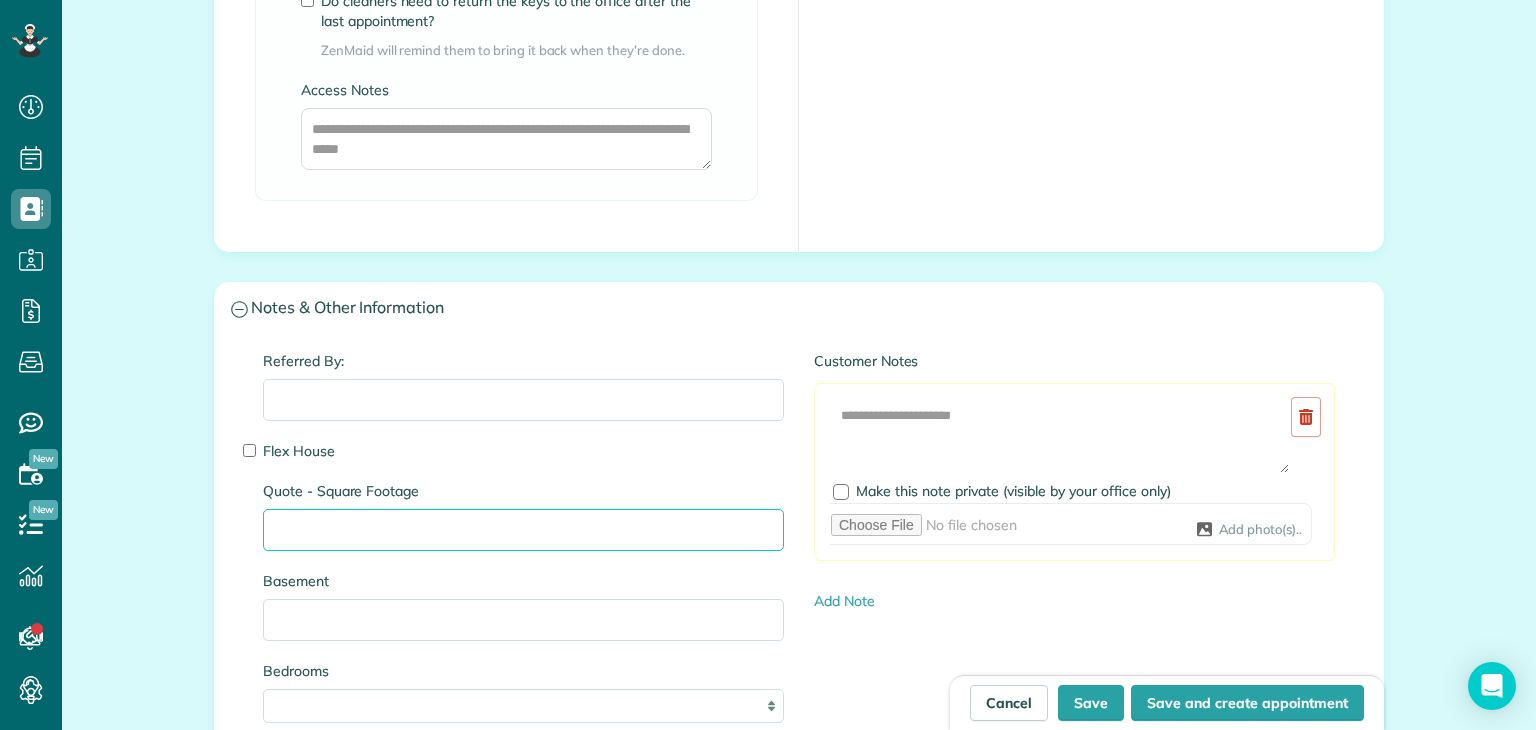 click on "Quote - Square Footage" at bounding box center [523, 530] 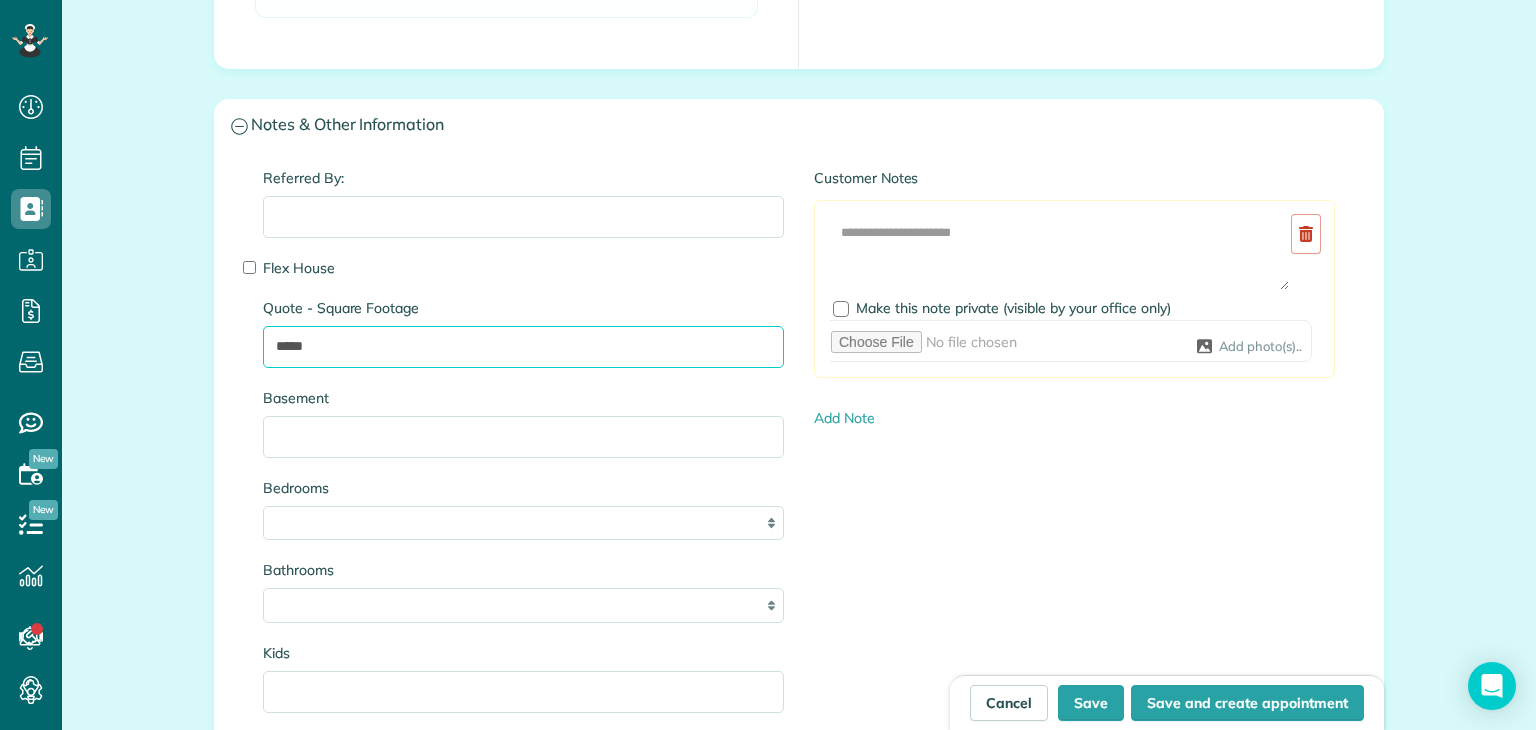 scroll, scrollTop: 1864, scrollLeft: 0, axis: vertical 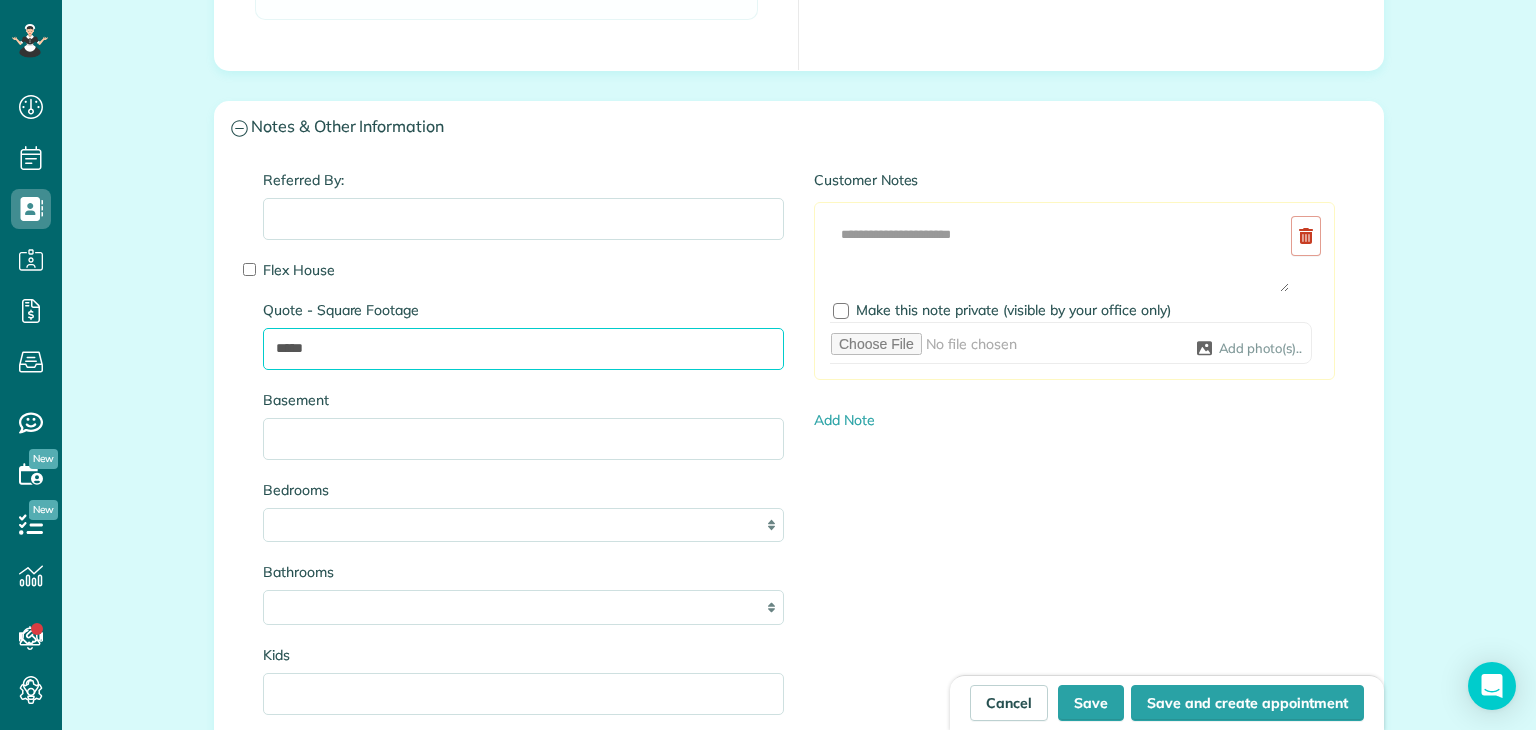type on "****" 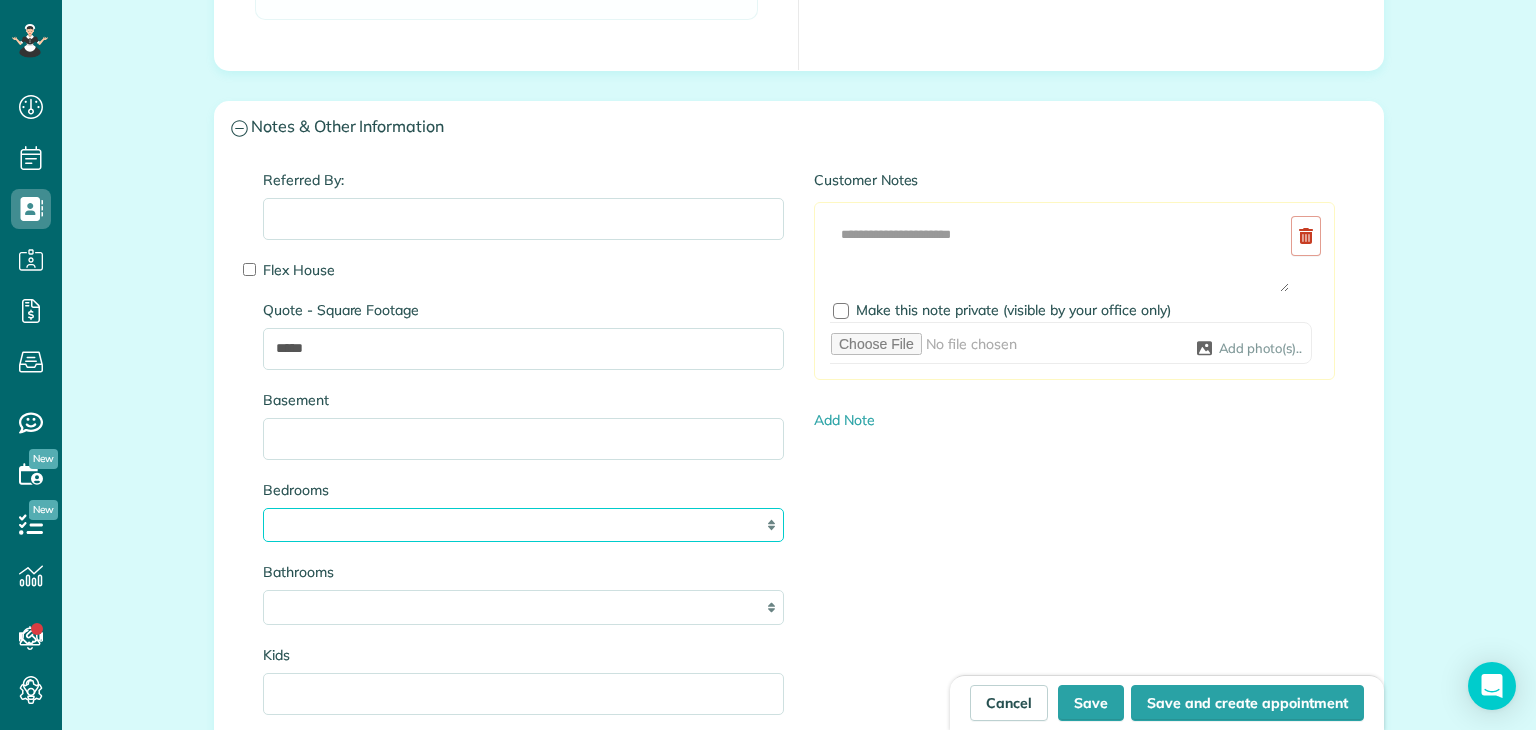 click on "*
*
*
*
**" at bounding box center [523, 525] 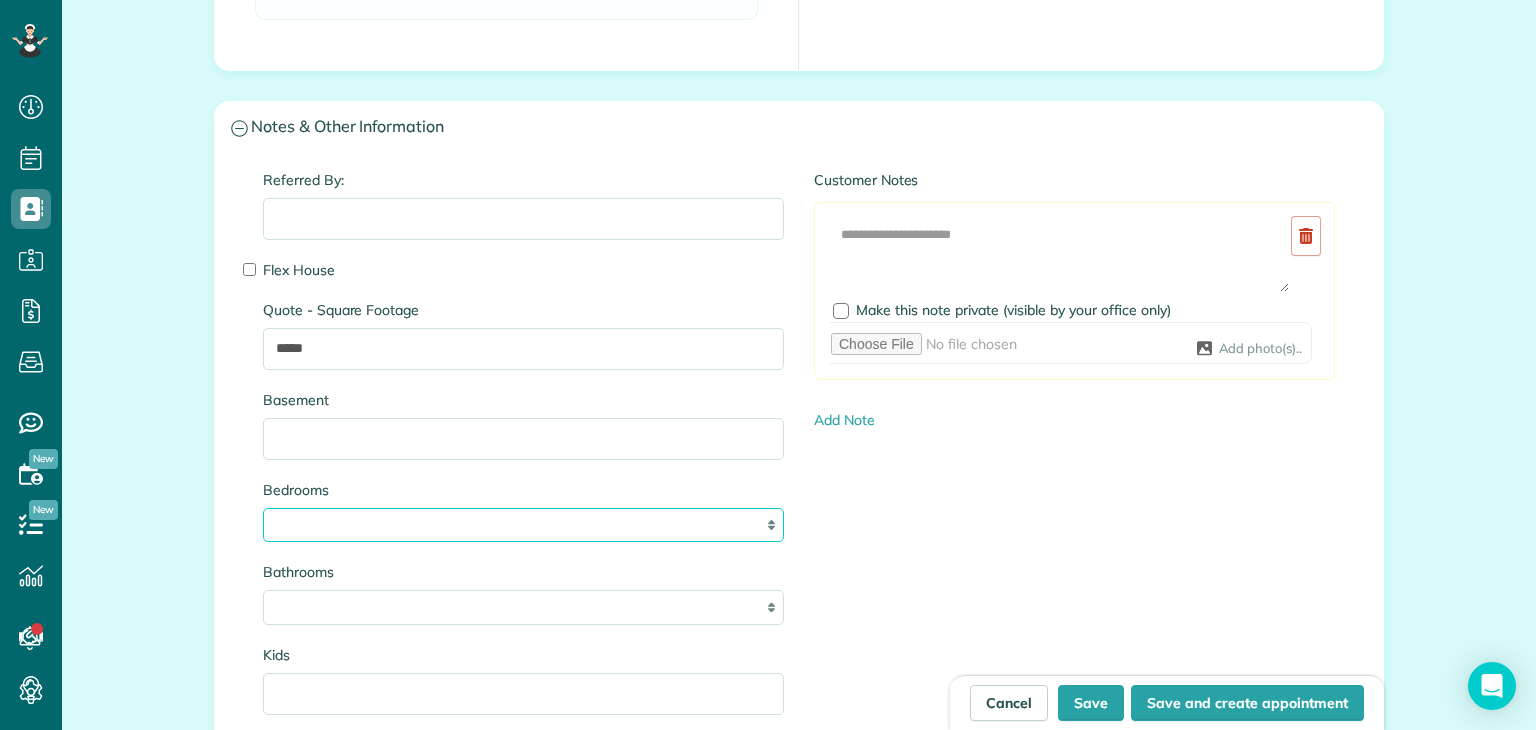 select on "**" 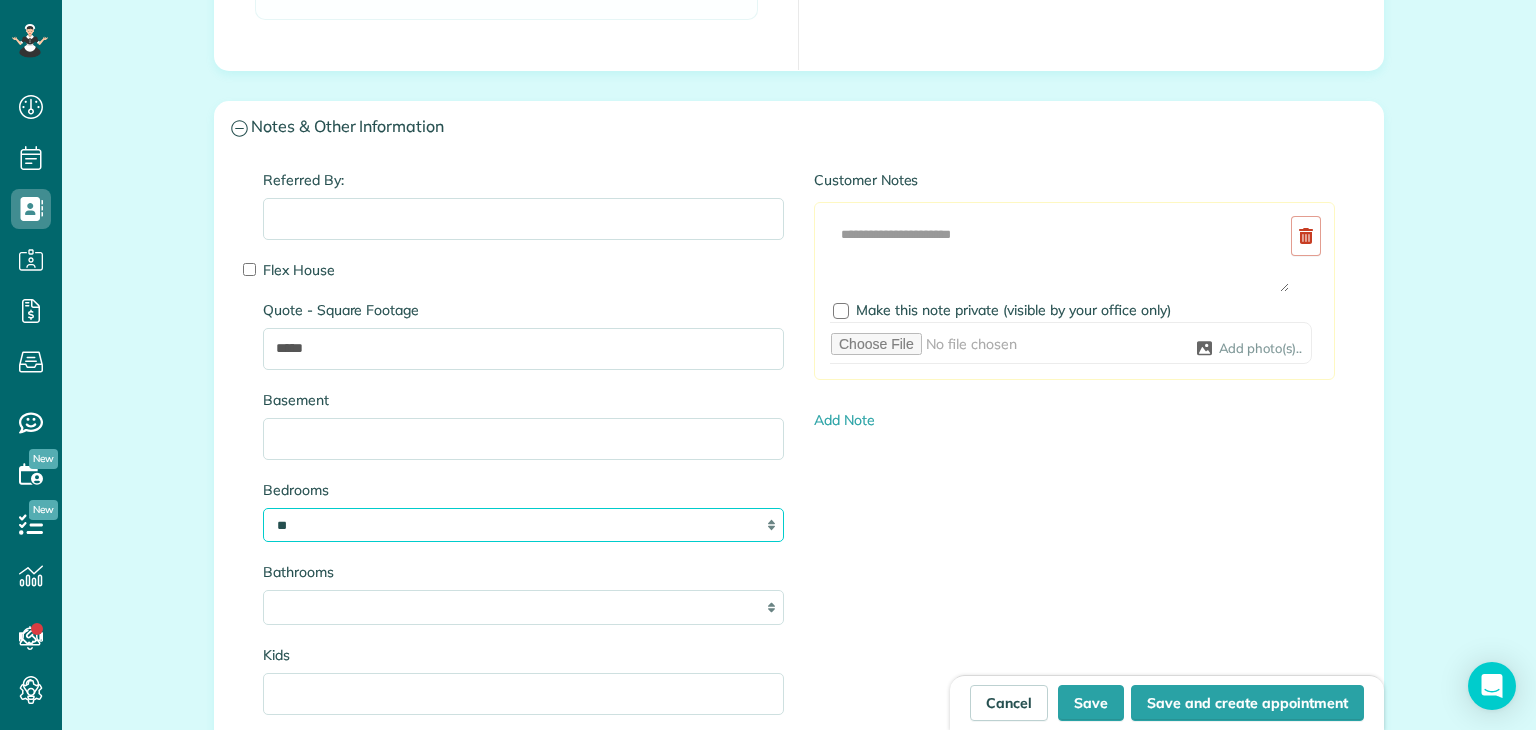 click on "*
*
*
*
**" at bounding box center [523, 525] 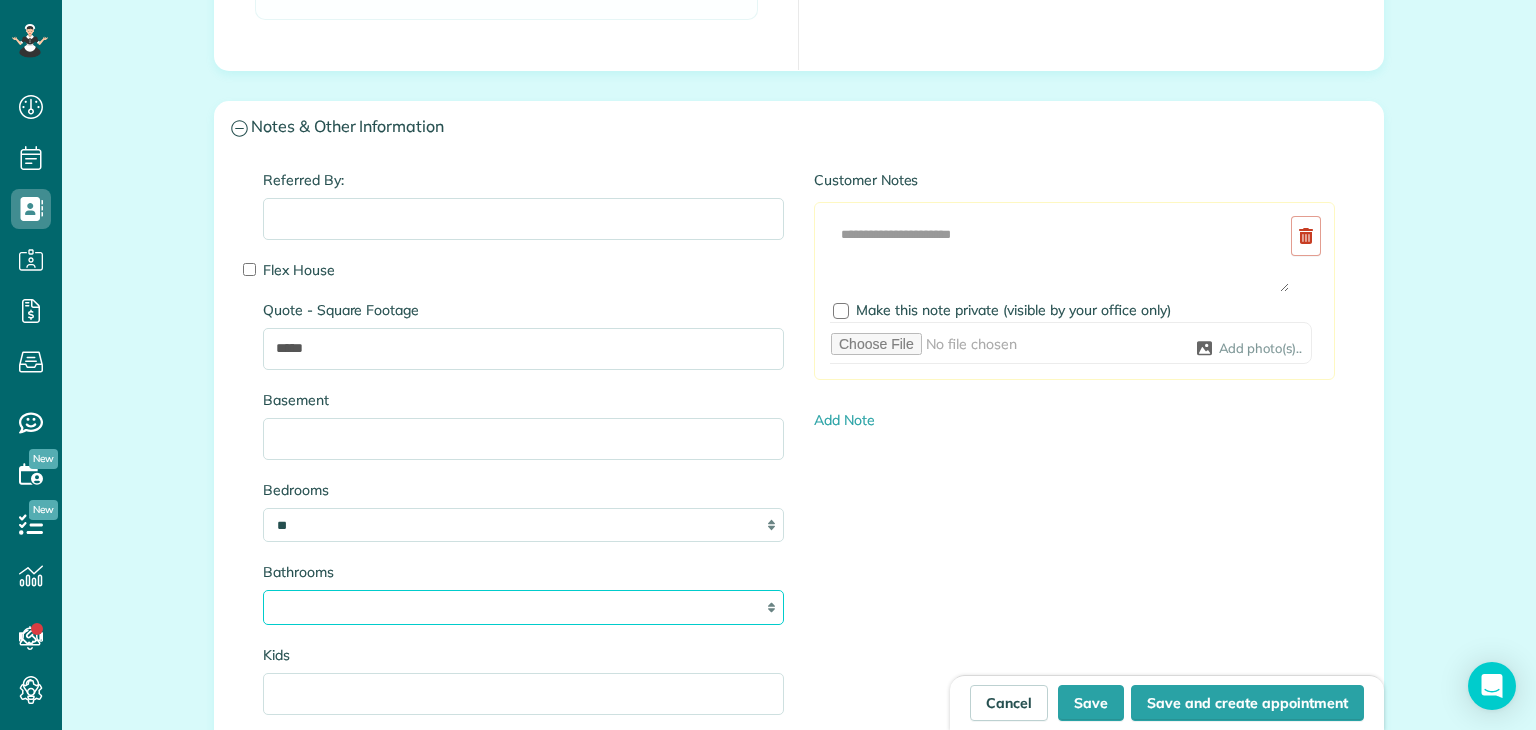 click on "*
***
*
***
*
***
*
***
**" at bounding box center [523, 607] 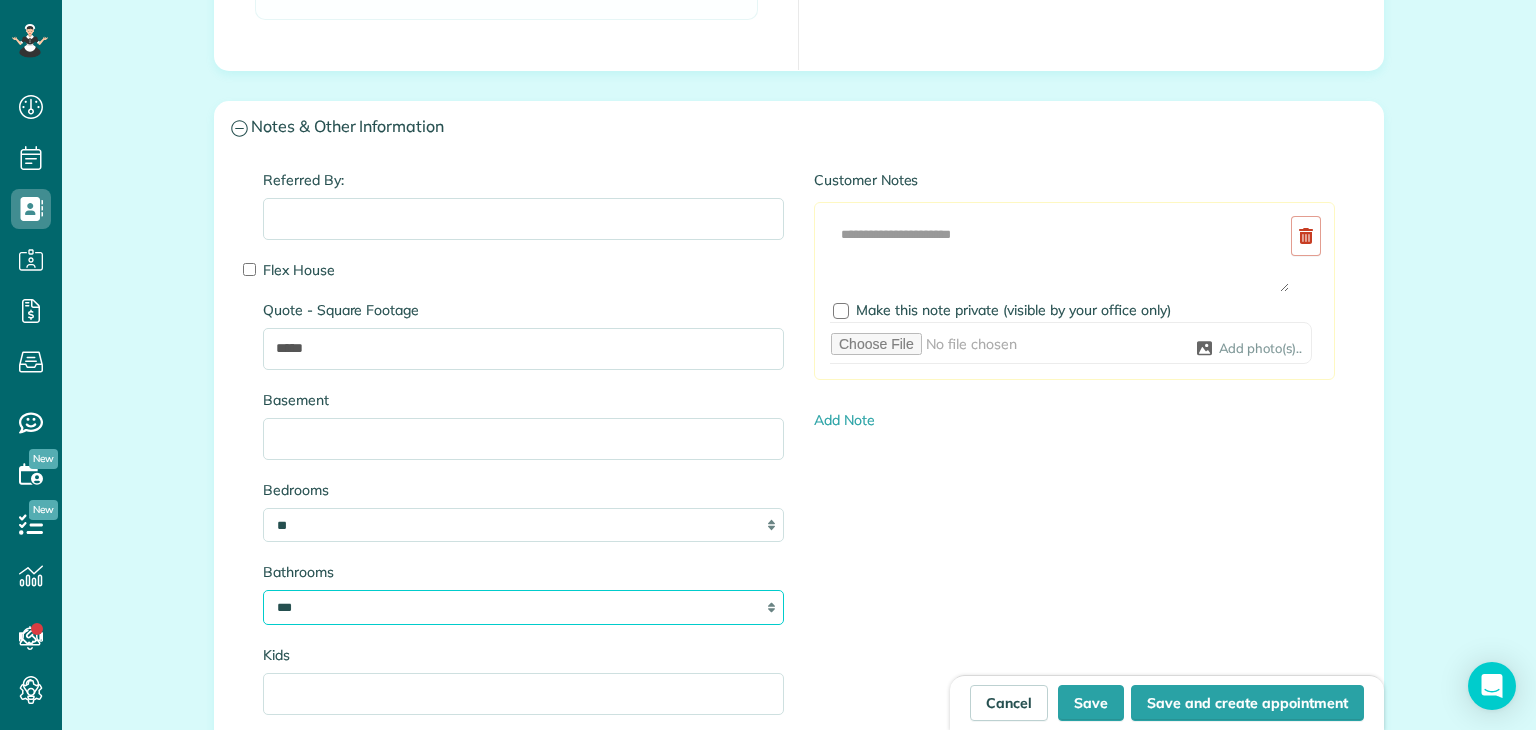 click on "*
***
*
***
*
***
*
***
**" at bounding box center (523, 607) 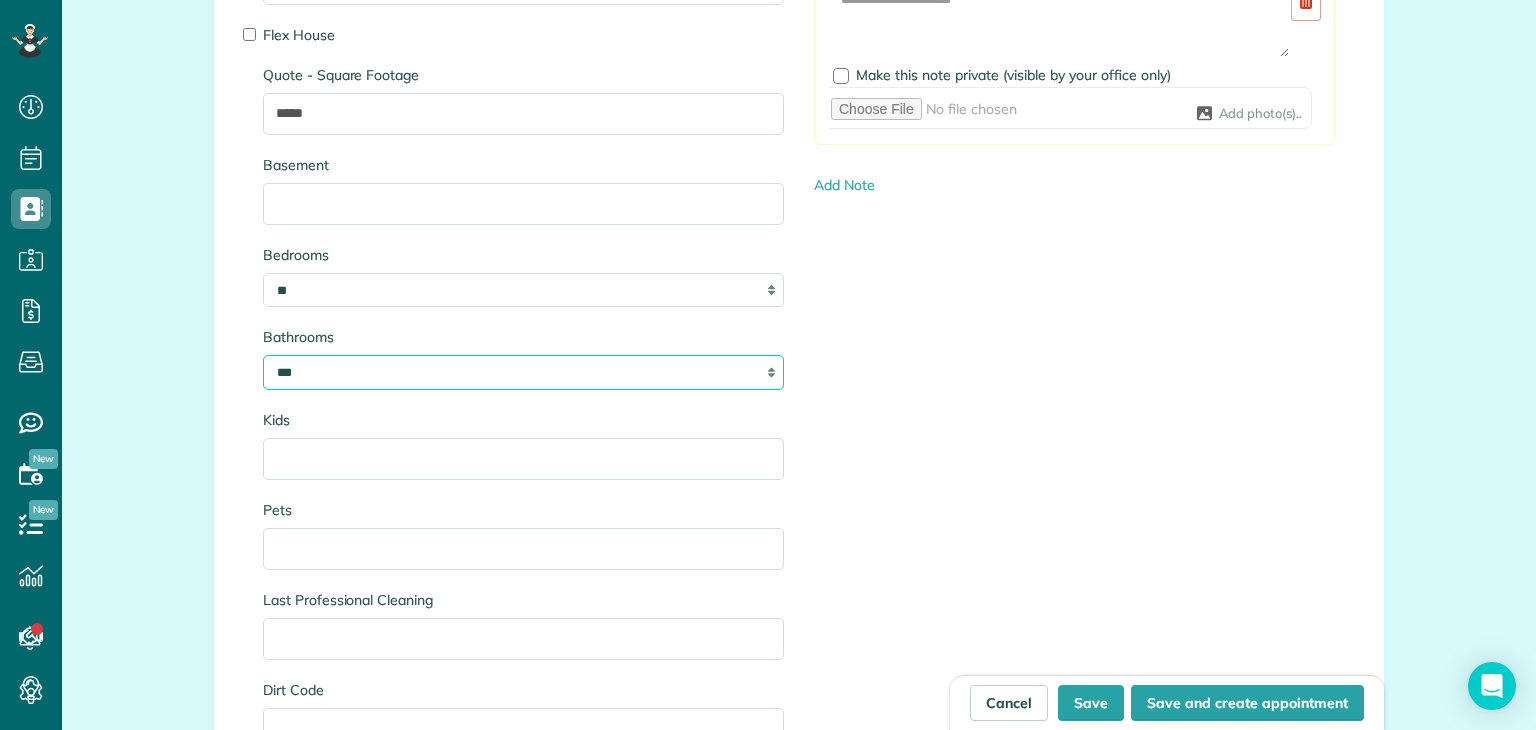 scroll, scrollTop: 2104, scrollLeft: 0, axis: vertical 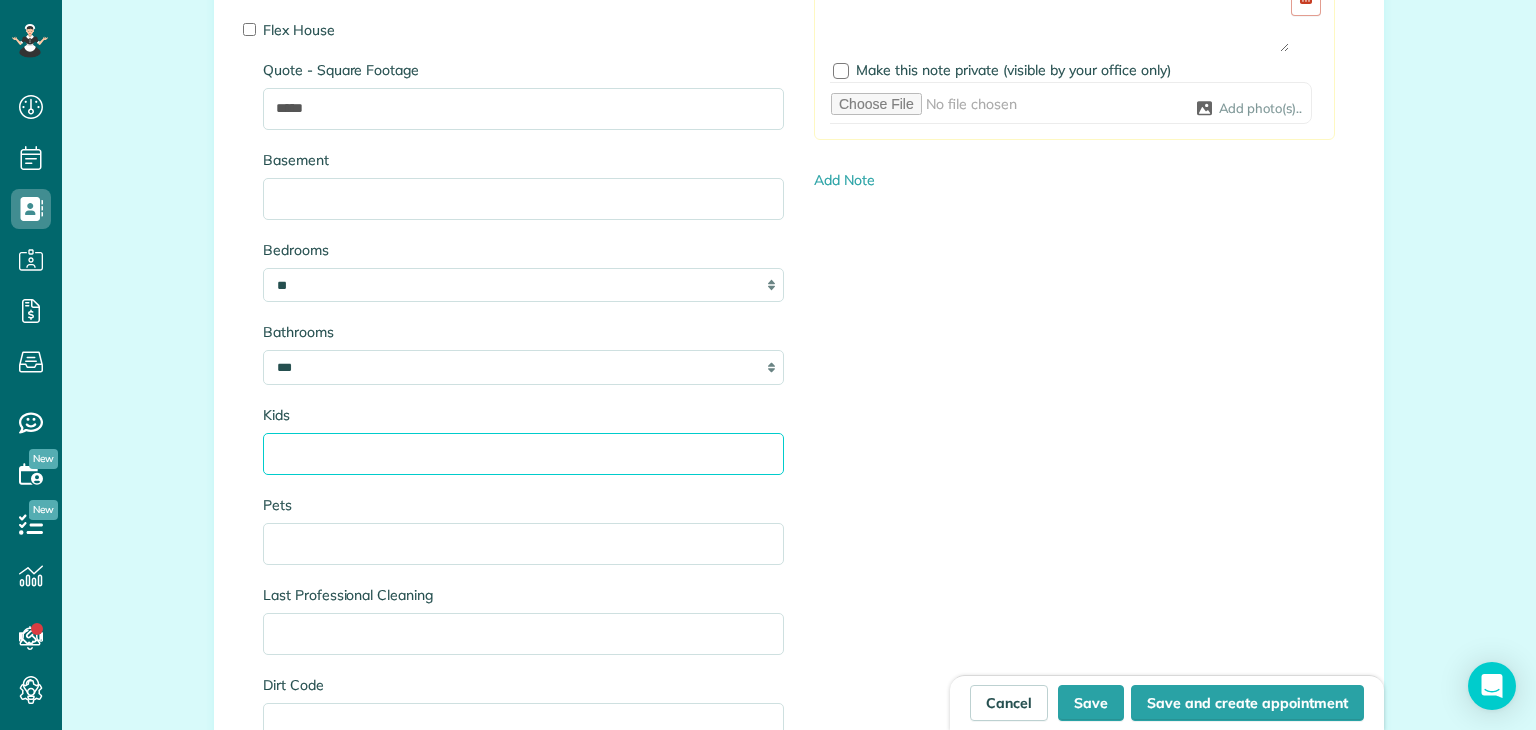click on "Kids" at bounding box center [523, 454] 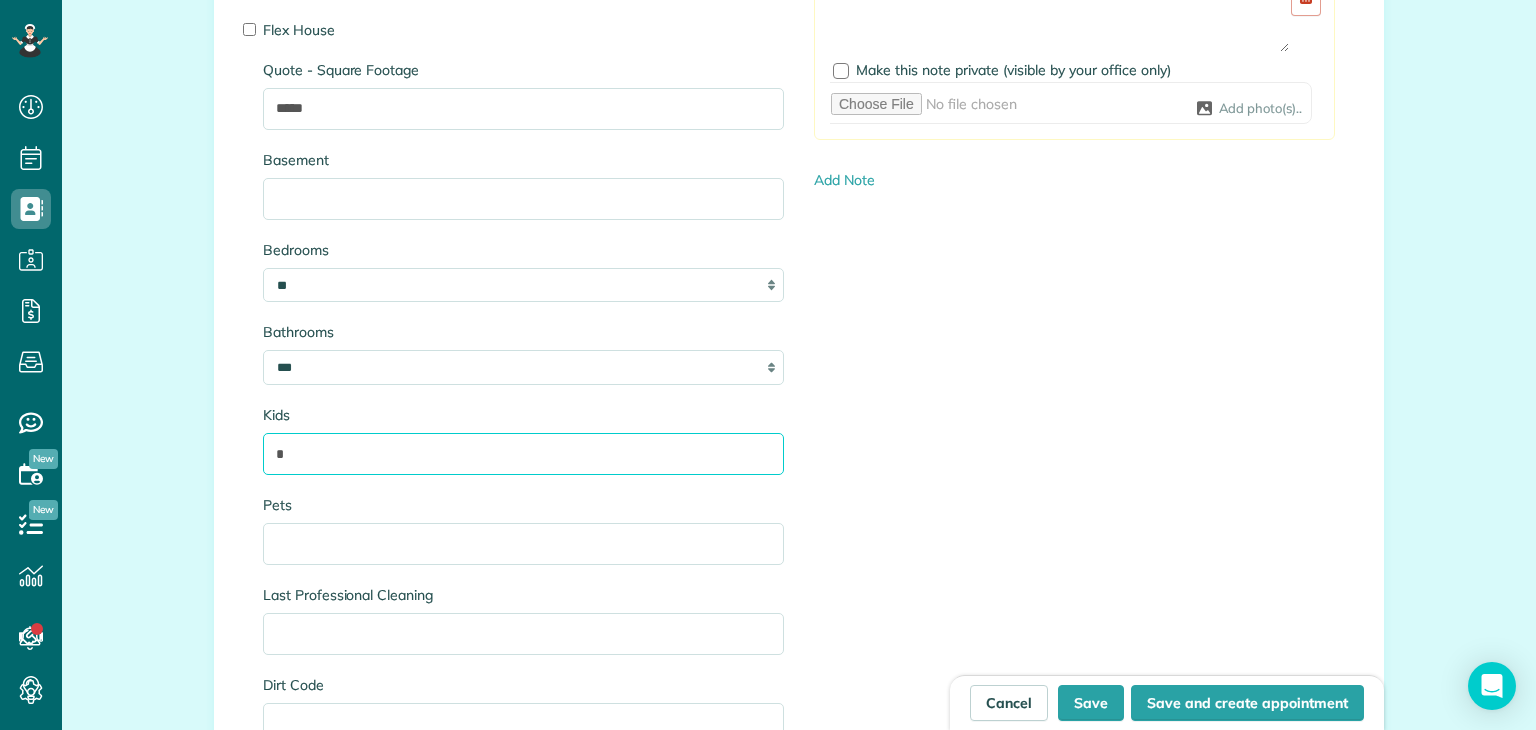 type on "*" 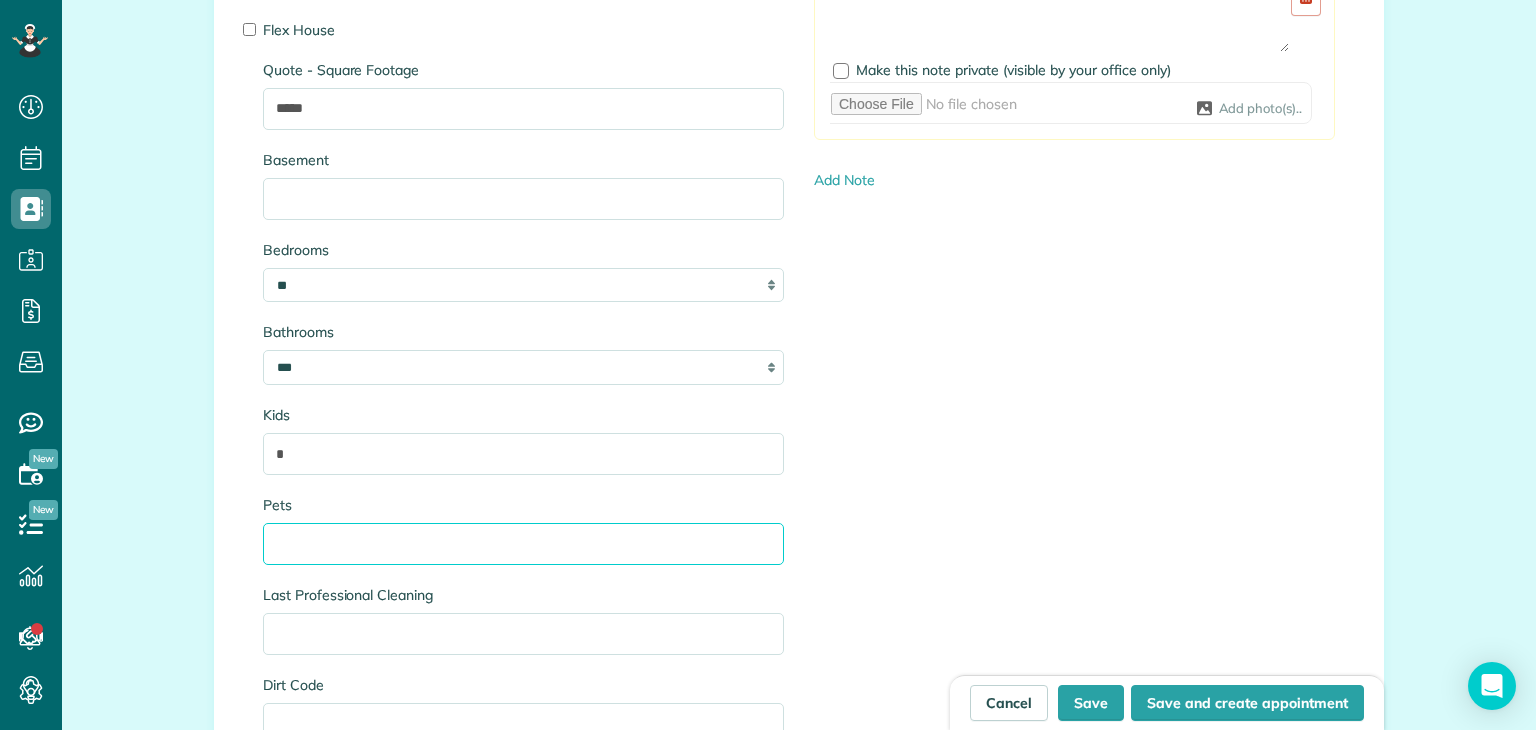 click on "Pets" at bounding box center [523, 544] 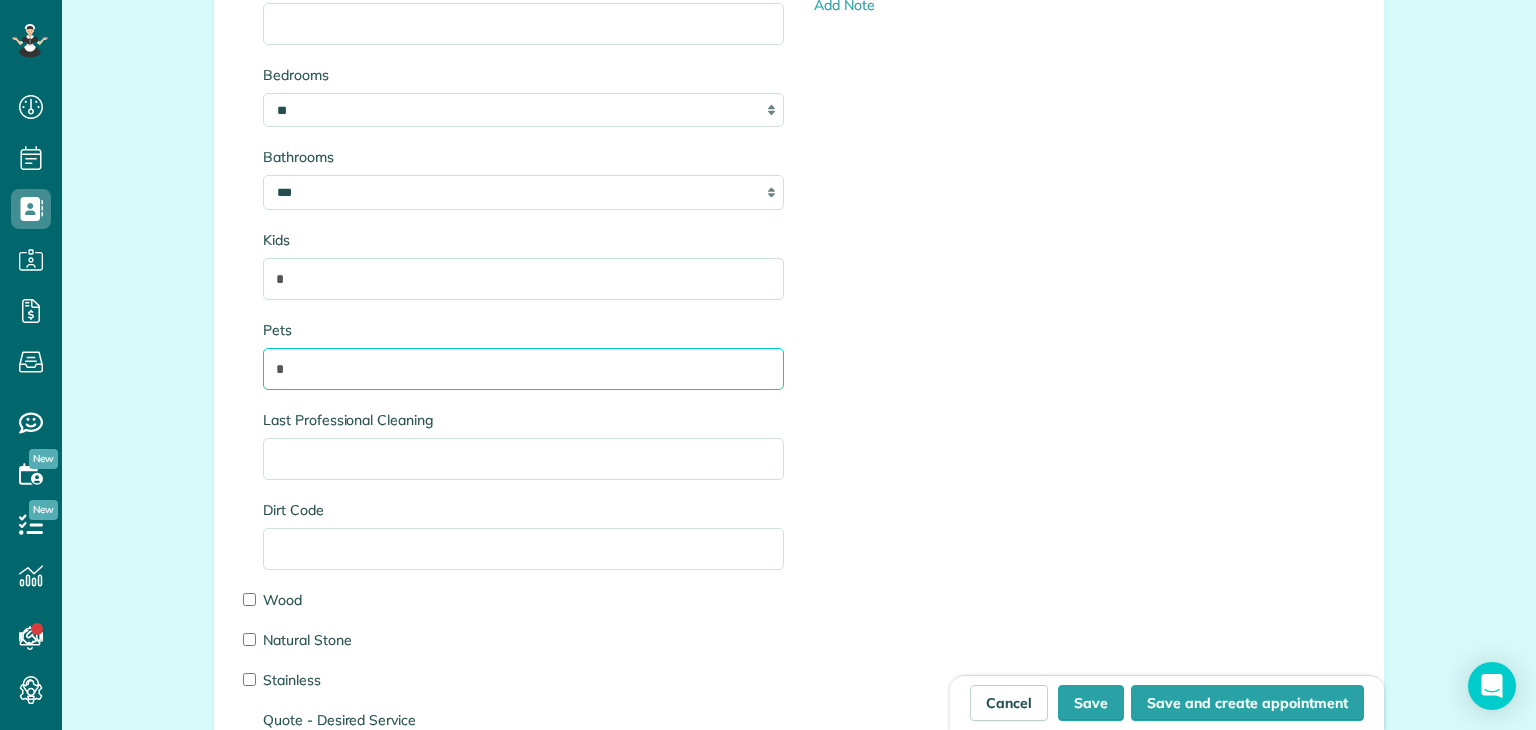 scroll, scrollTop: 2290, scrollLeft: 0, axis: vertical 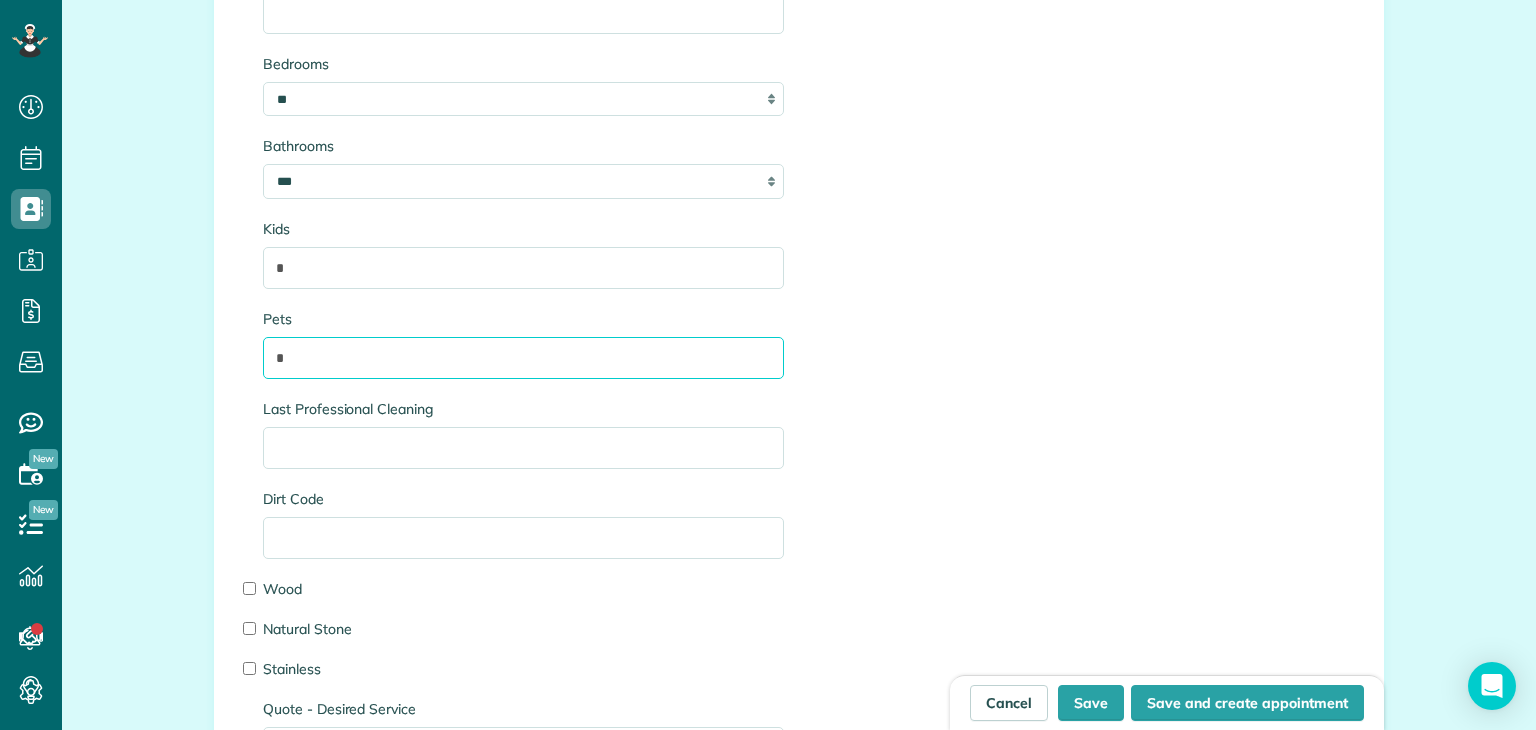 type on "*" 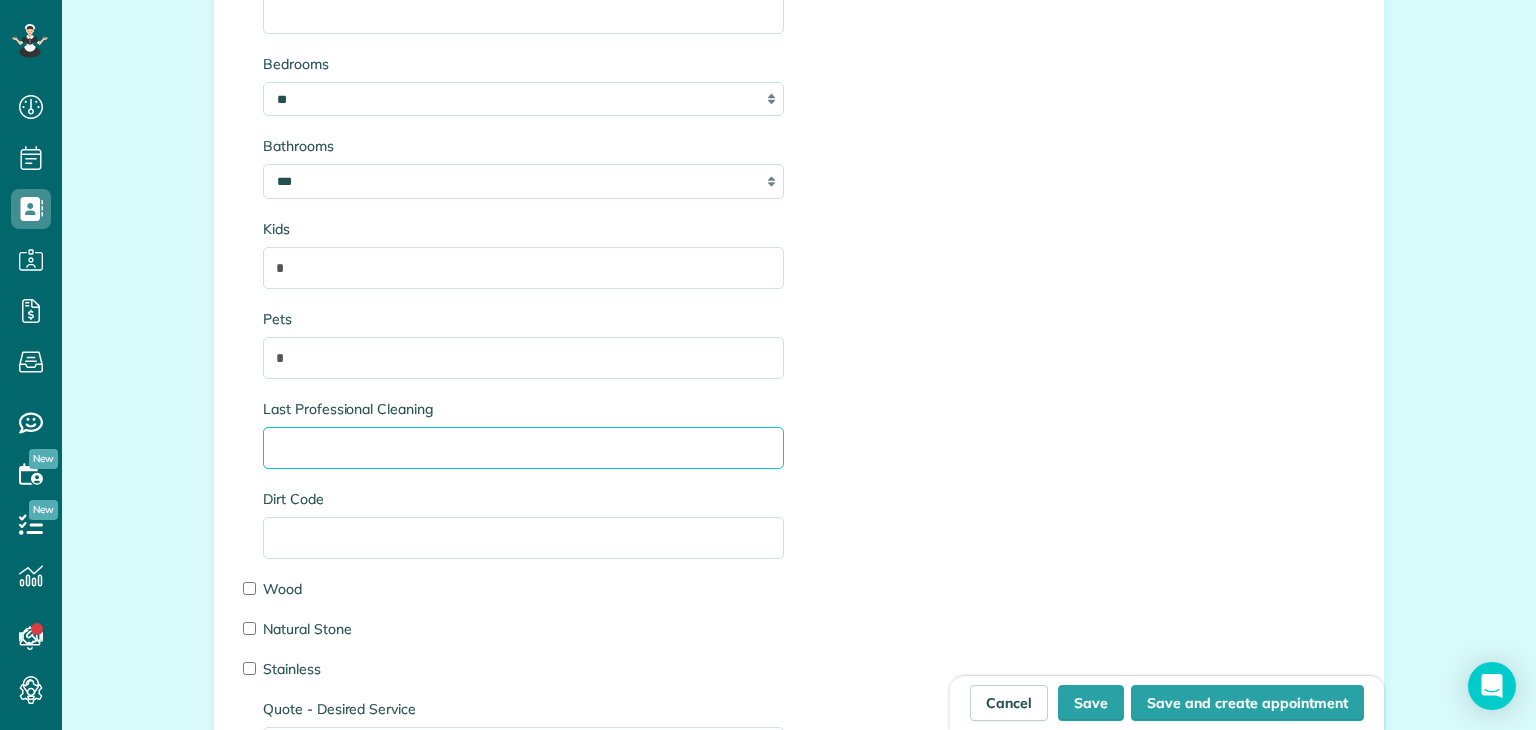 click on "Last Professional Cleaning" at bounding box center [523, 448] 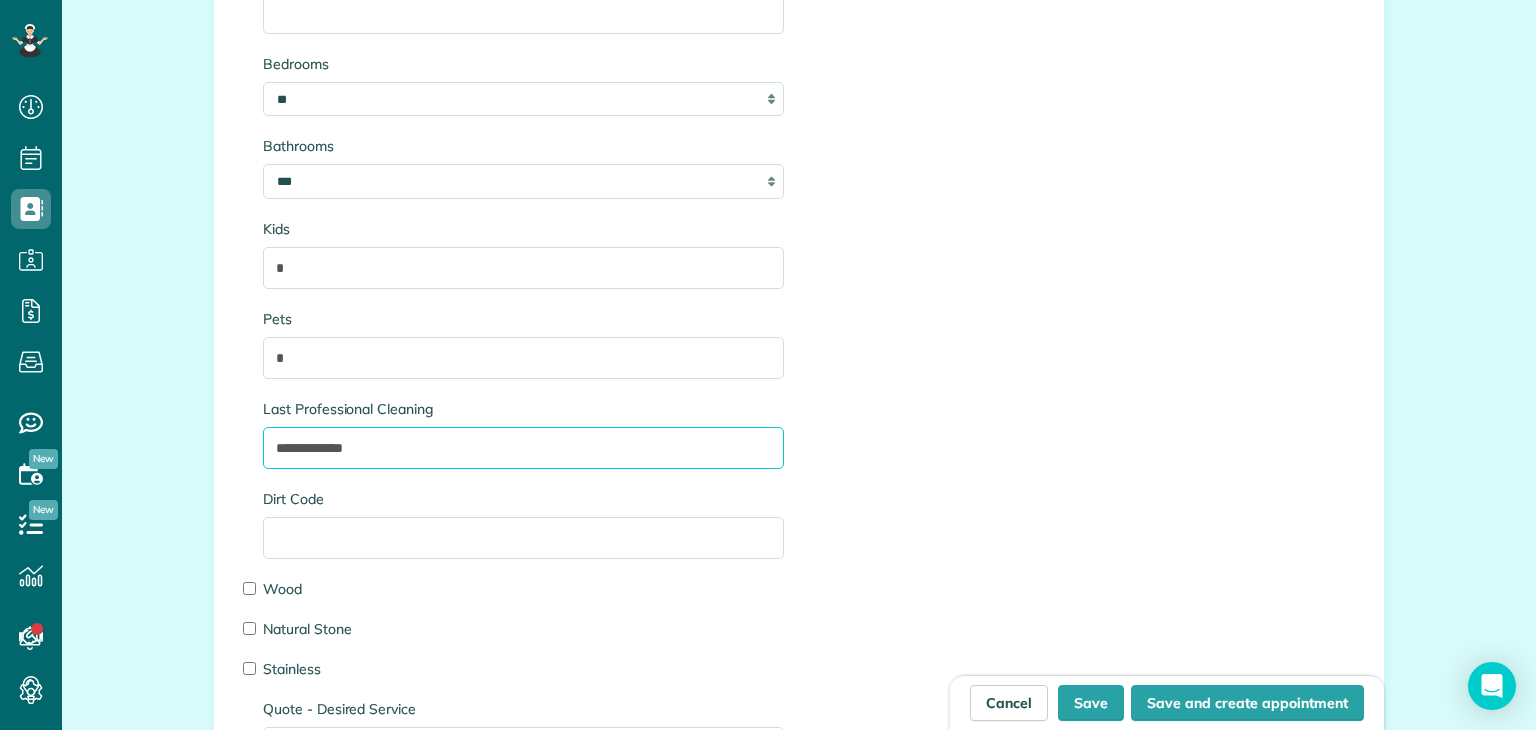 type on "**********" 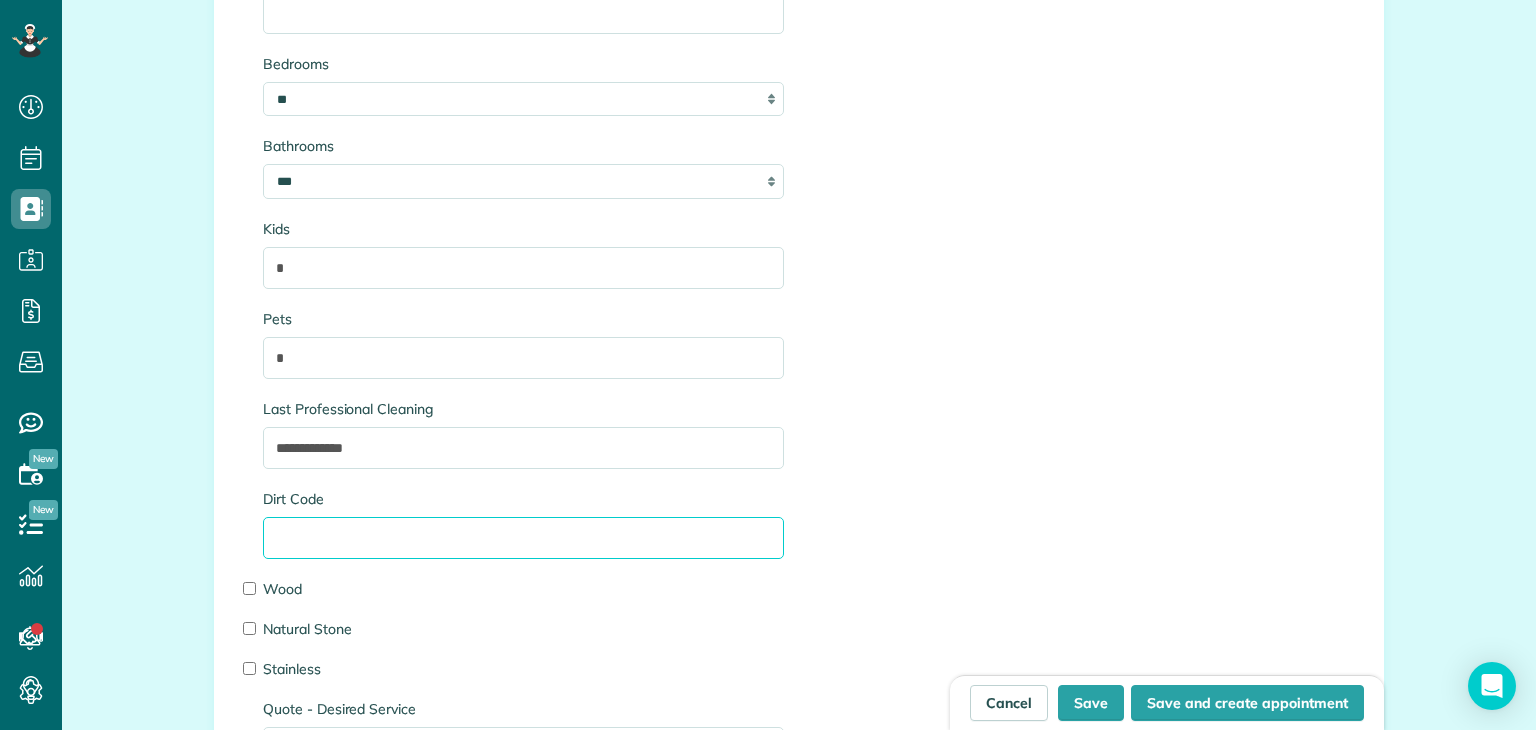 click on "Dirt Code" at bounding box center (523, 538) 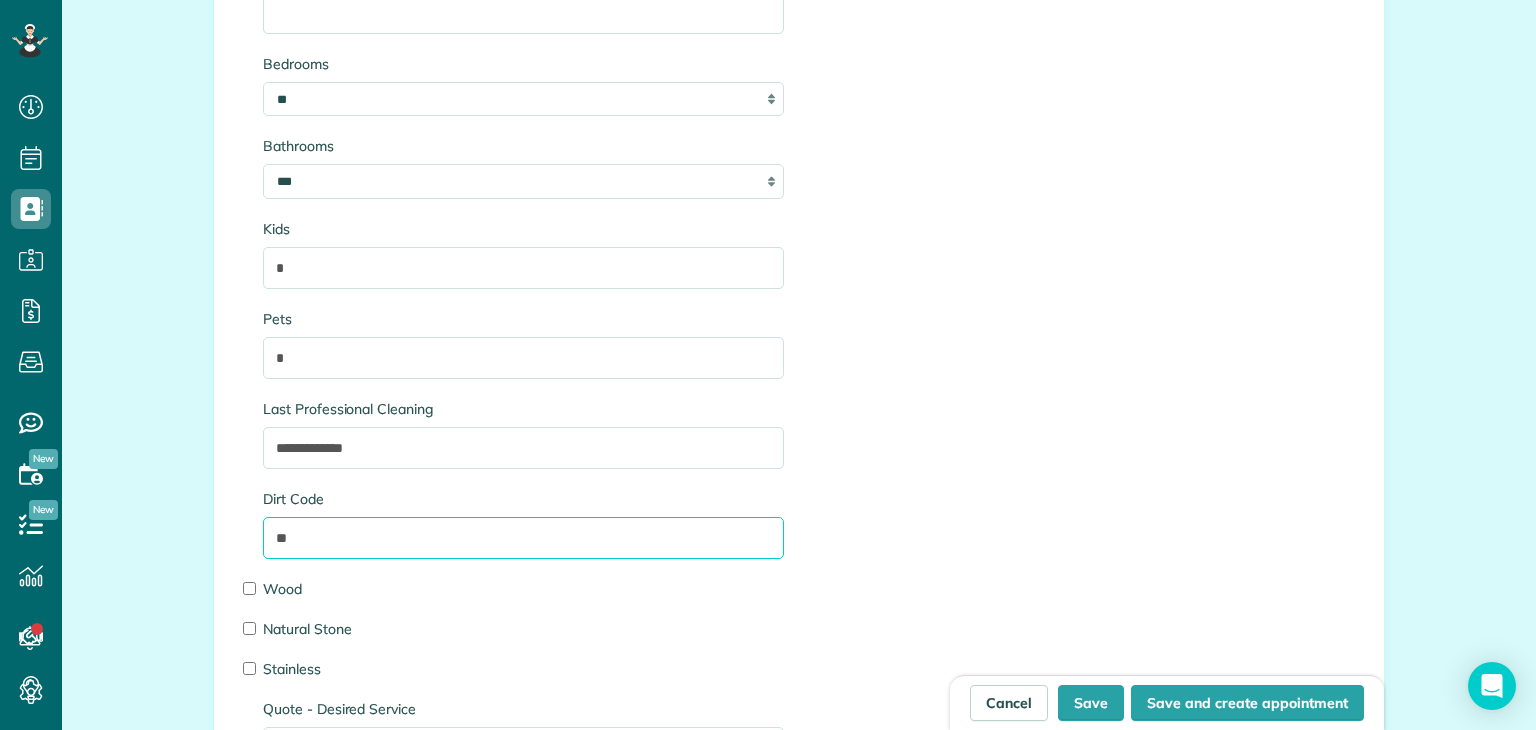 type on "*" 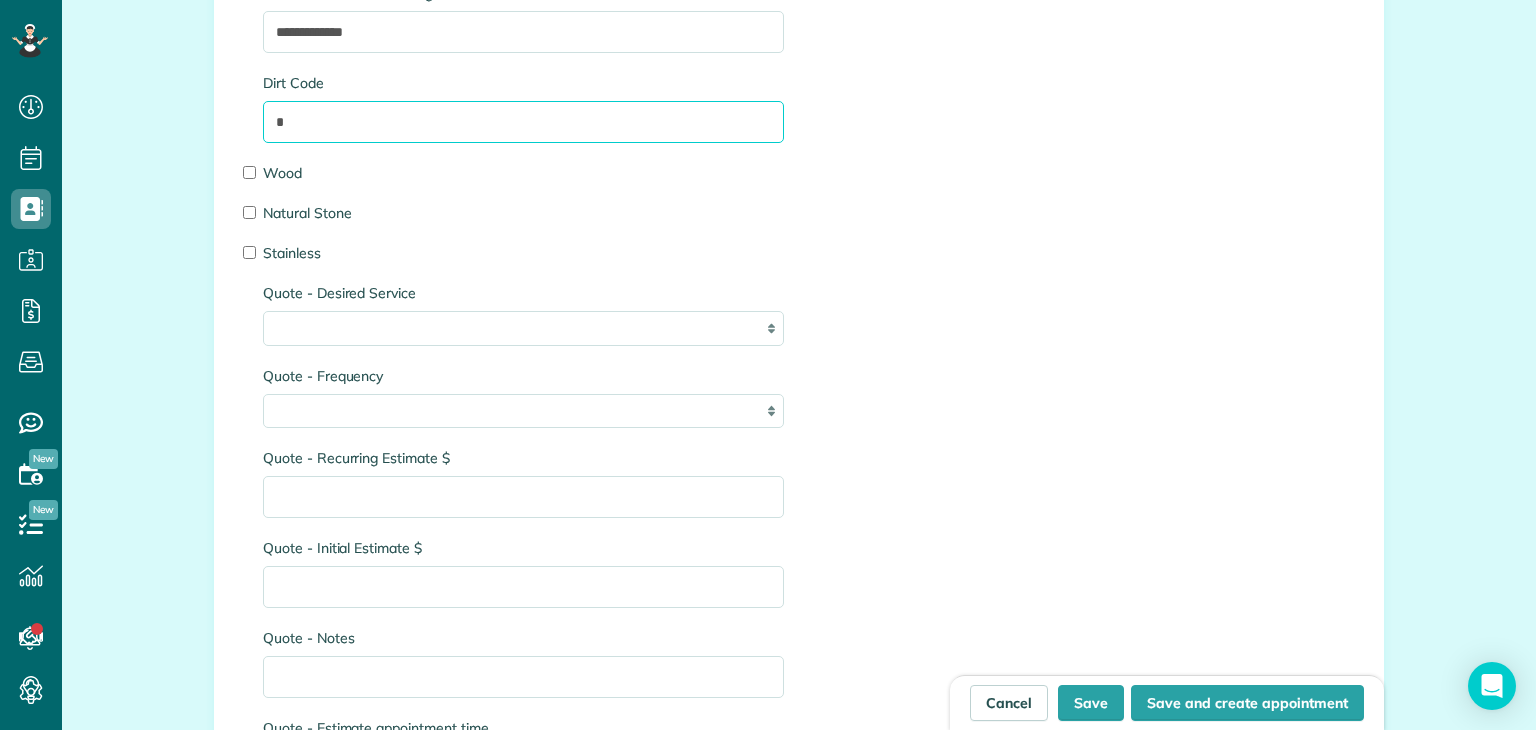 scroll, scrollTop: 2732, scrollLeft: 0, axis: vertical 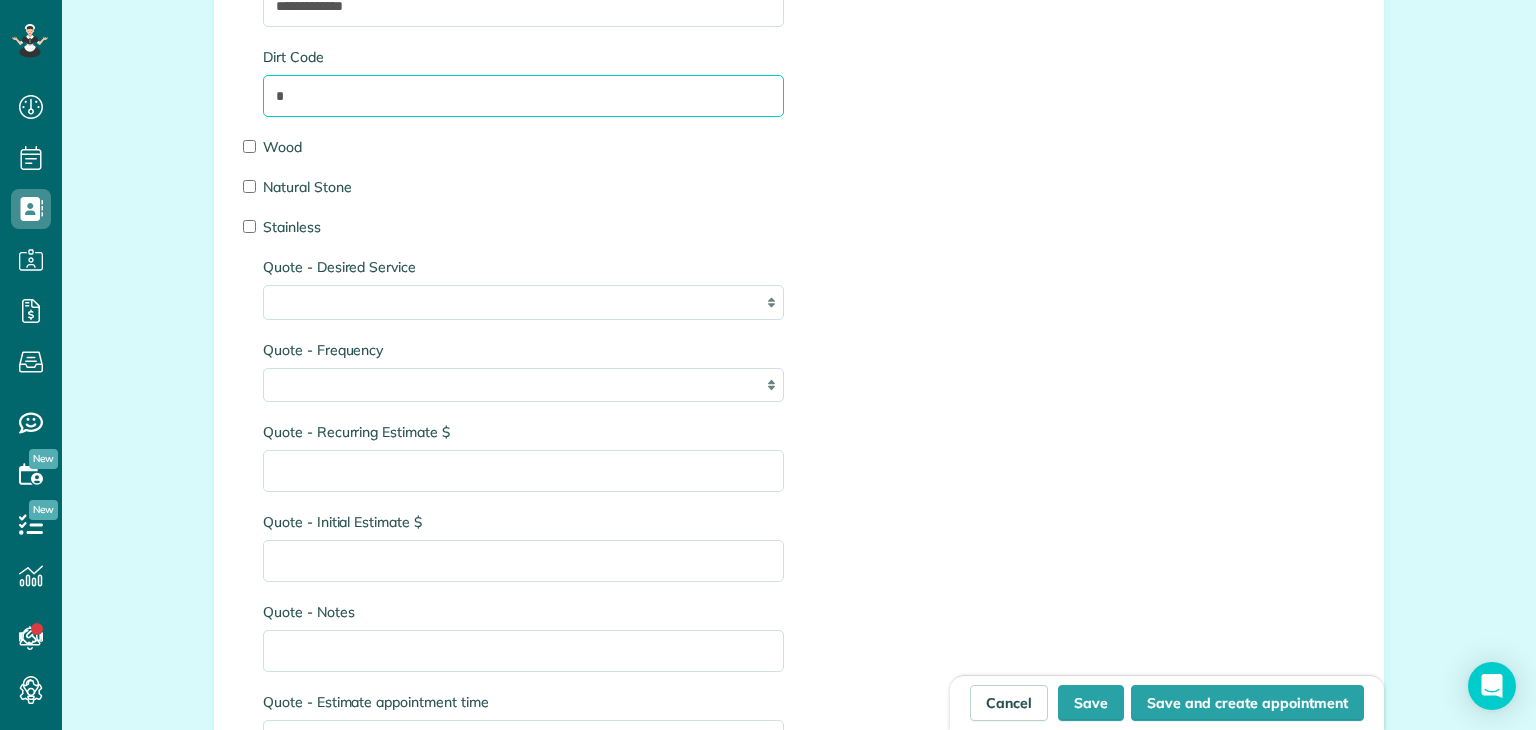 type on "*" 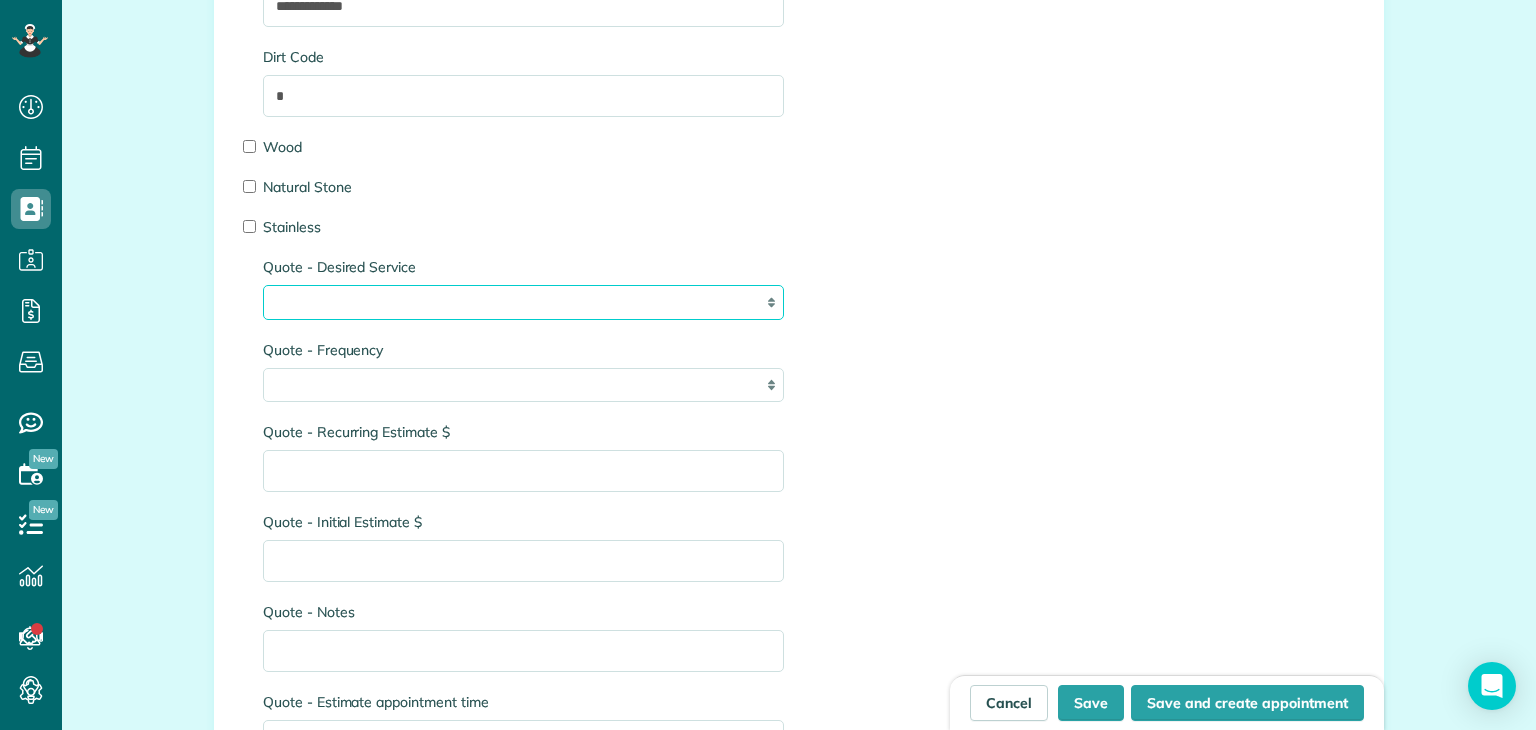 click on "**********" at bounding box center (523, 302) 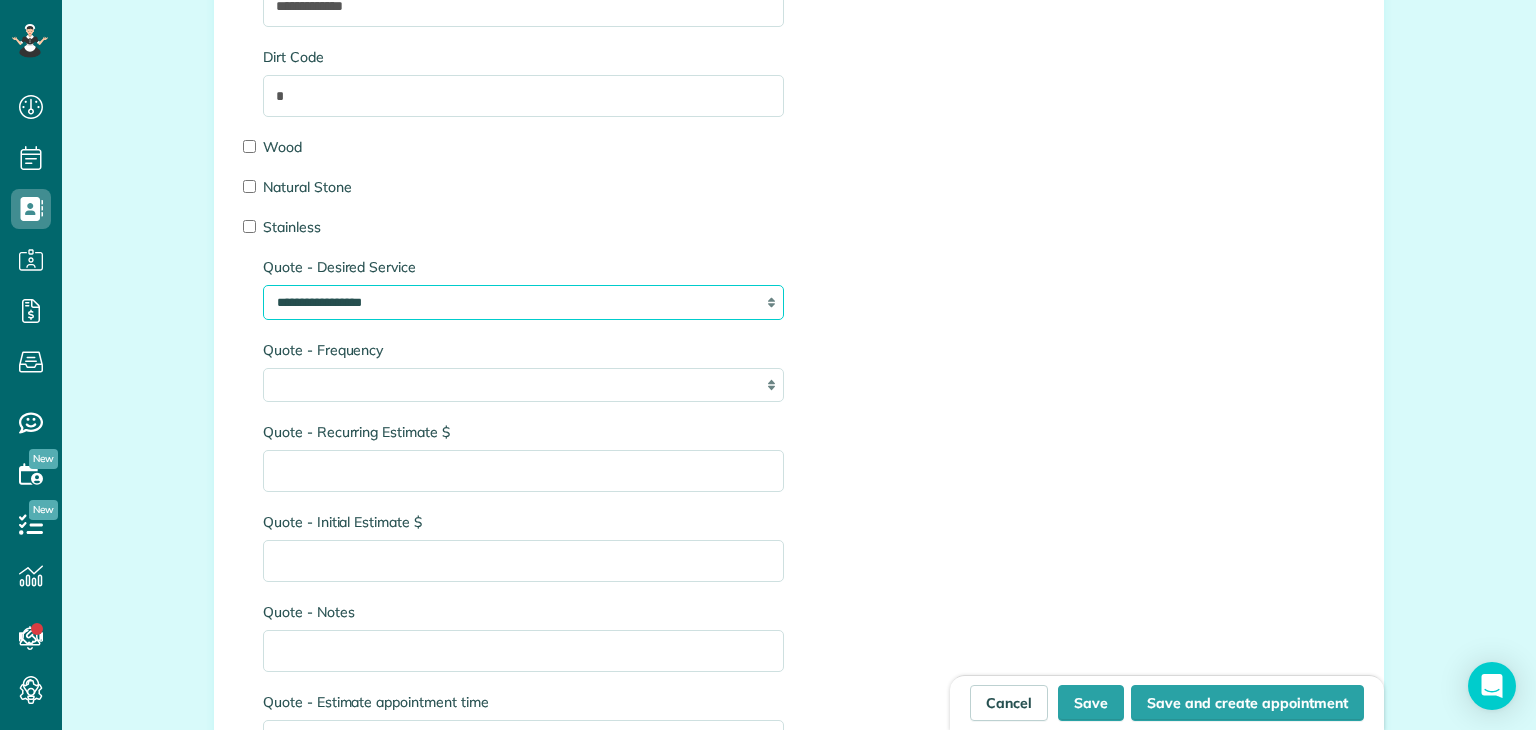 click on "**********" at bounding box center (523, 302) 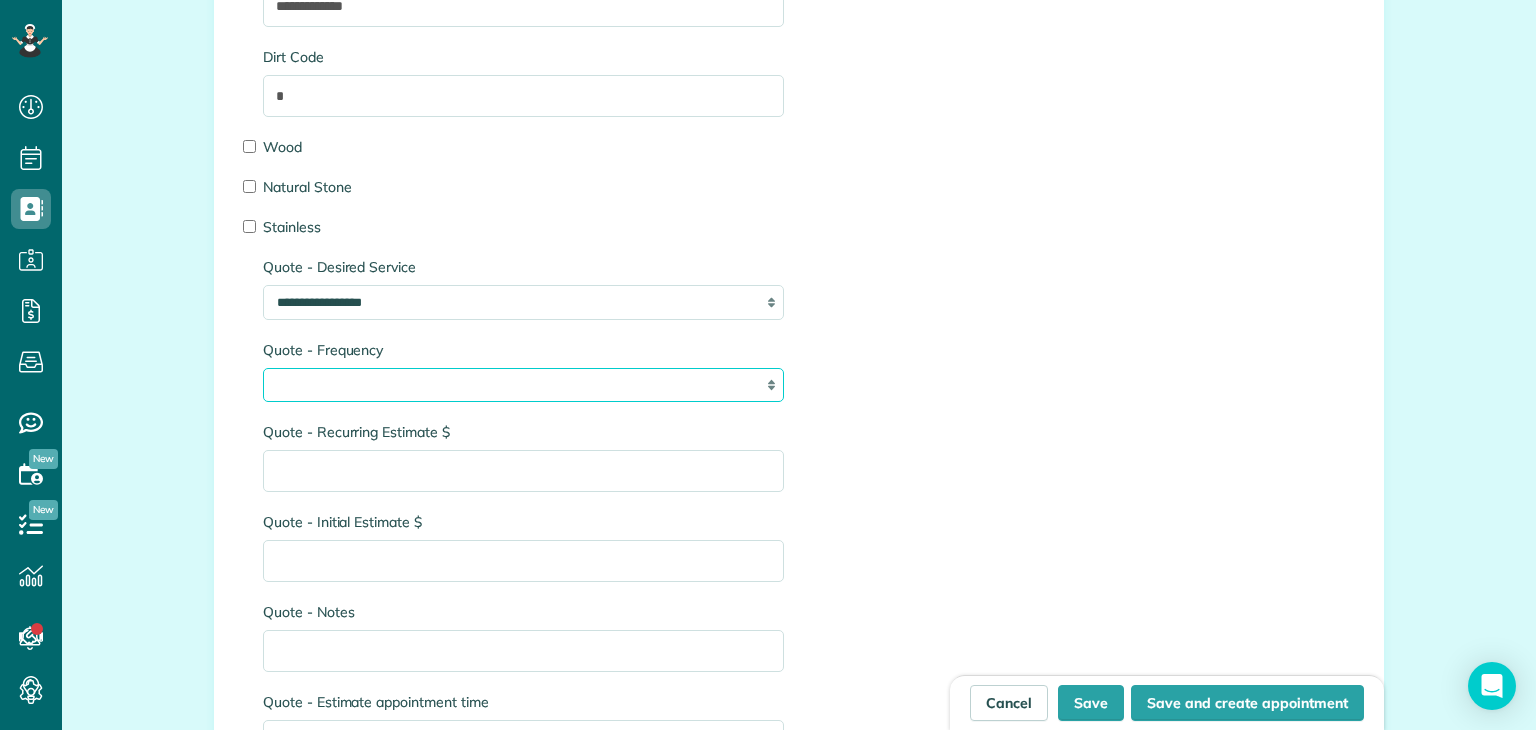 click on "****
******
********
*******" at bounding box center [523, 385] 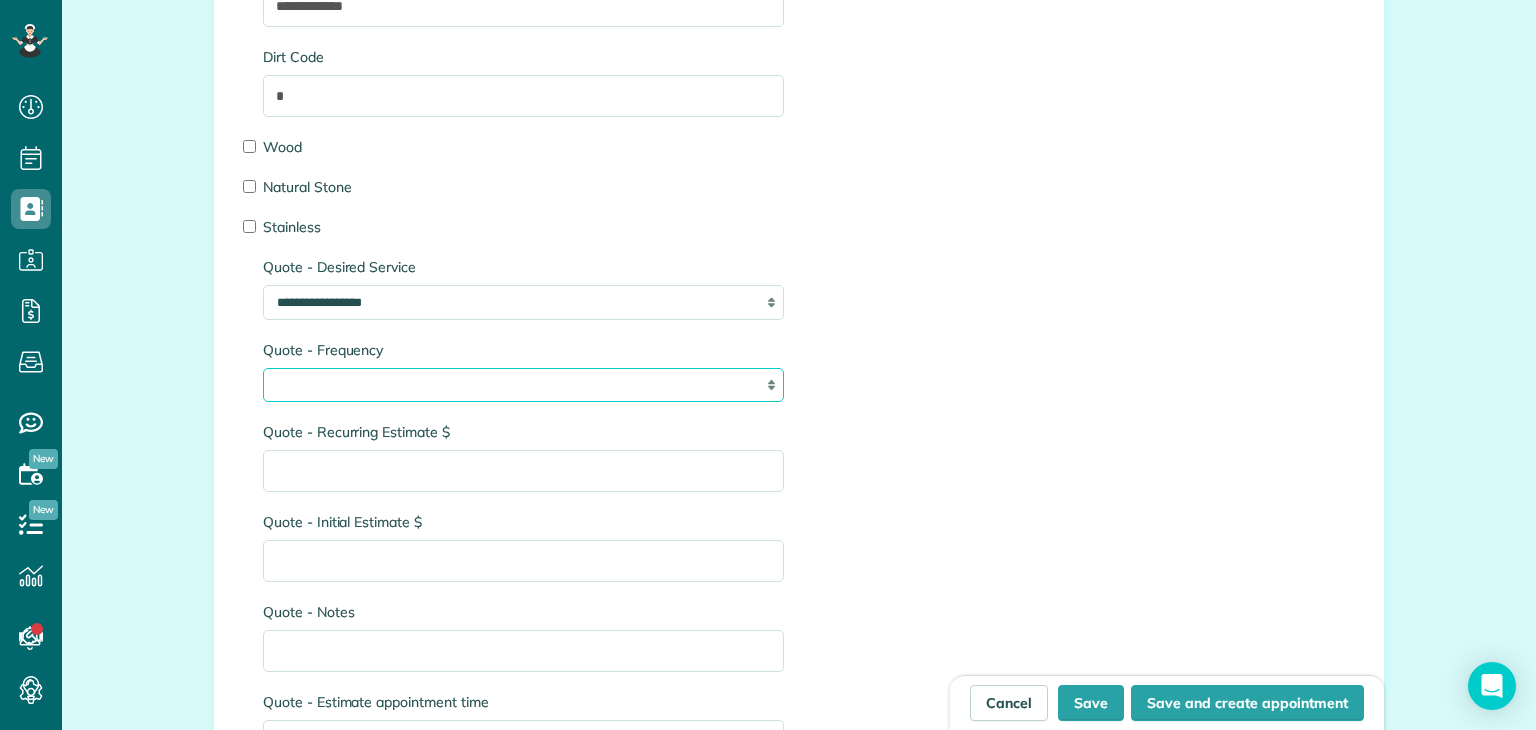 select on "********" 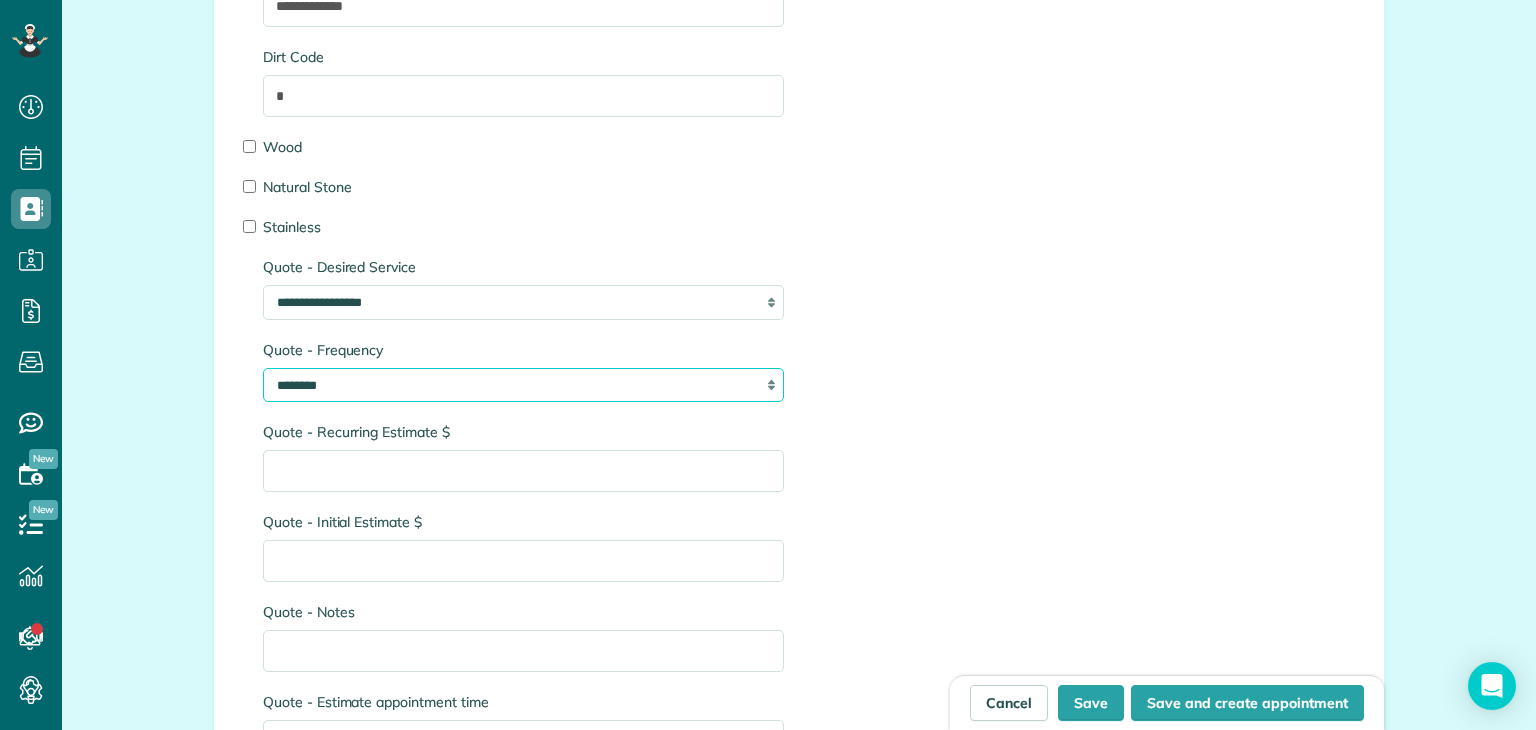 click on "****
******
********
*******" at bounding box center [523, 385] 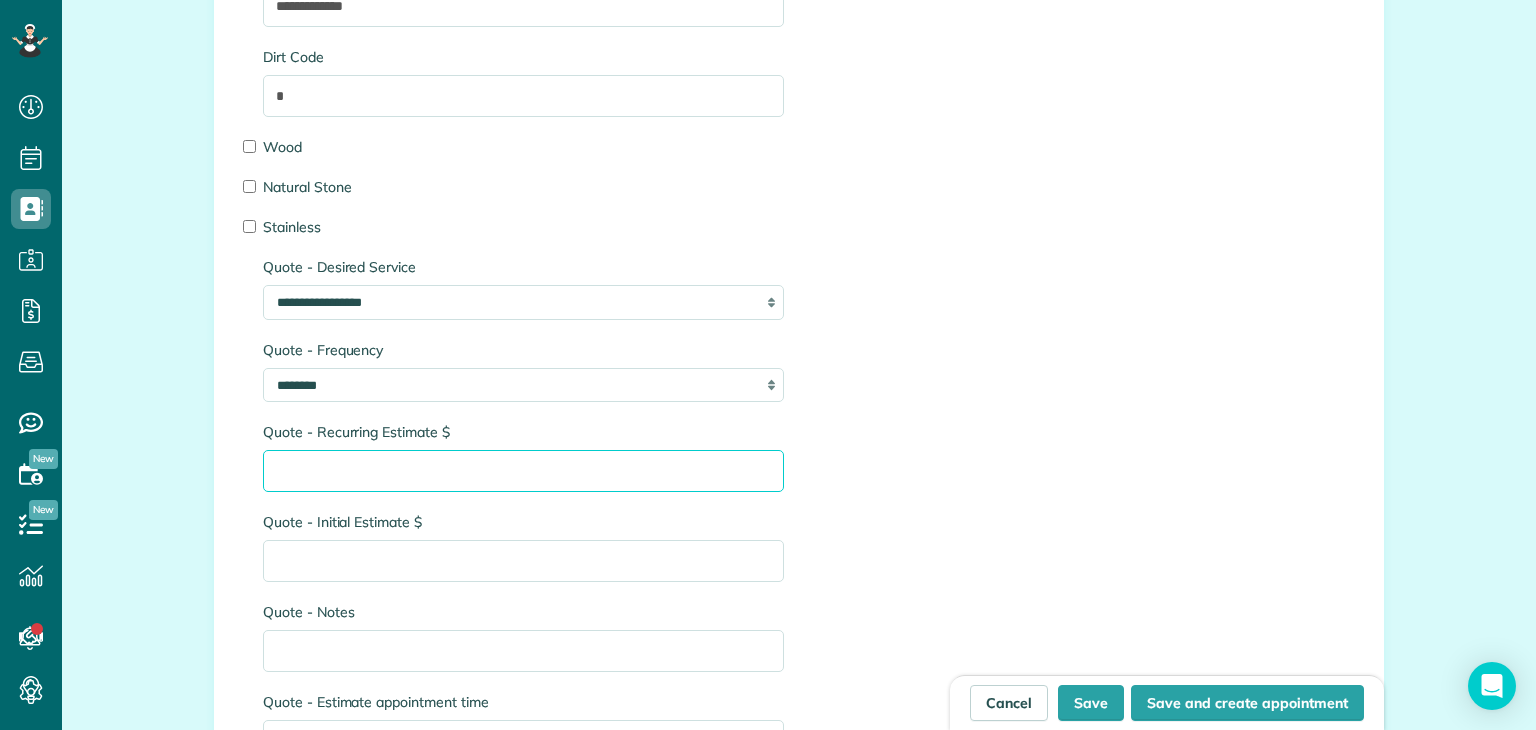 click on "Quote - Recurring Estimate $" at bounding box center [523, 471] 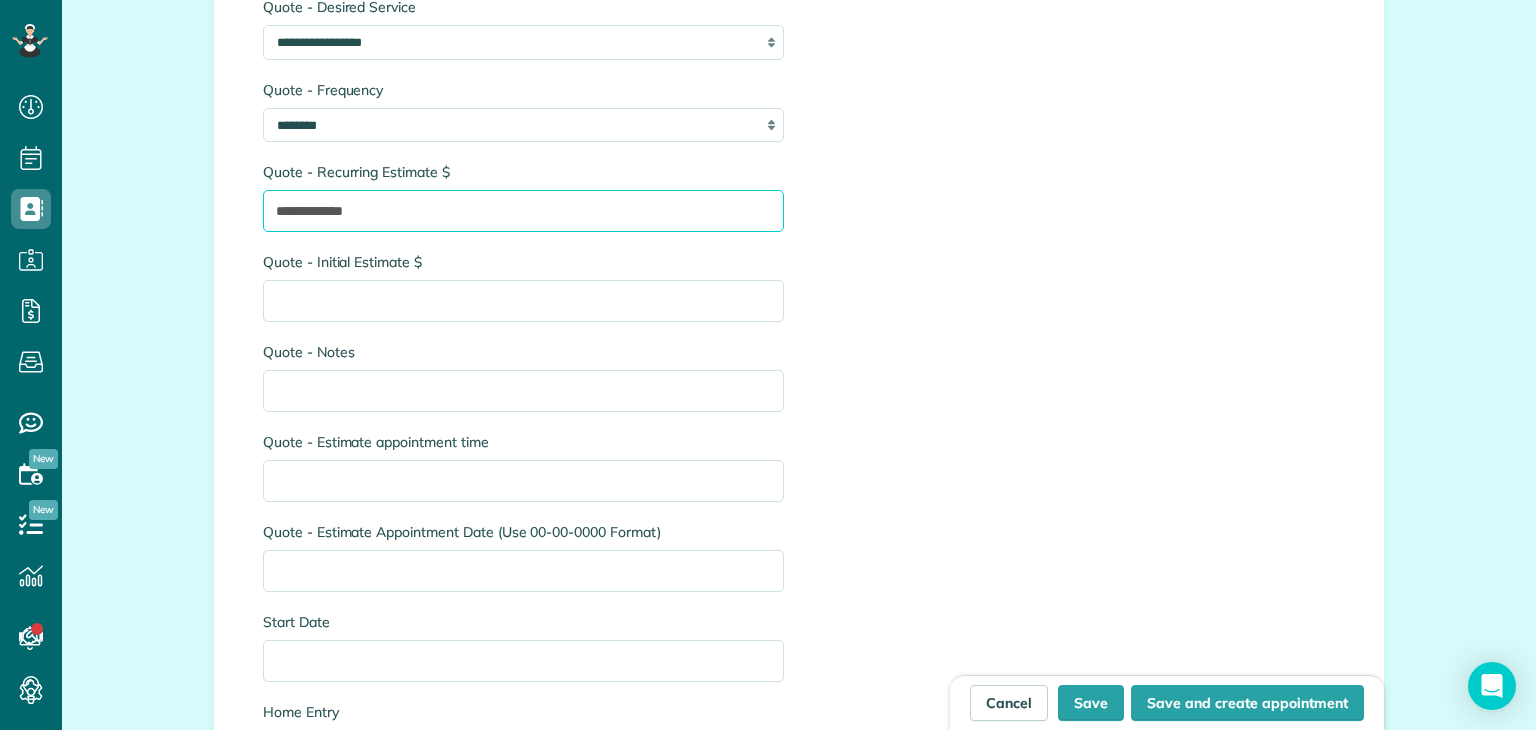 scroll, scrollTop: 2996, scrollLeft: 0, axis: vertical 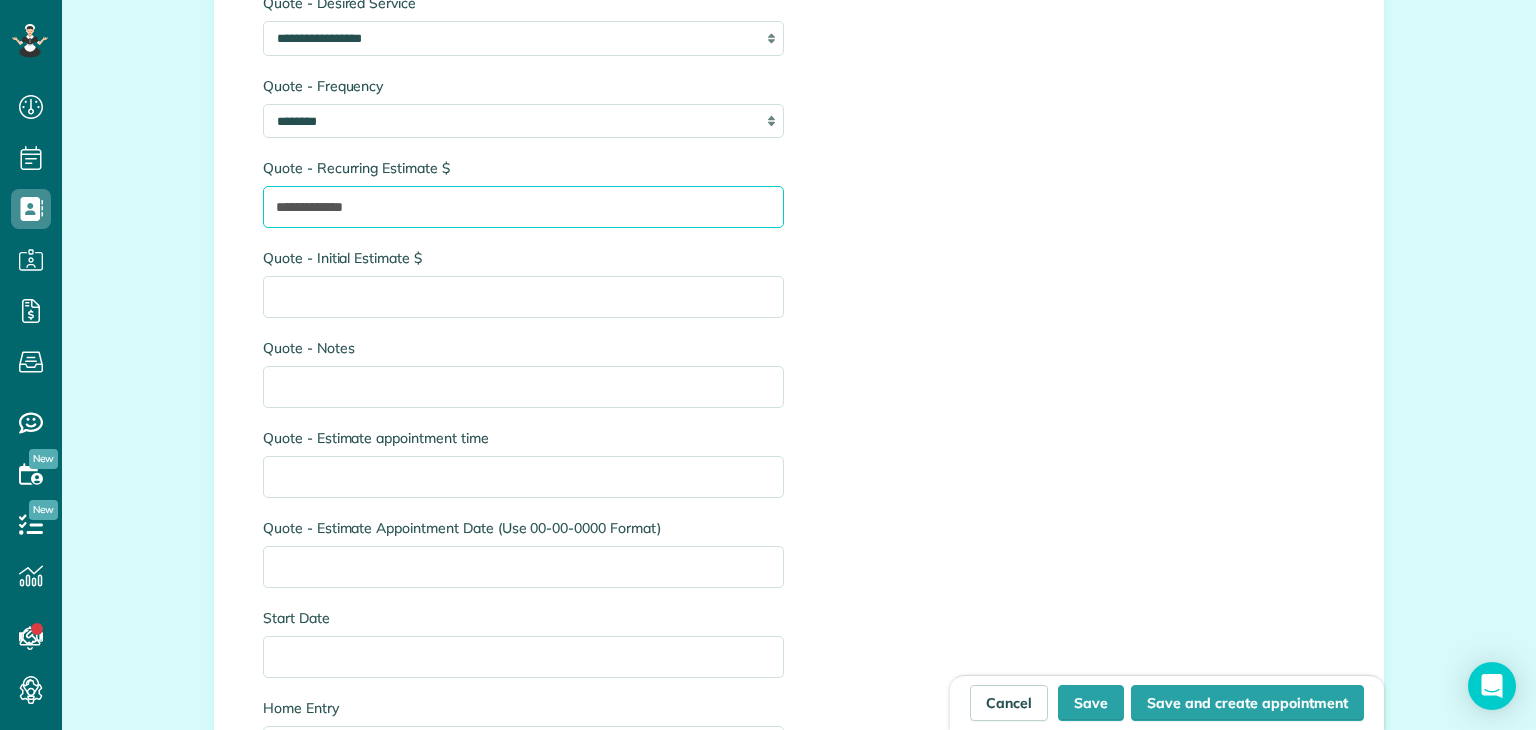 type on "**********" 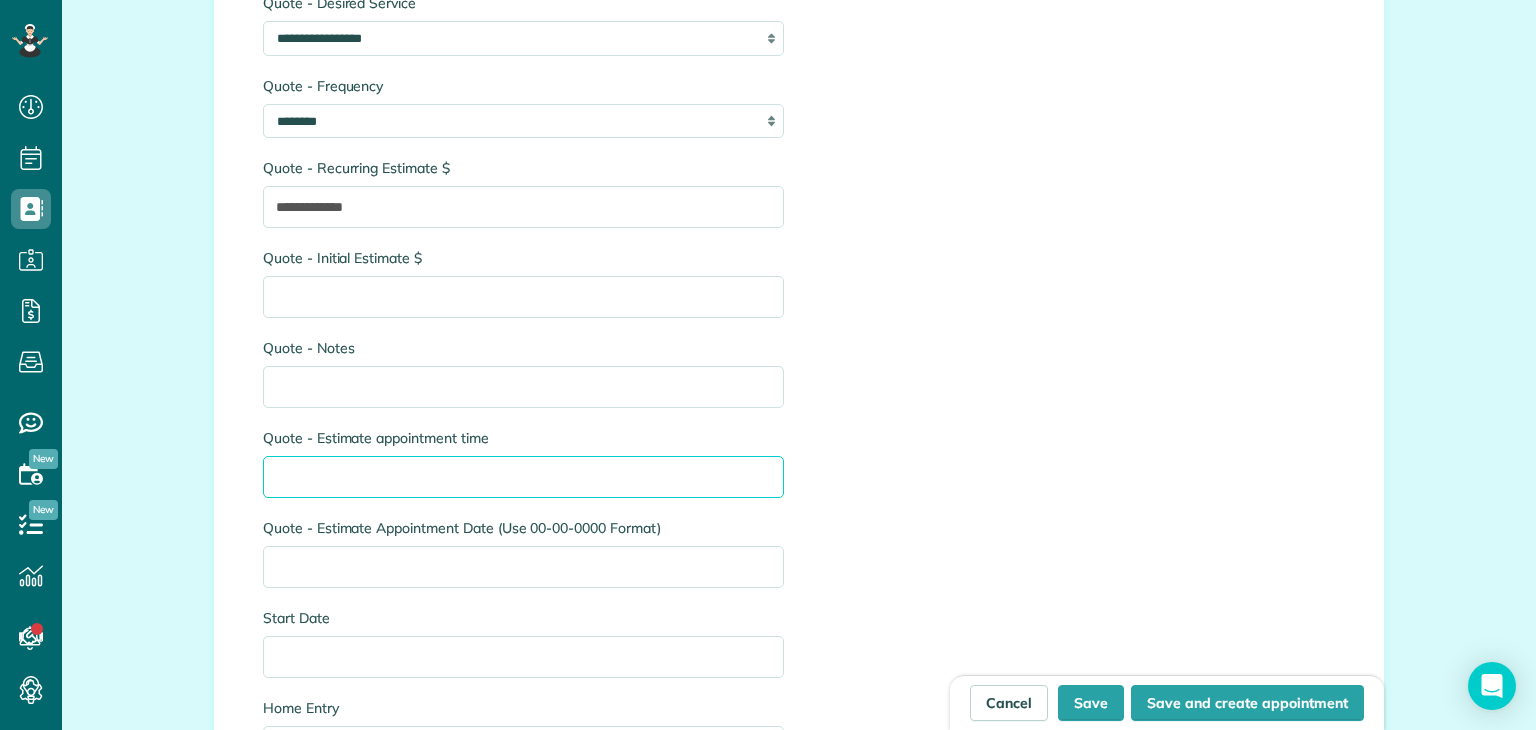 click on "Quote - Estimate appointment time" at bounding box center (523, 477) 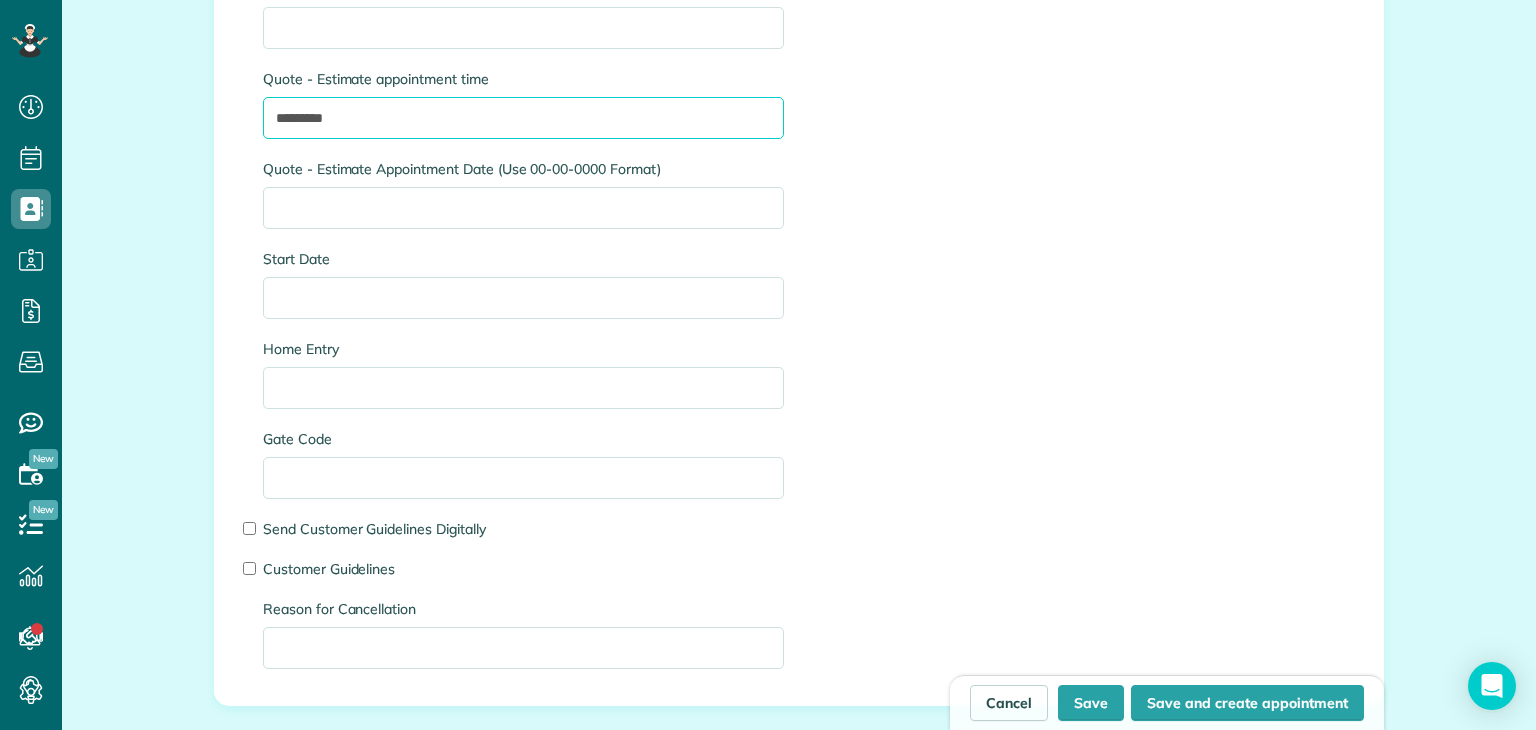 scroll, scrollTop: 3358, scrollLeft: 0, axis: vertical 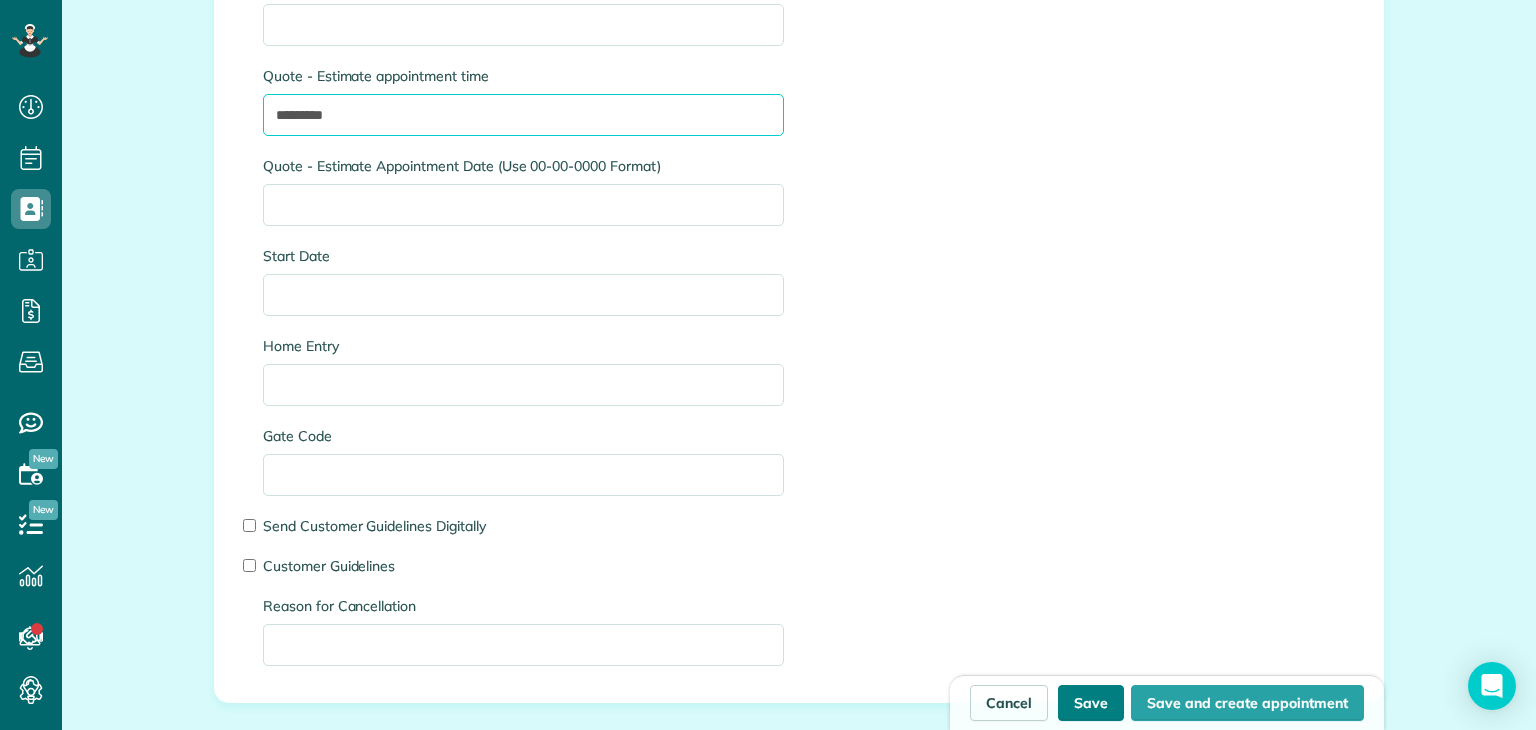 type on "*********" 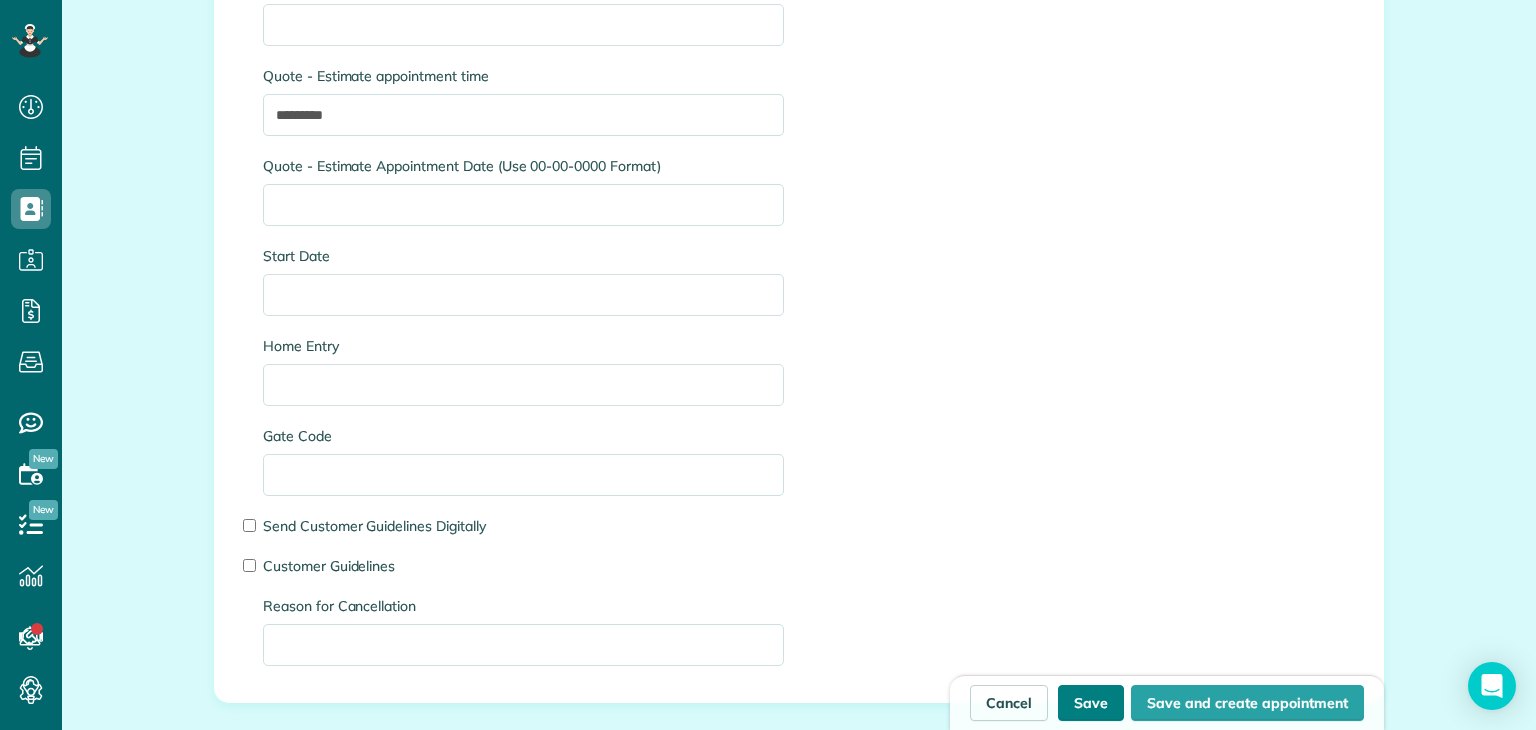 click on "Save" at bounding box center (1091, 703) 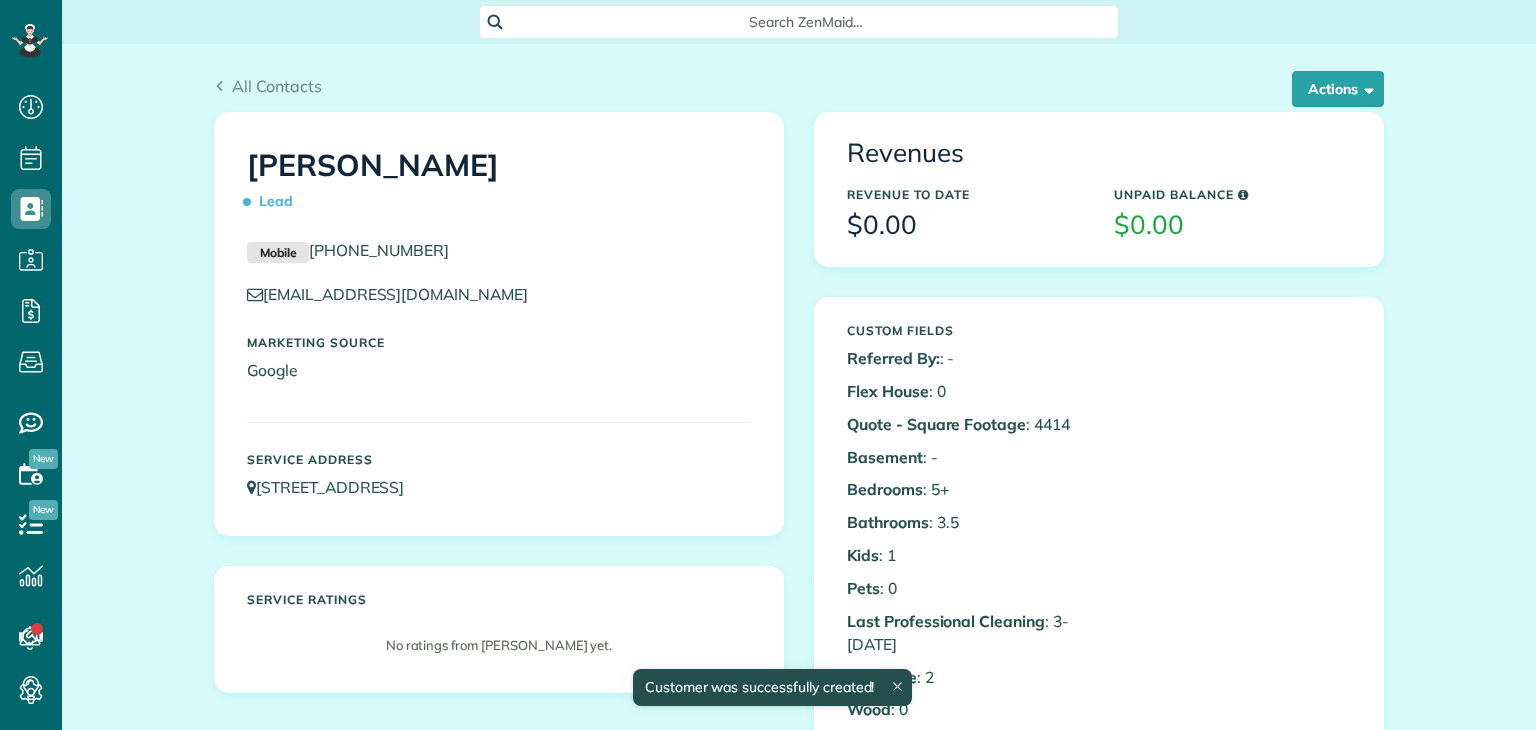 scroll, scrollTop: 0, scrollLeft: 0, axis: both 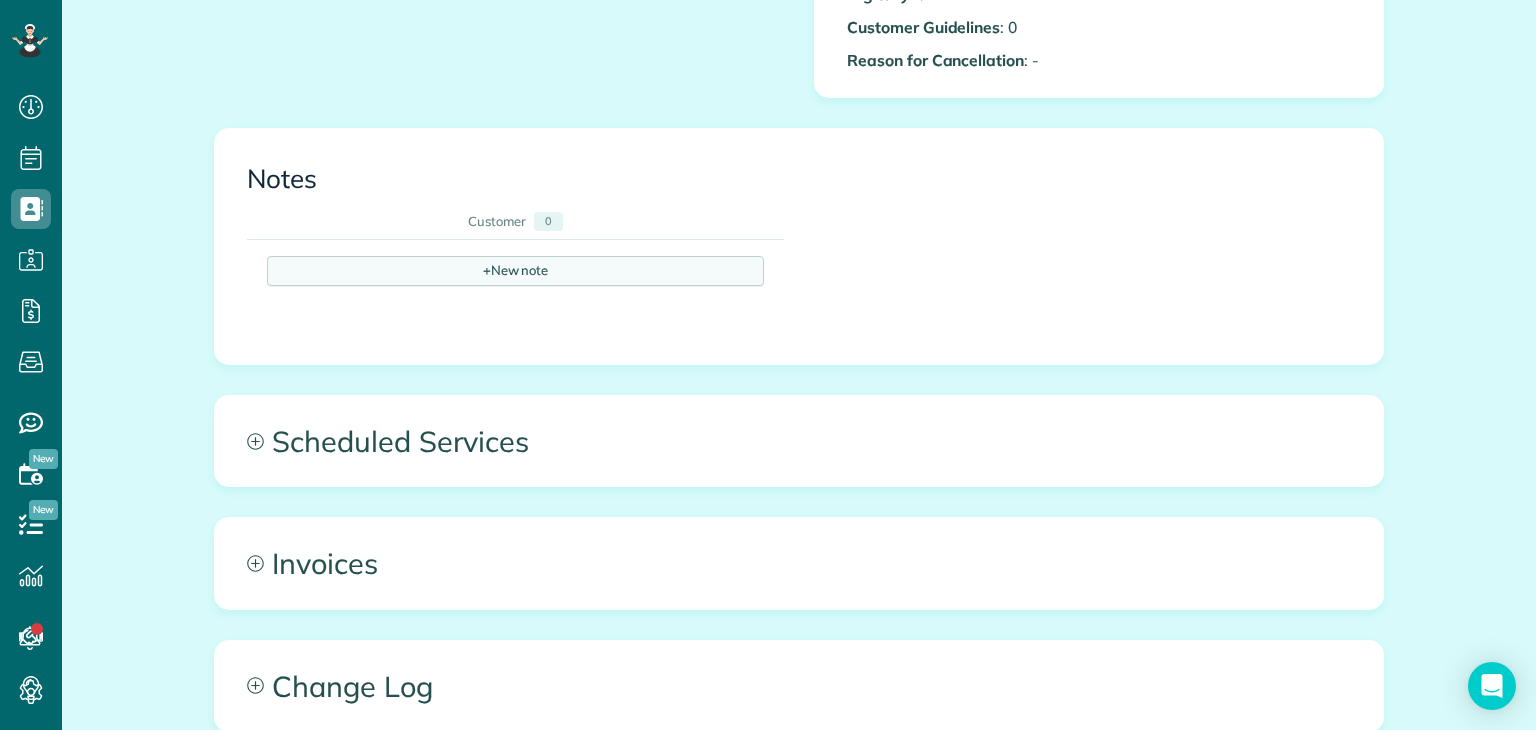 click on "+
New note" at bounding box center (515, 271) 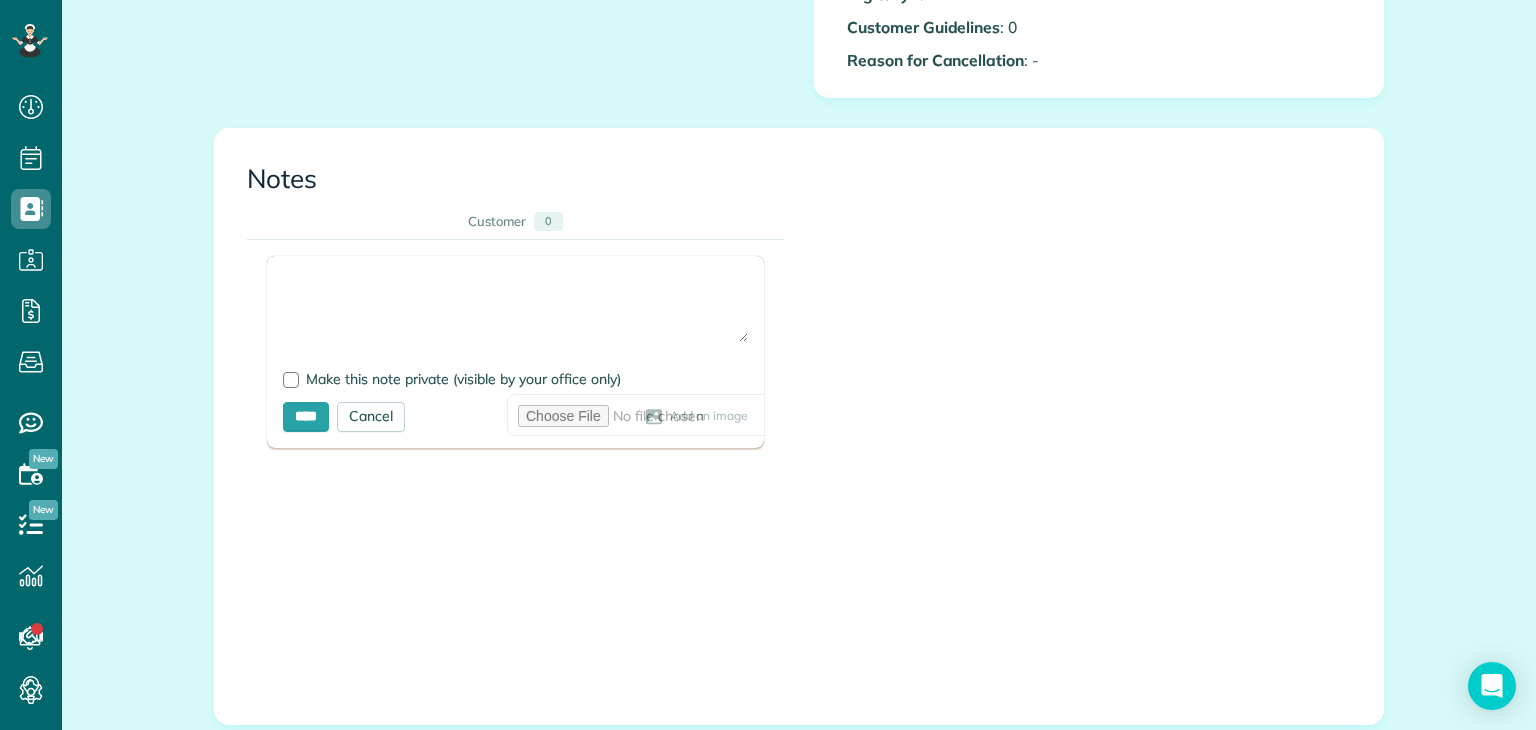 click at bounding box center (515, 307) 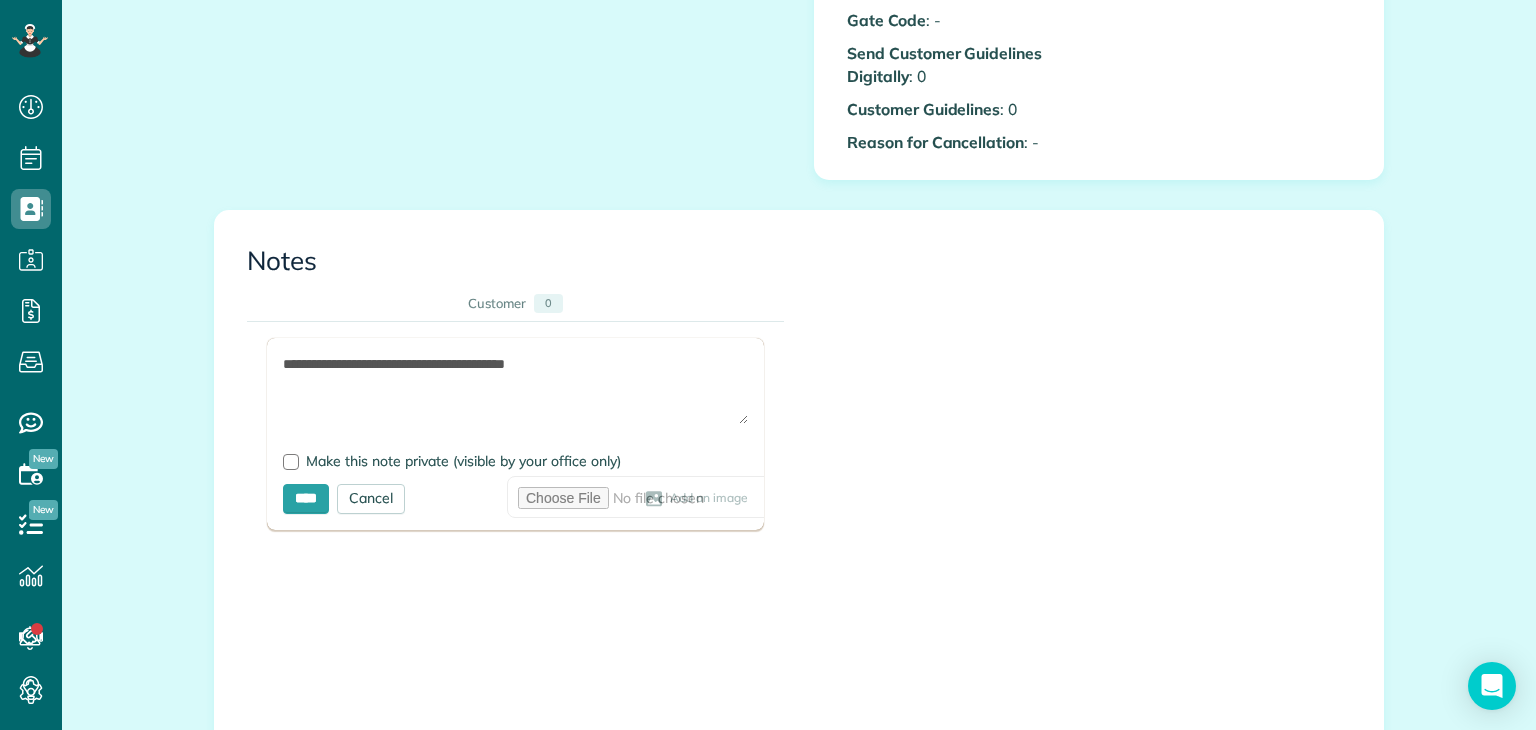 scroll, scrollTop: 1199, scrollLeft: 0, axis: vertical 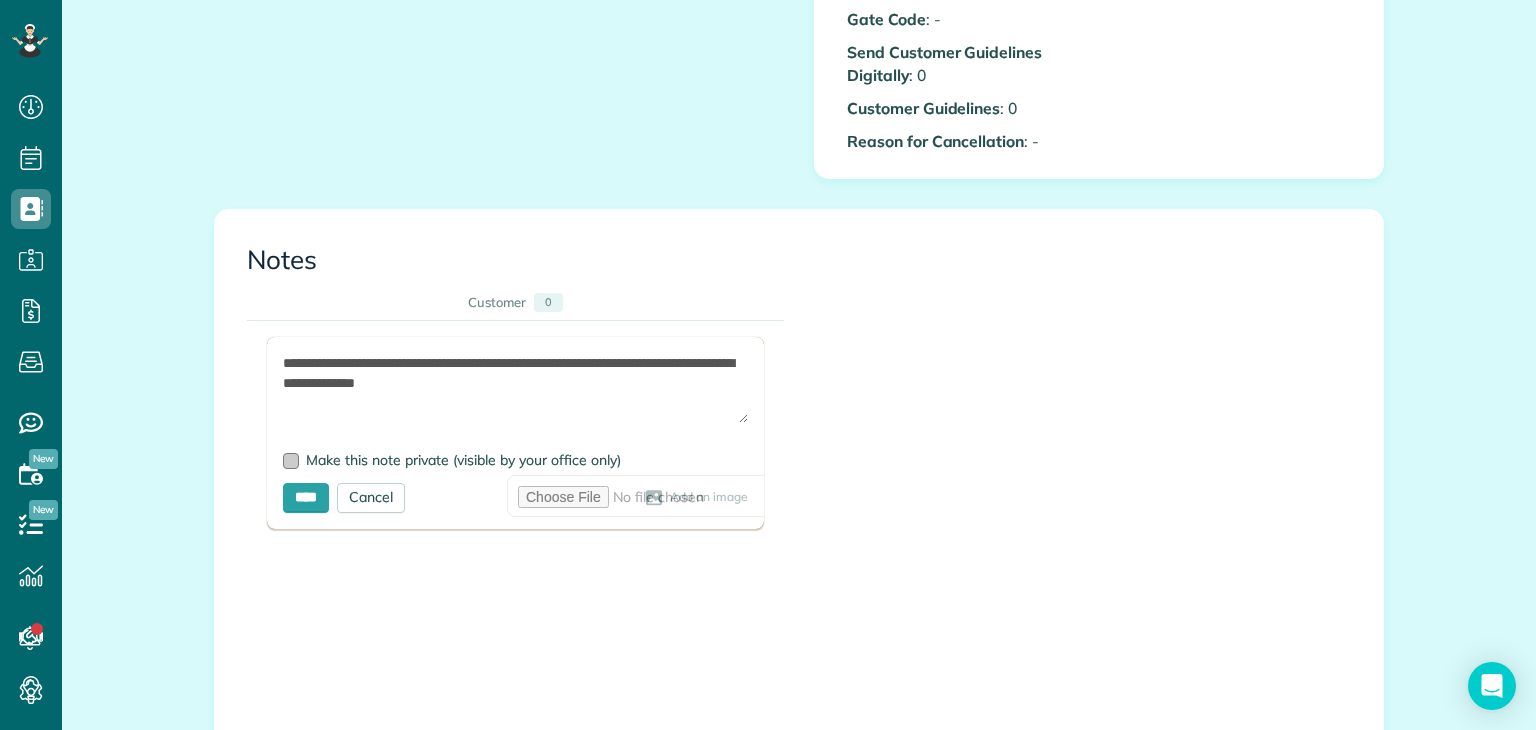 type on "**********" 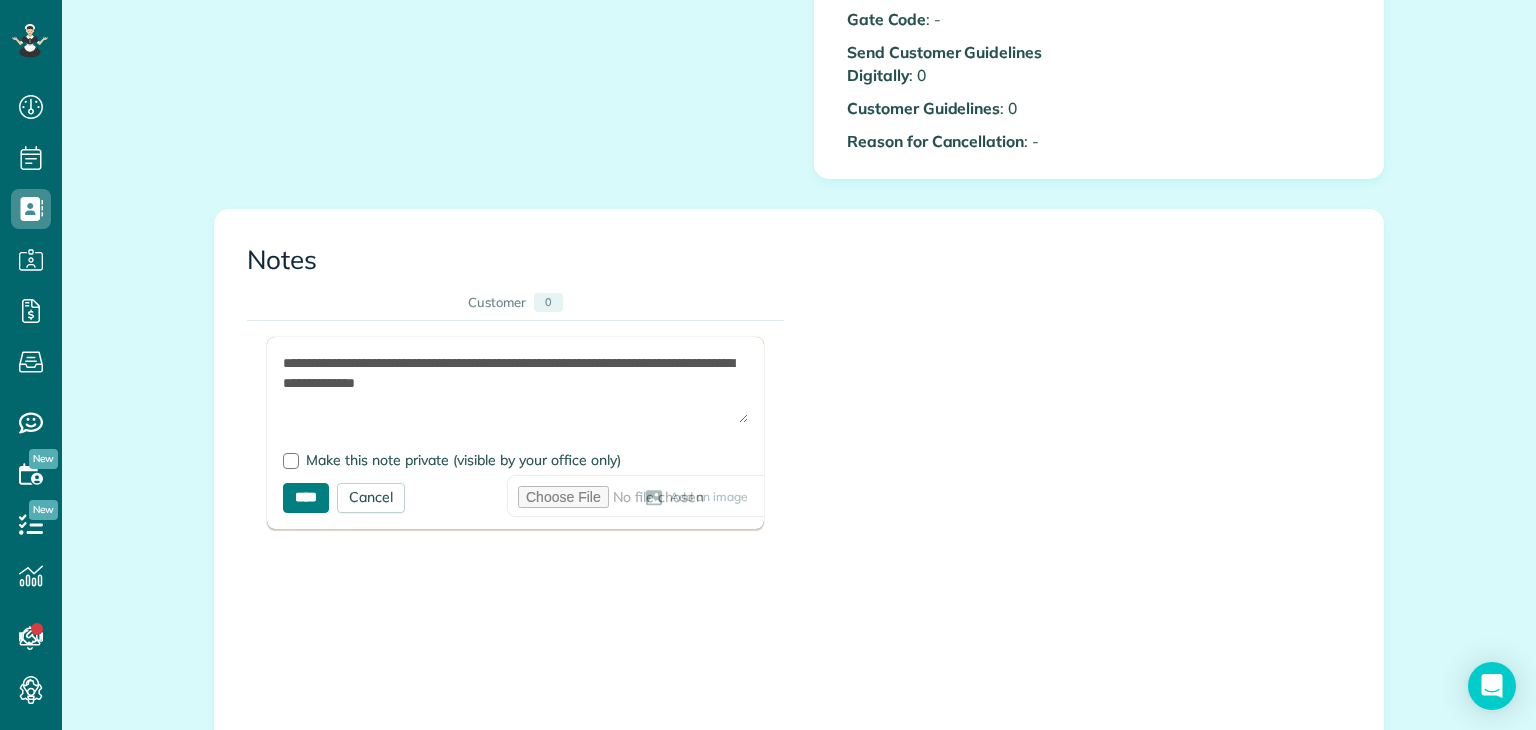 click on "****" at bounding box center (306, 498) 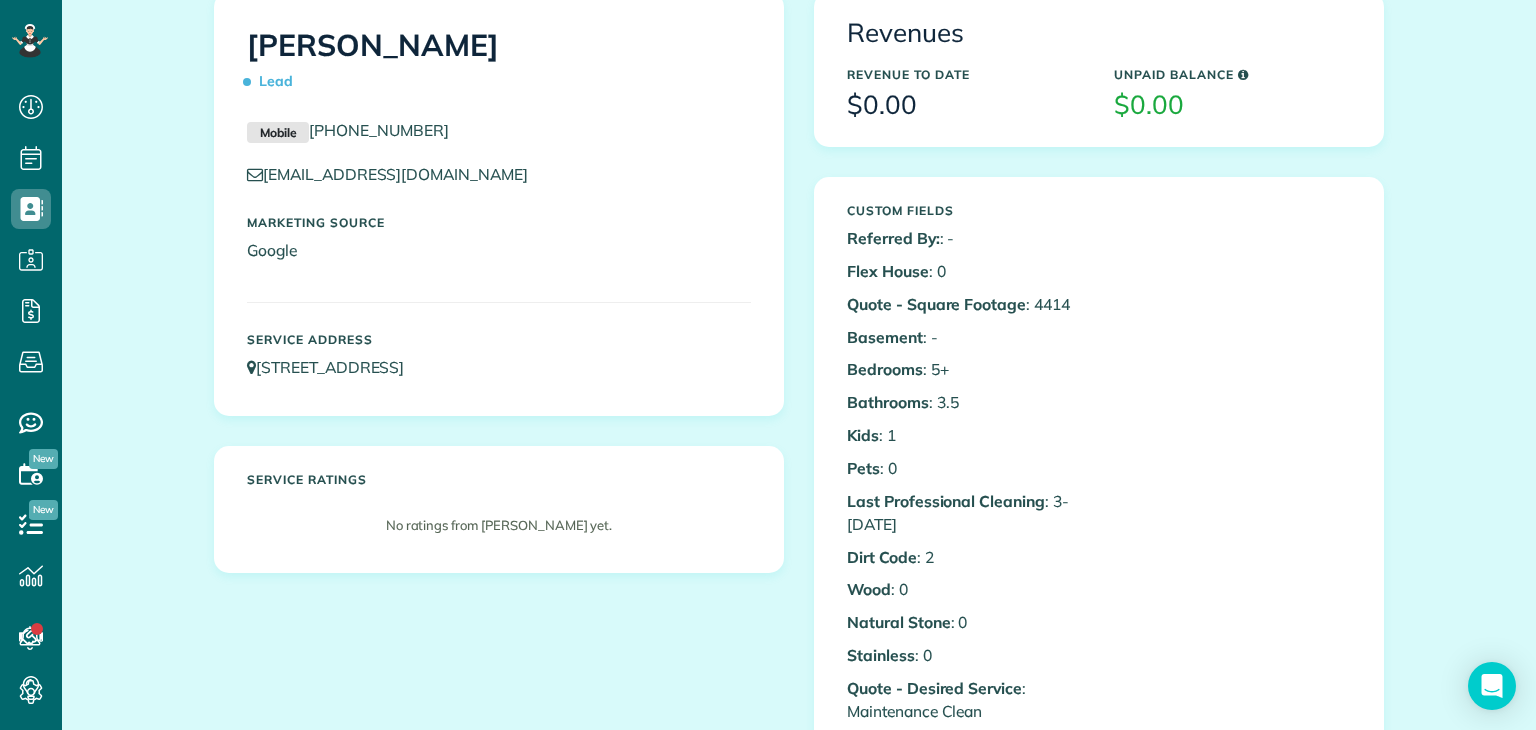 scroll, scrollTop: 0, scrollLeft: 0, axis: both 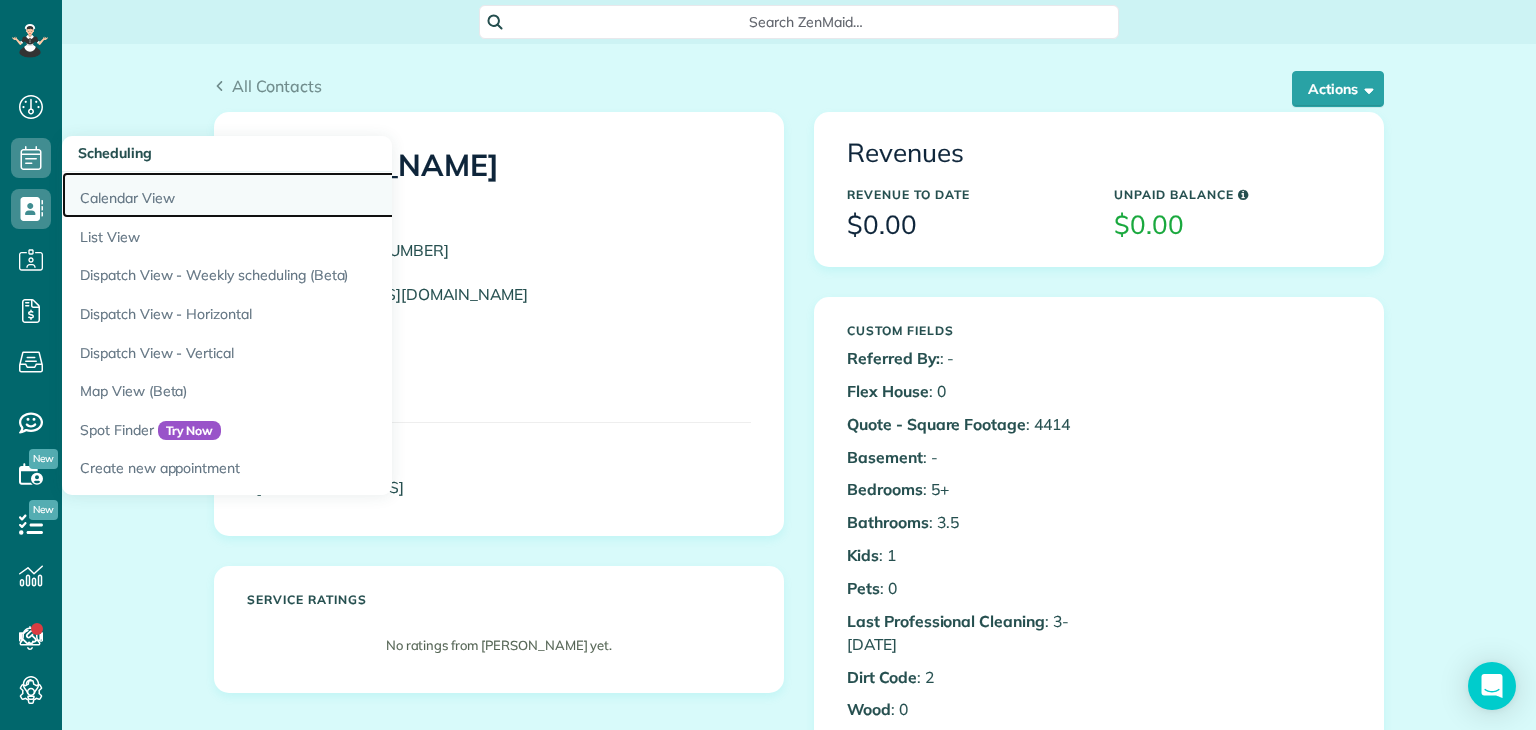 click on "Calendar View" at bounding box center [312, 195] 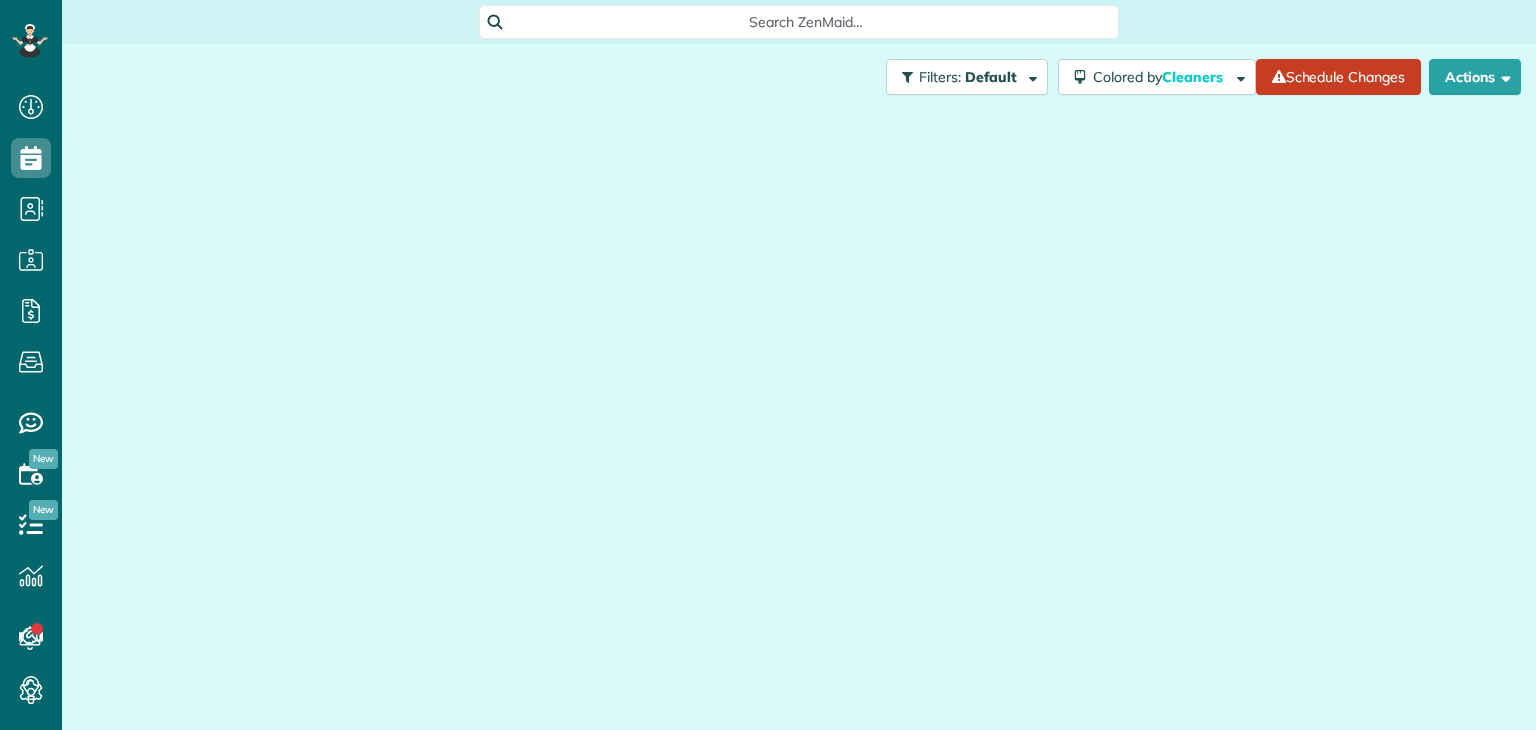 scroll, scrollTop: 0, scrollLeft: 0, axis: both 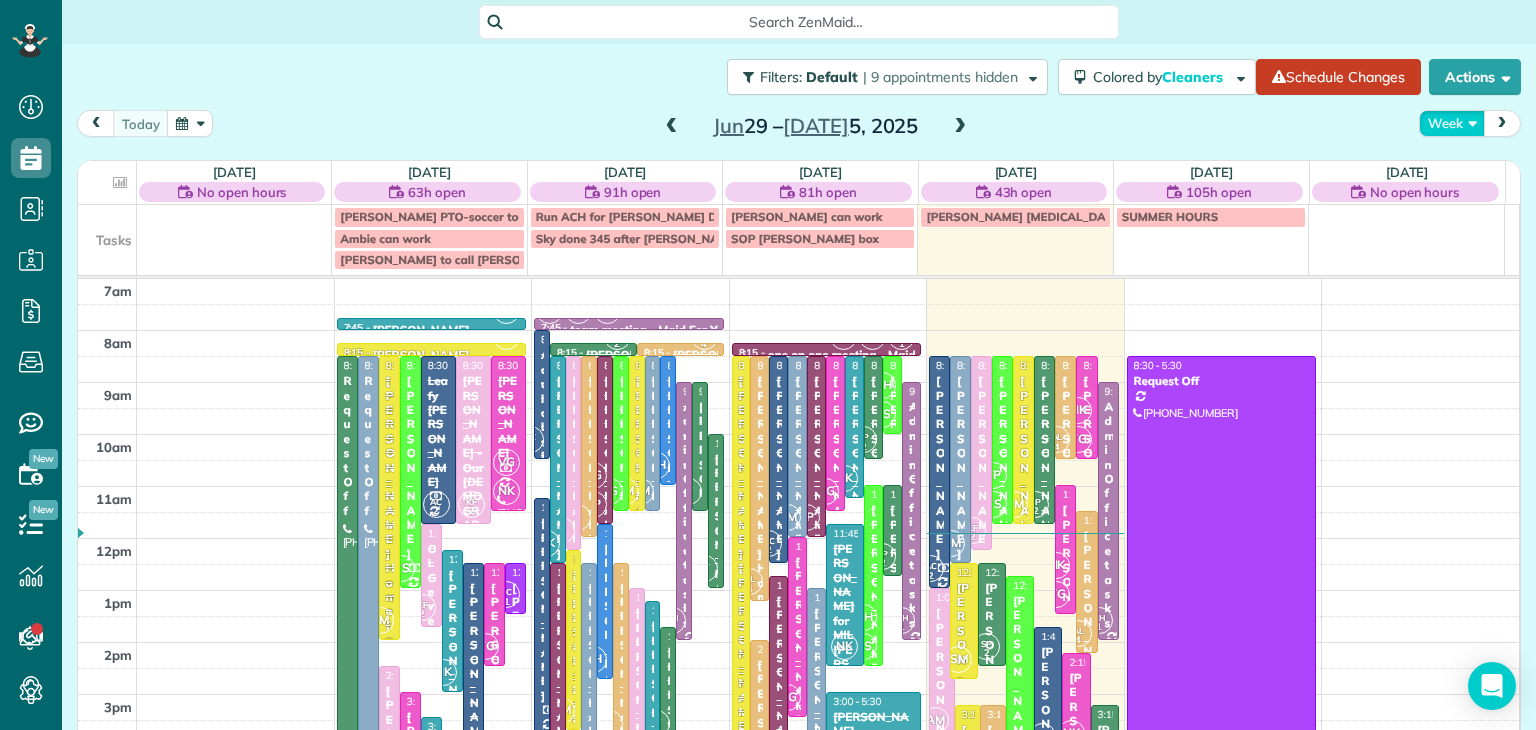 click on "Week" at bounding box center (1452, 123) 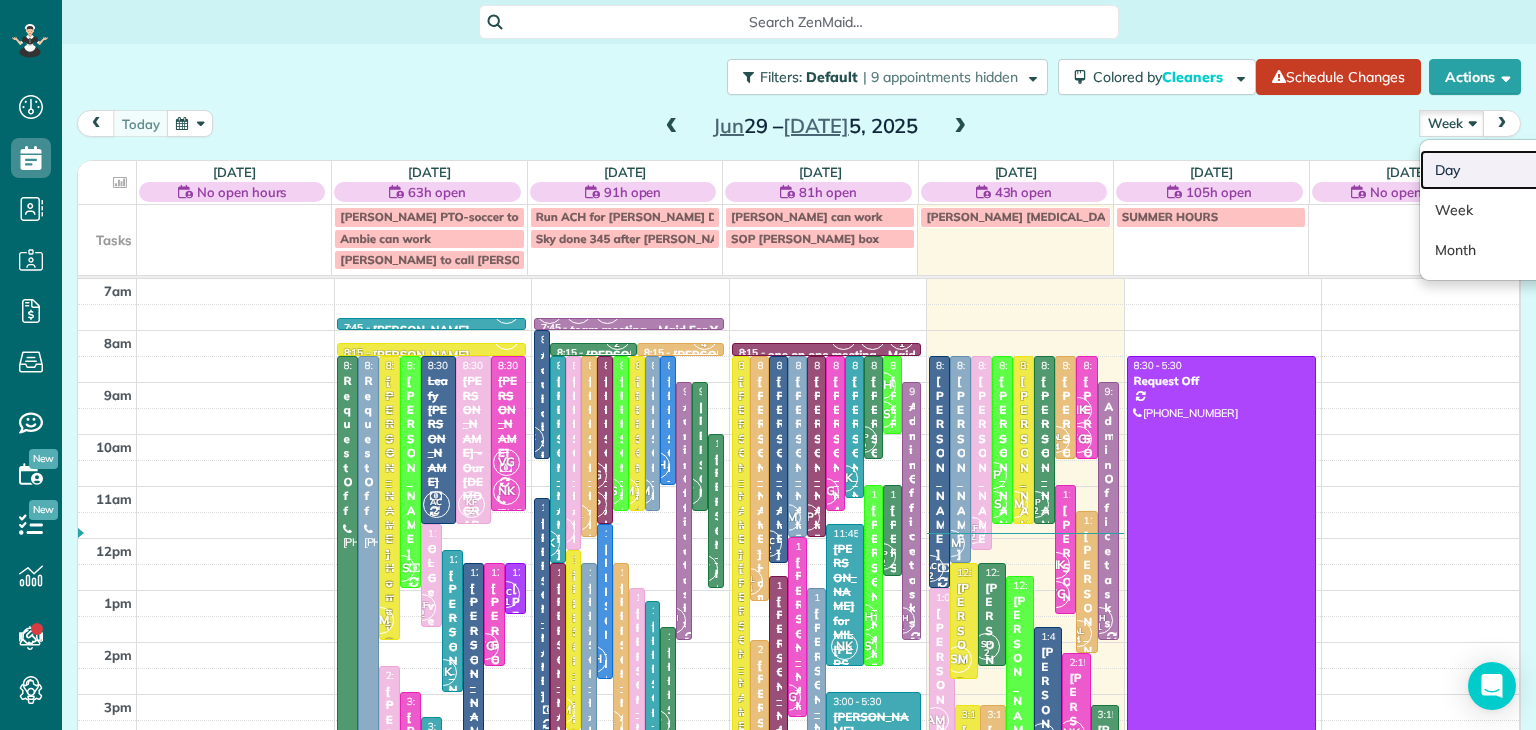 click on "Day" at bounding box center (1499, 170) 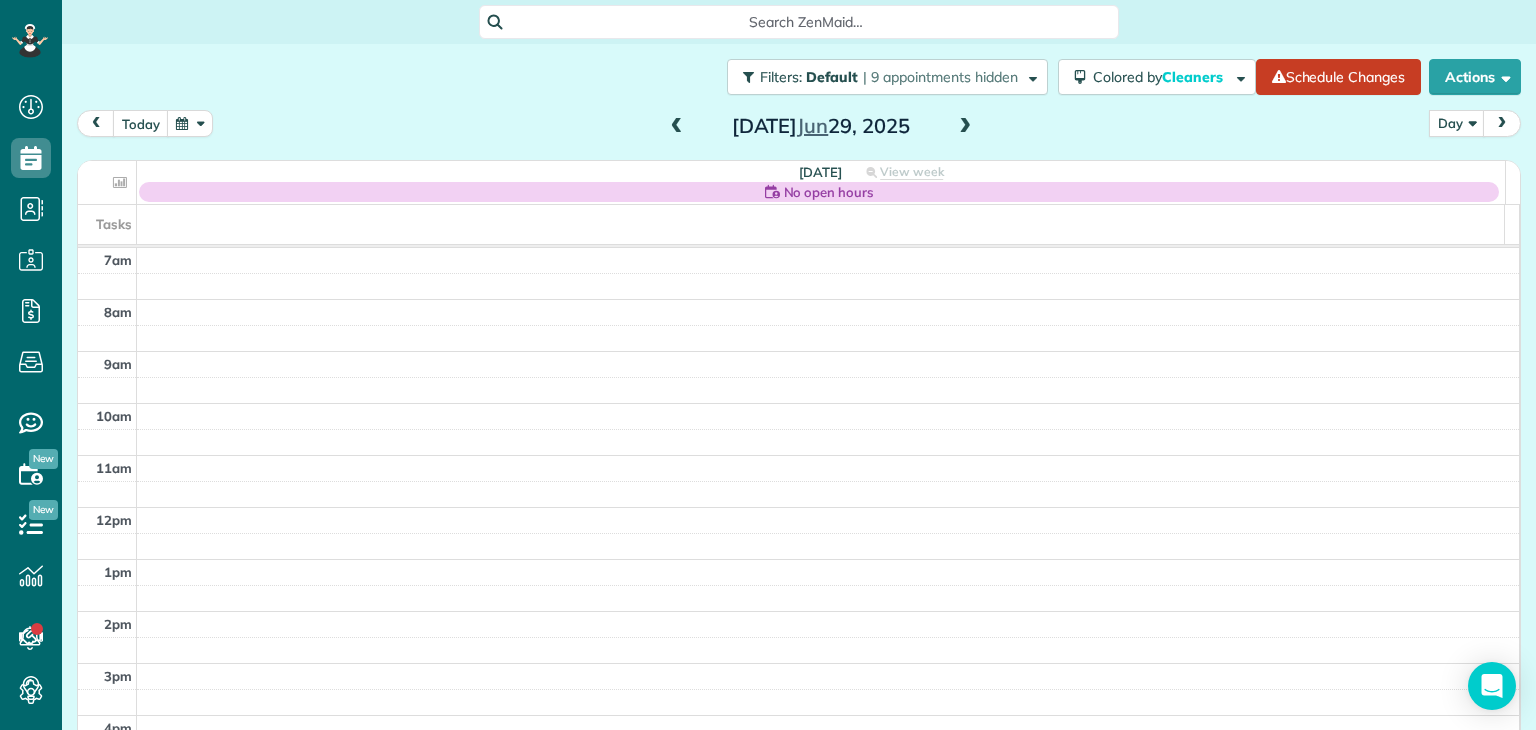 click at bounding box center [965, 127] 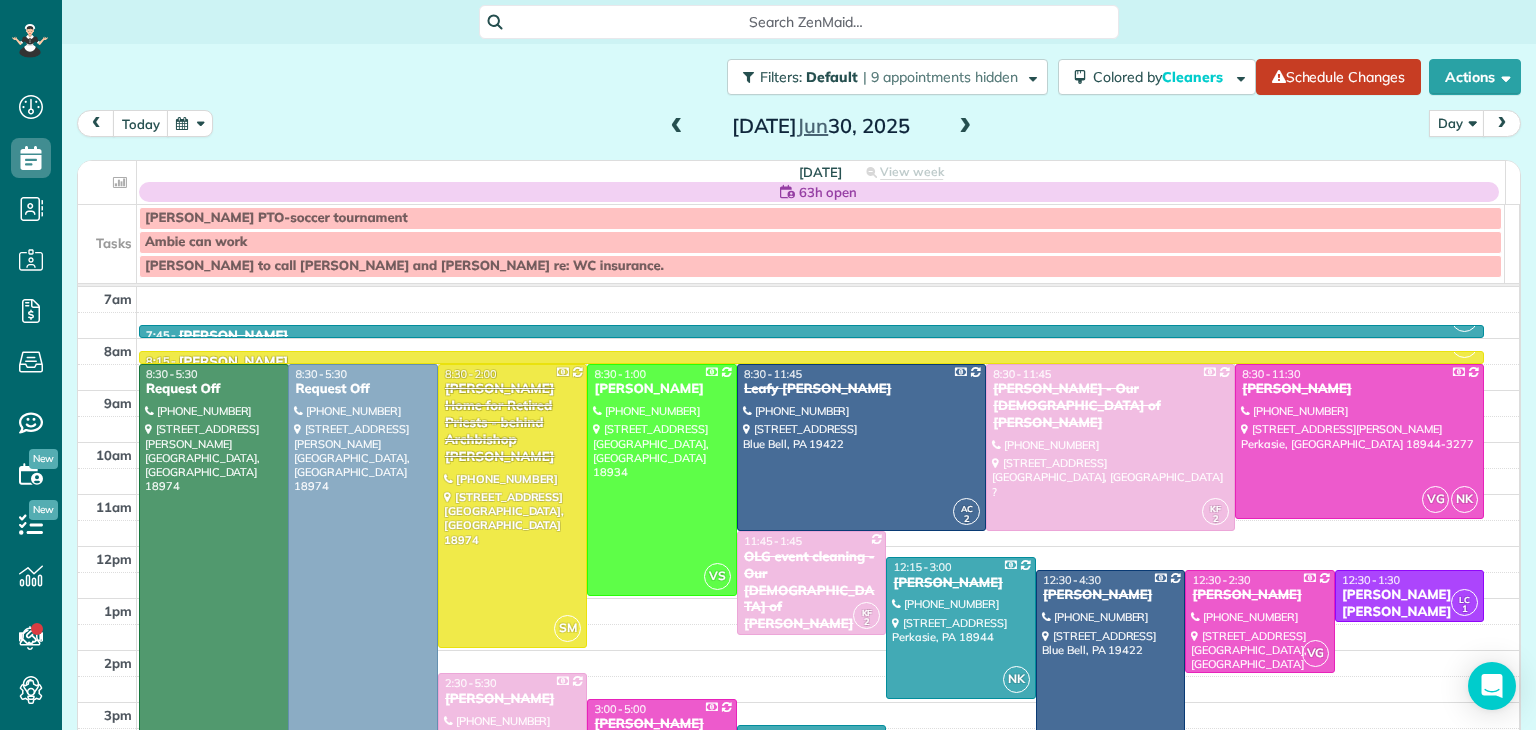 click at bounding box center (965, 127) 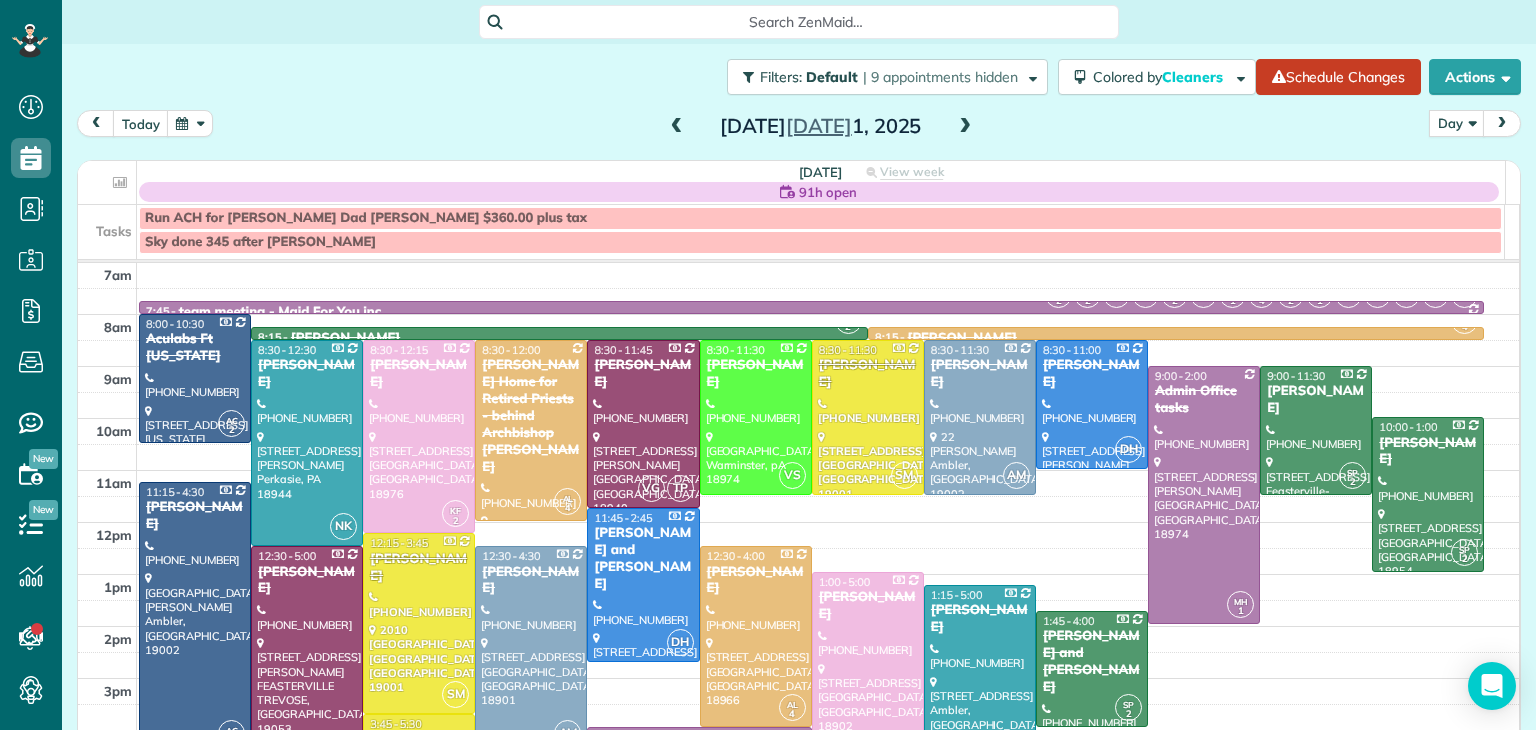 click at bounding box center [965, 127] 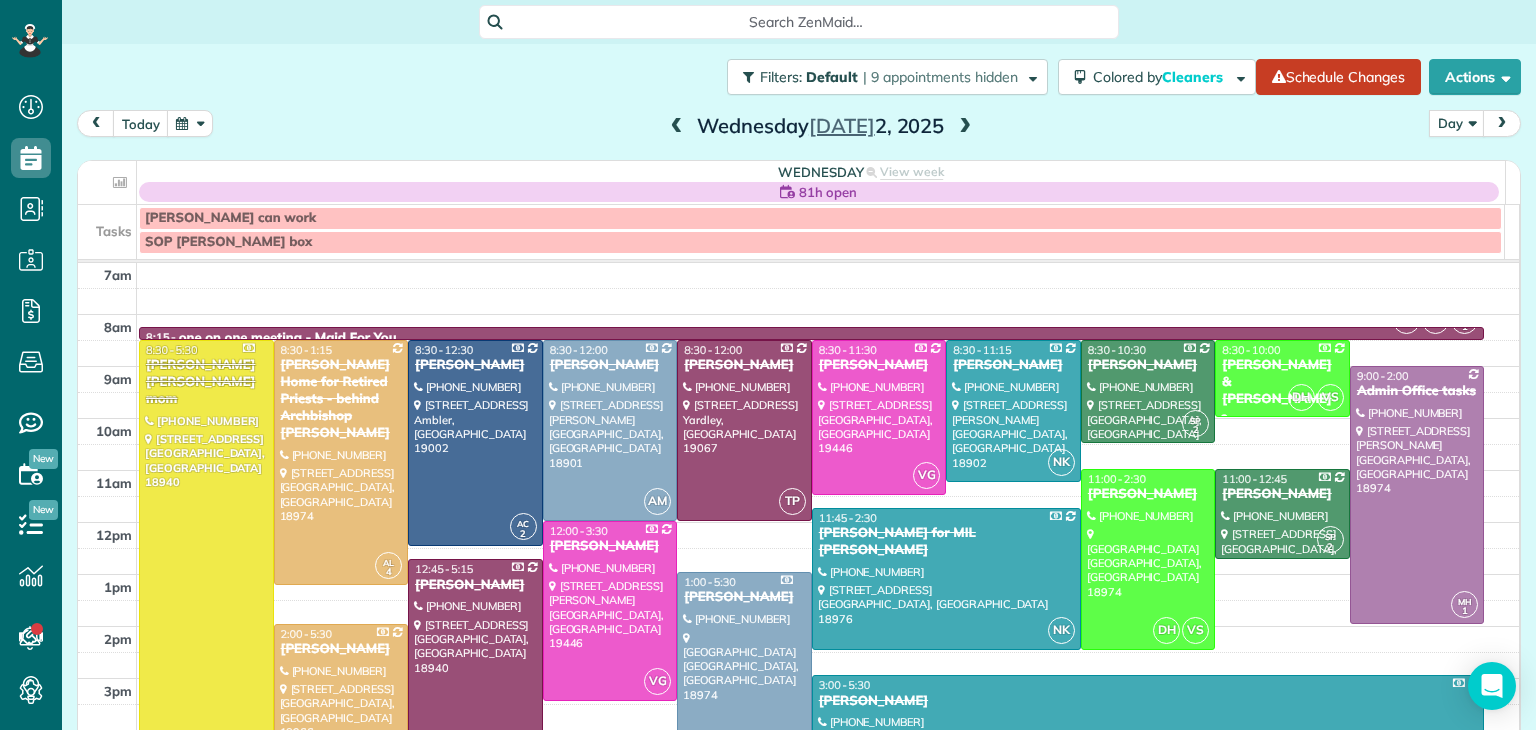 click at bounding box center (965, 127) 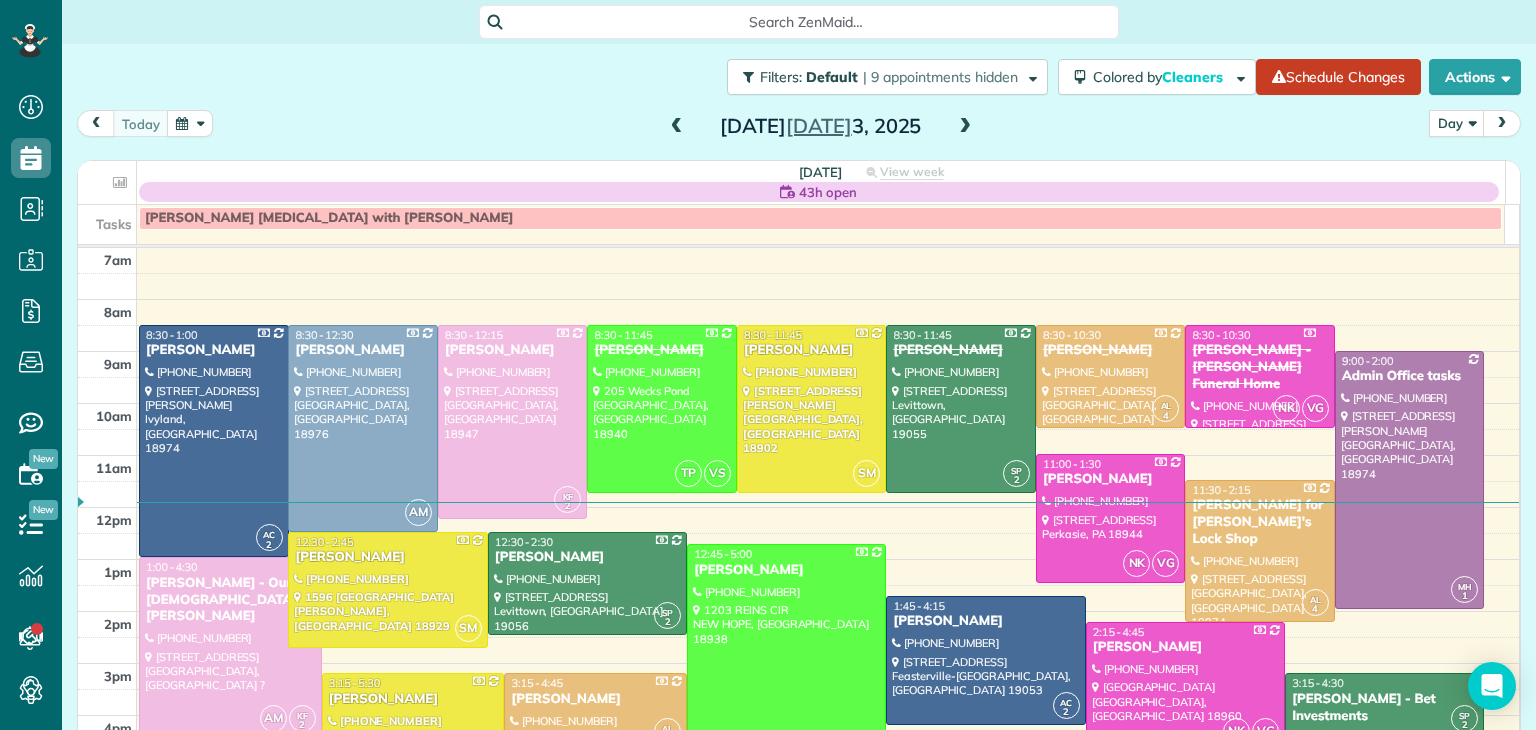 click at bounding box center (965, 127) 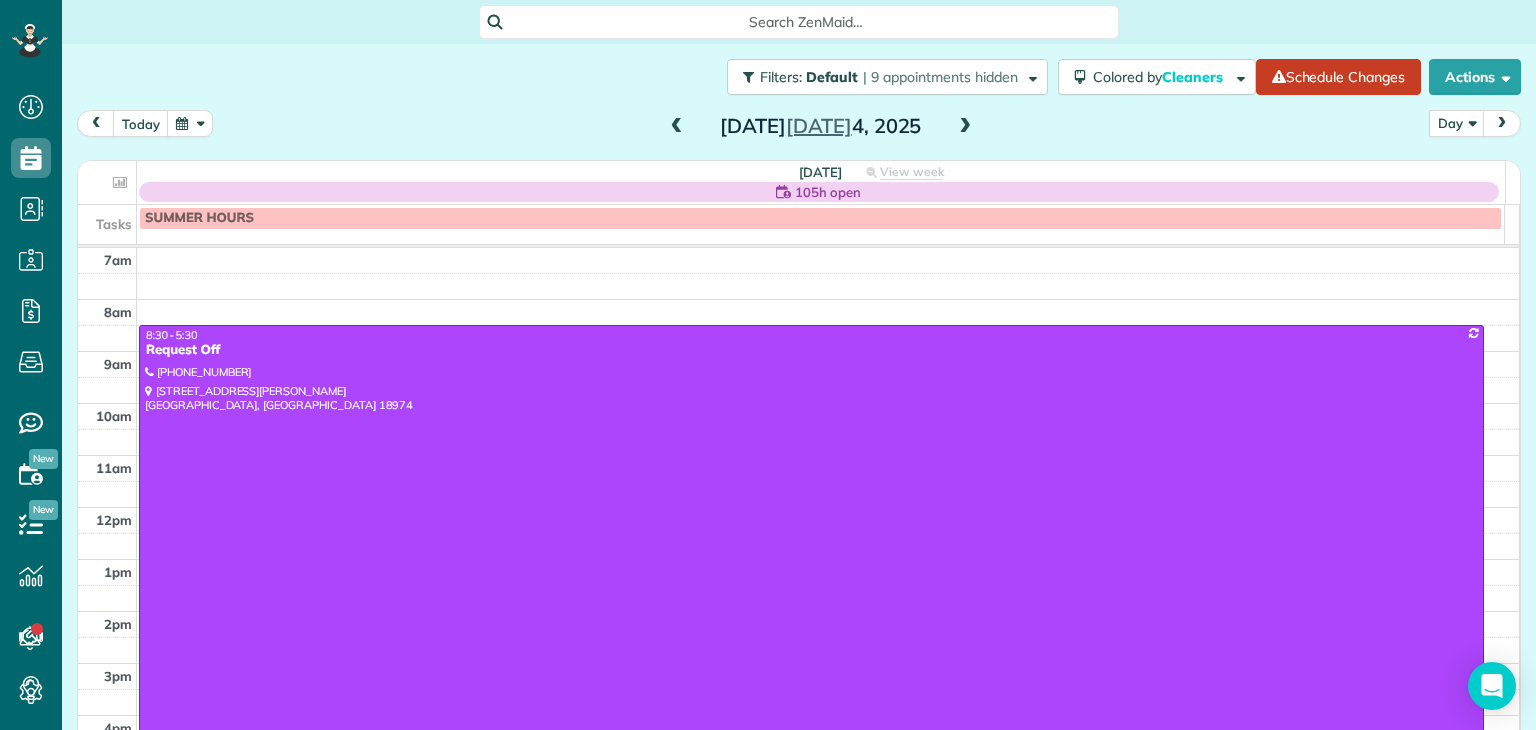 click at bounding box center (965, 127) 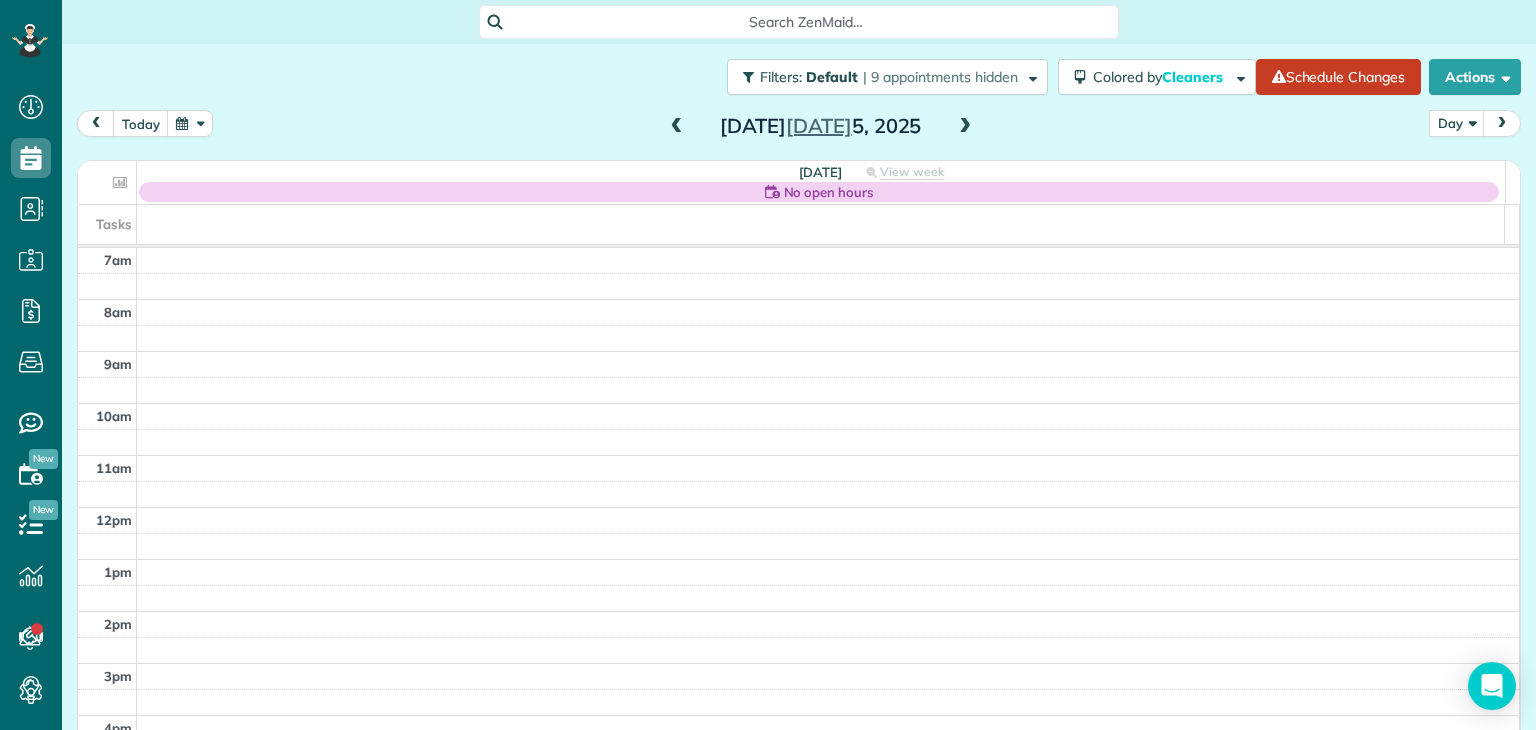 click at bounding box center (965, 127) 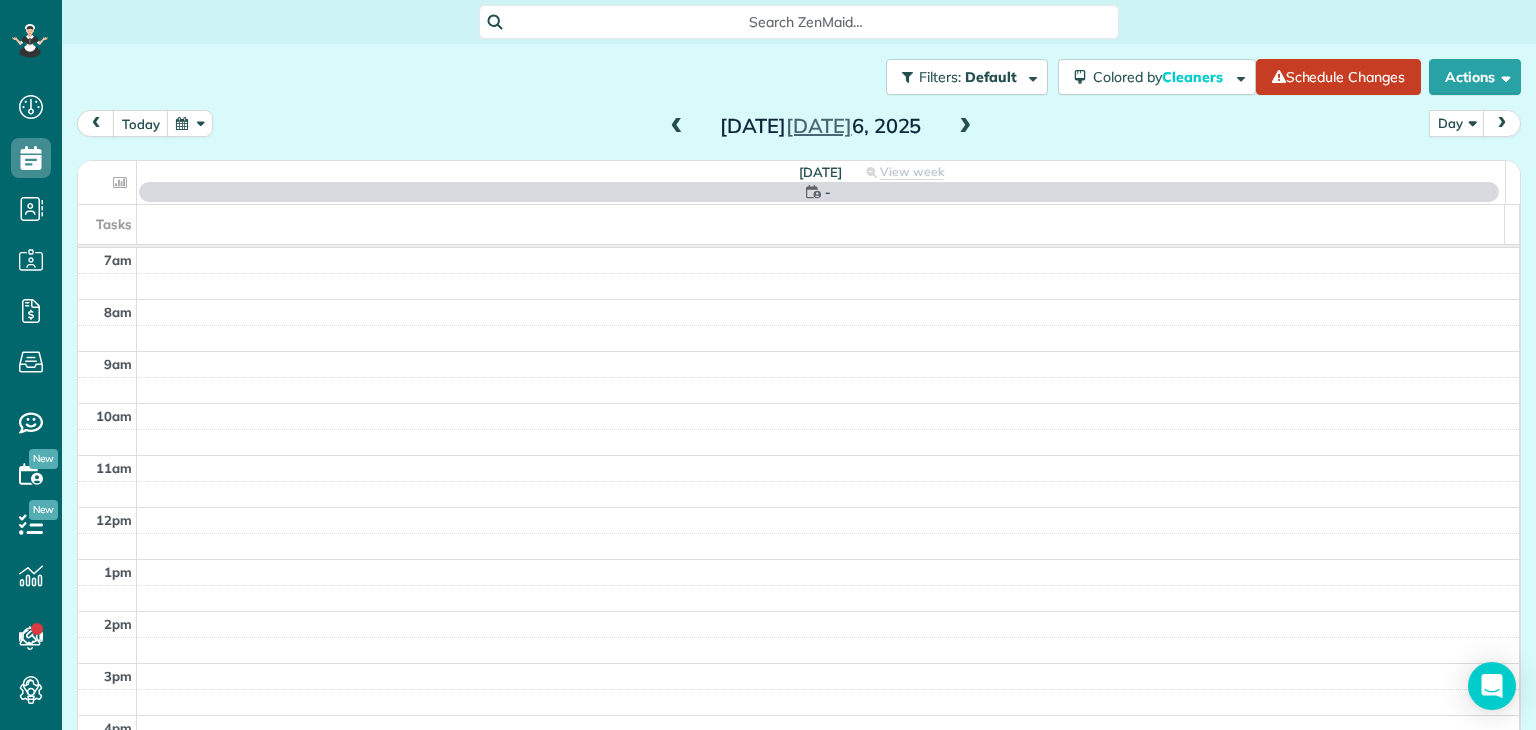 click at bounding box center (965, 127) 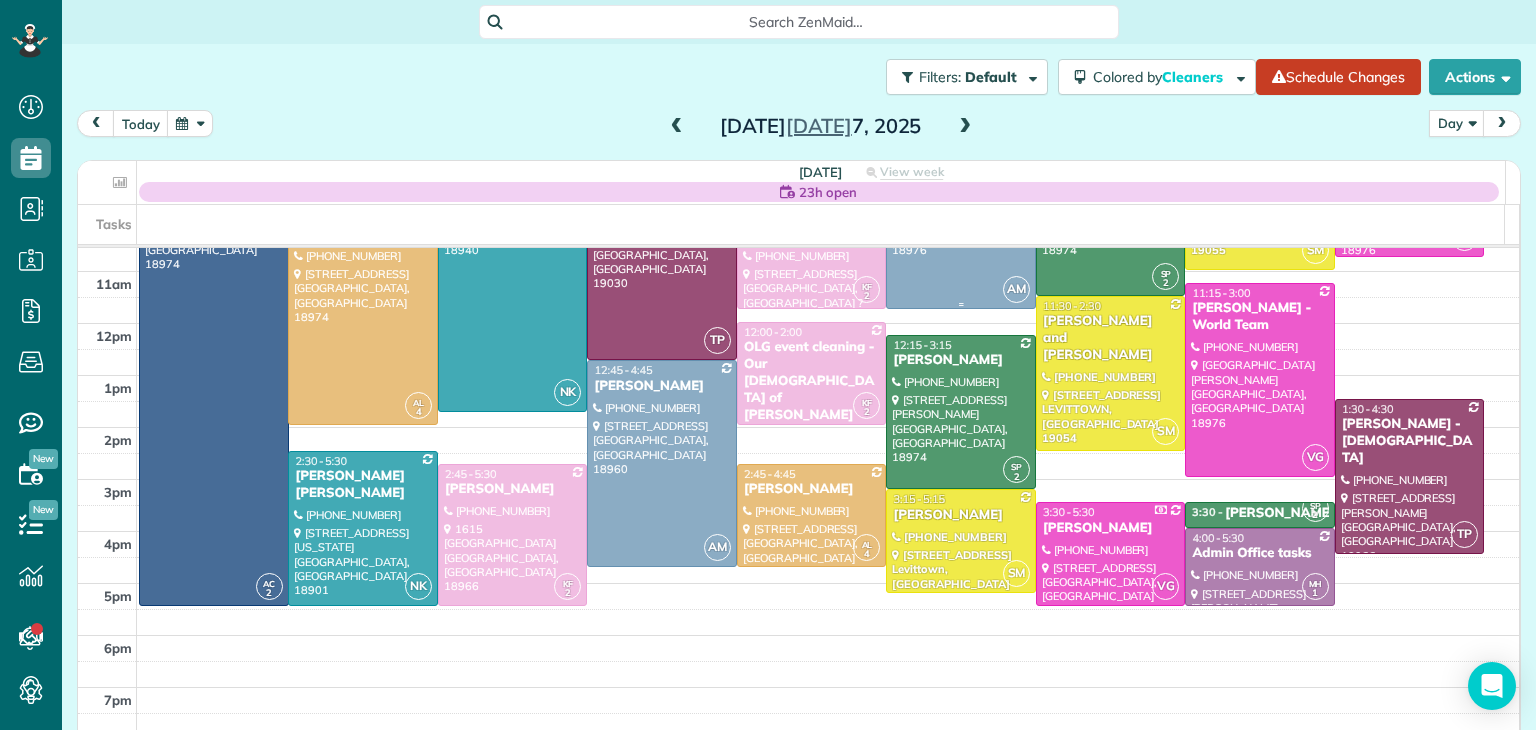 scroll, scrollTop: 186, scrollLeft: 0, axis: vertical 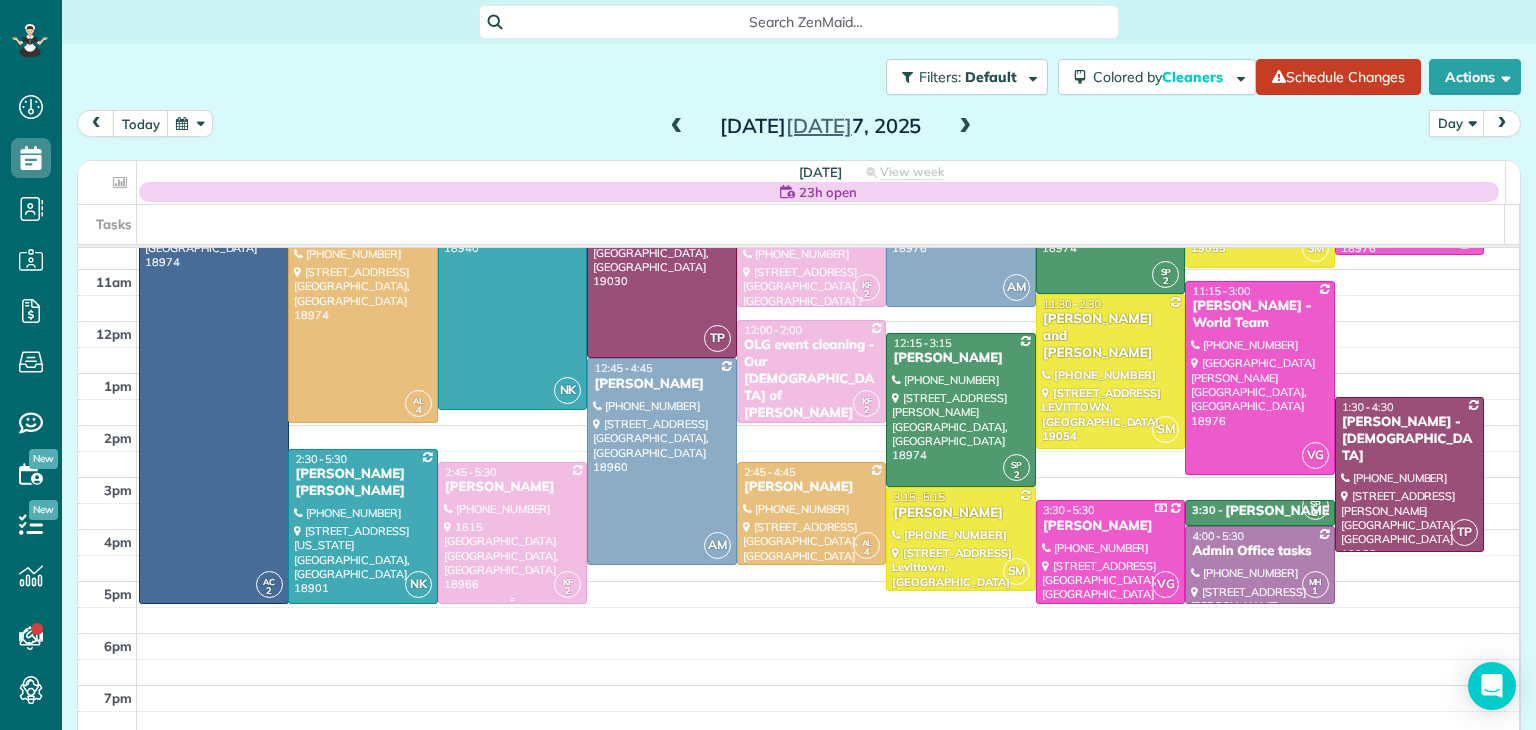 click at bounding box center [513, 533] 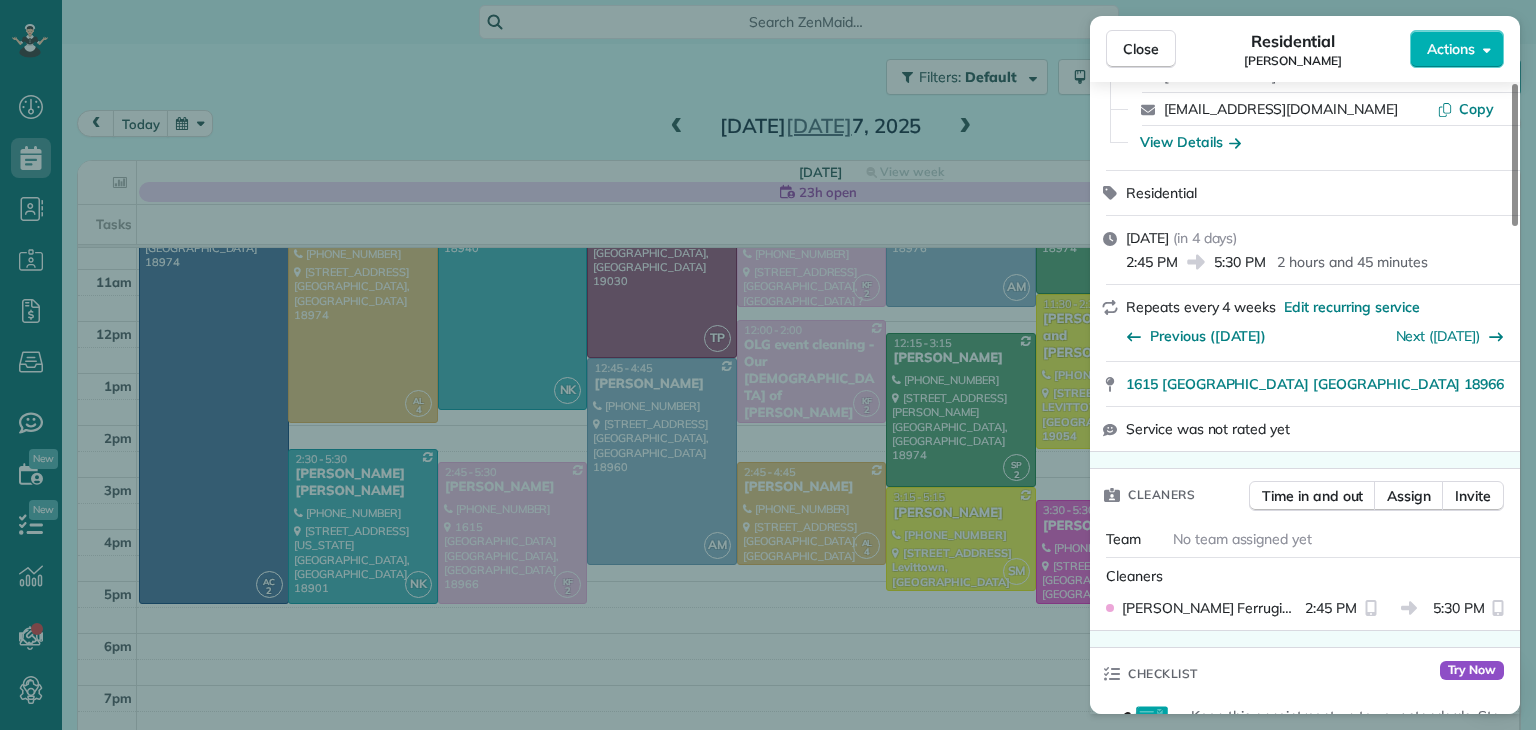 scroll, scrollTop: 222, scrollLeft: 0, axis: vertical 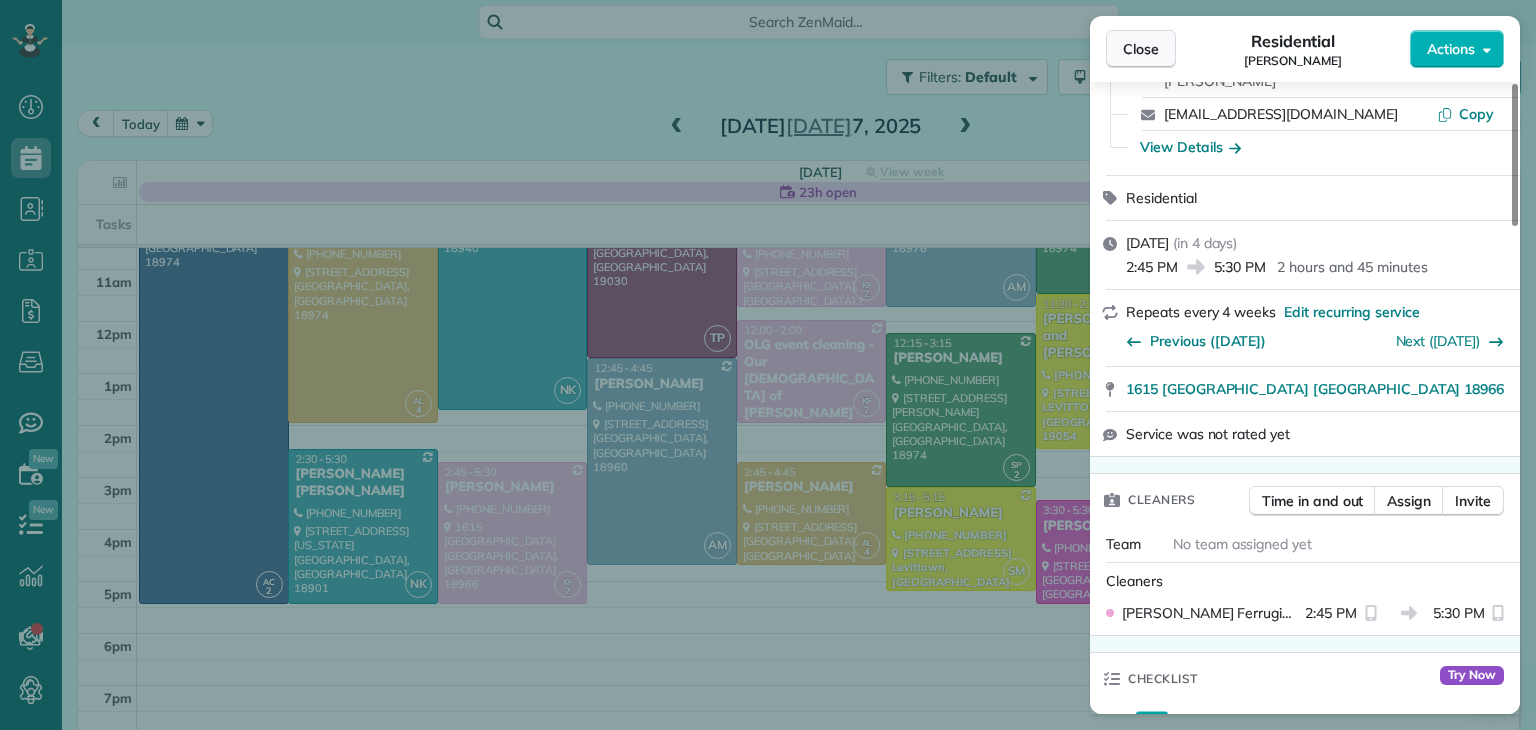 click on "Close" at bounding box center [1141, 49] 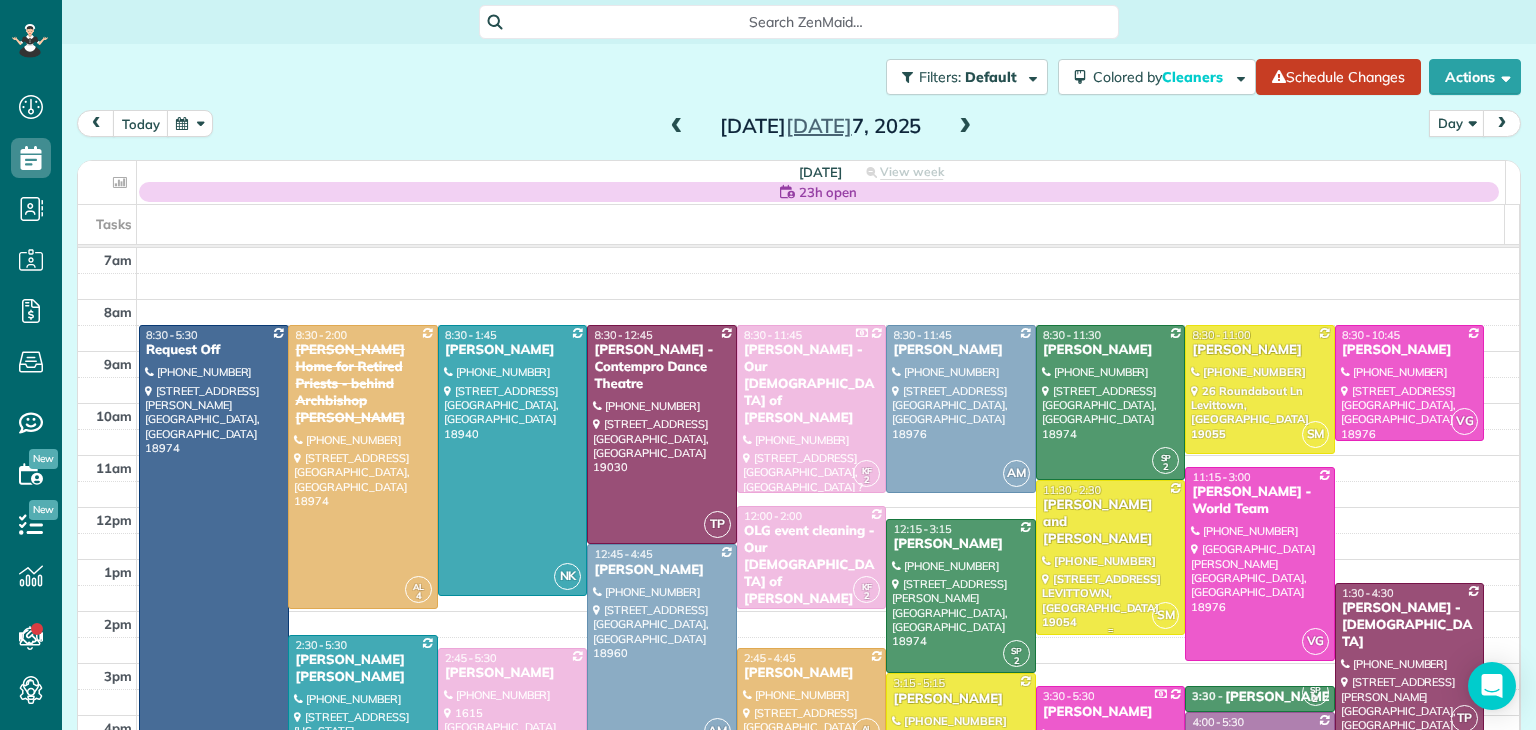 scroll, scrollTop: 213, scrollLeft: 0, axis: vertical 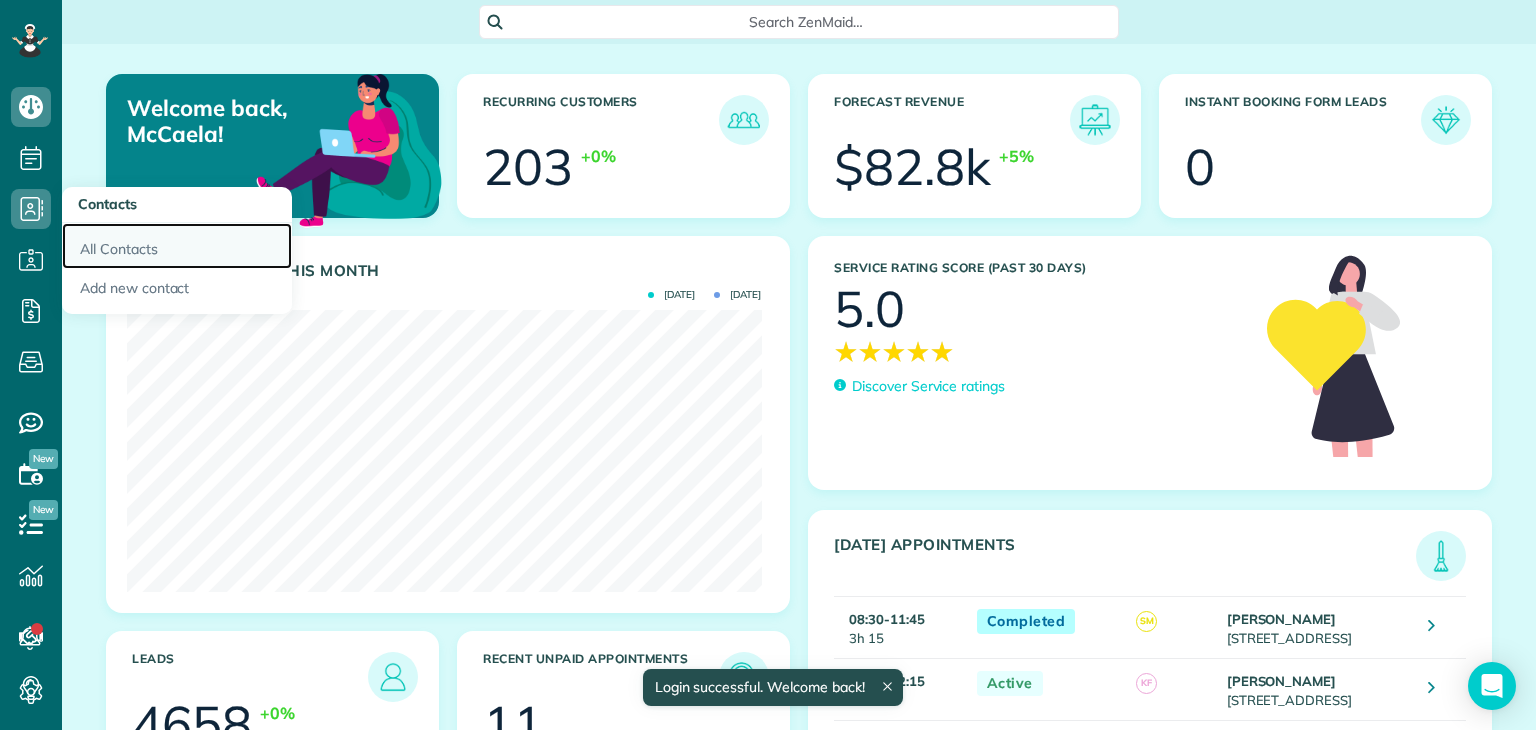 click on "All Contacts" at bounding box center (177, 246) 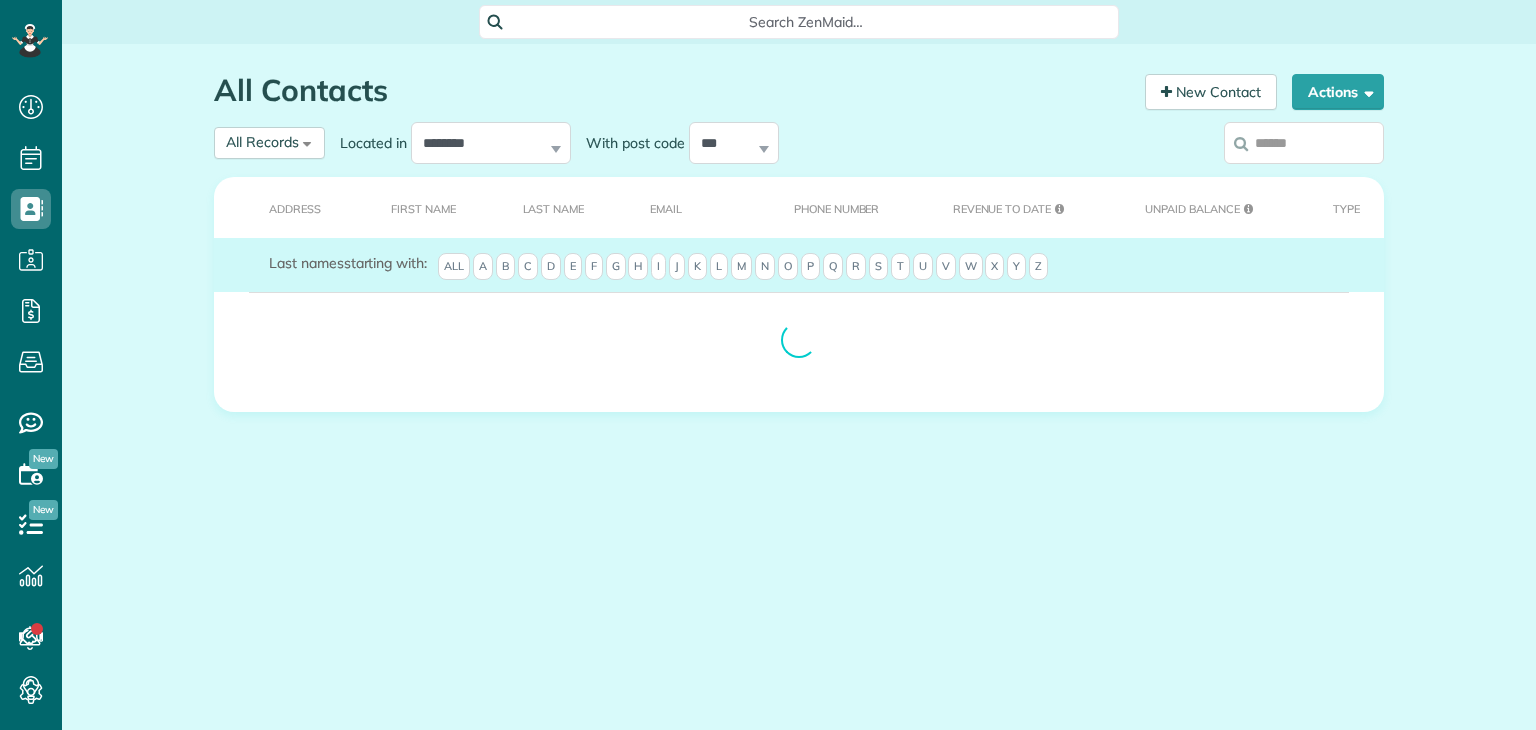 scroll, scrollTop: 0, scrollLeft: 0, axis: both 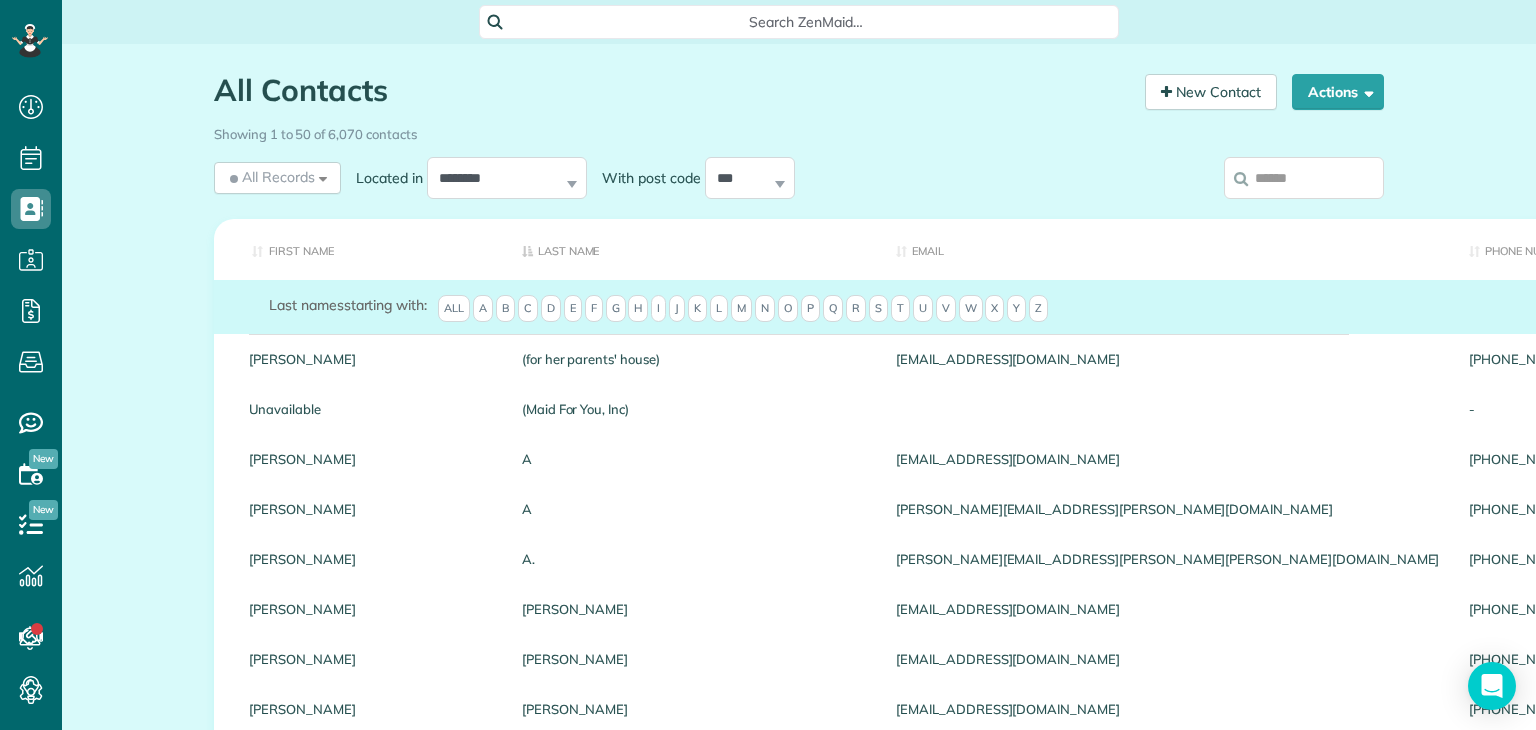 click on "Search ZenMaid…" at bounding box center (806, 22) 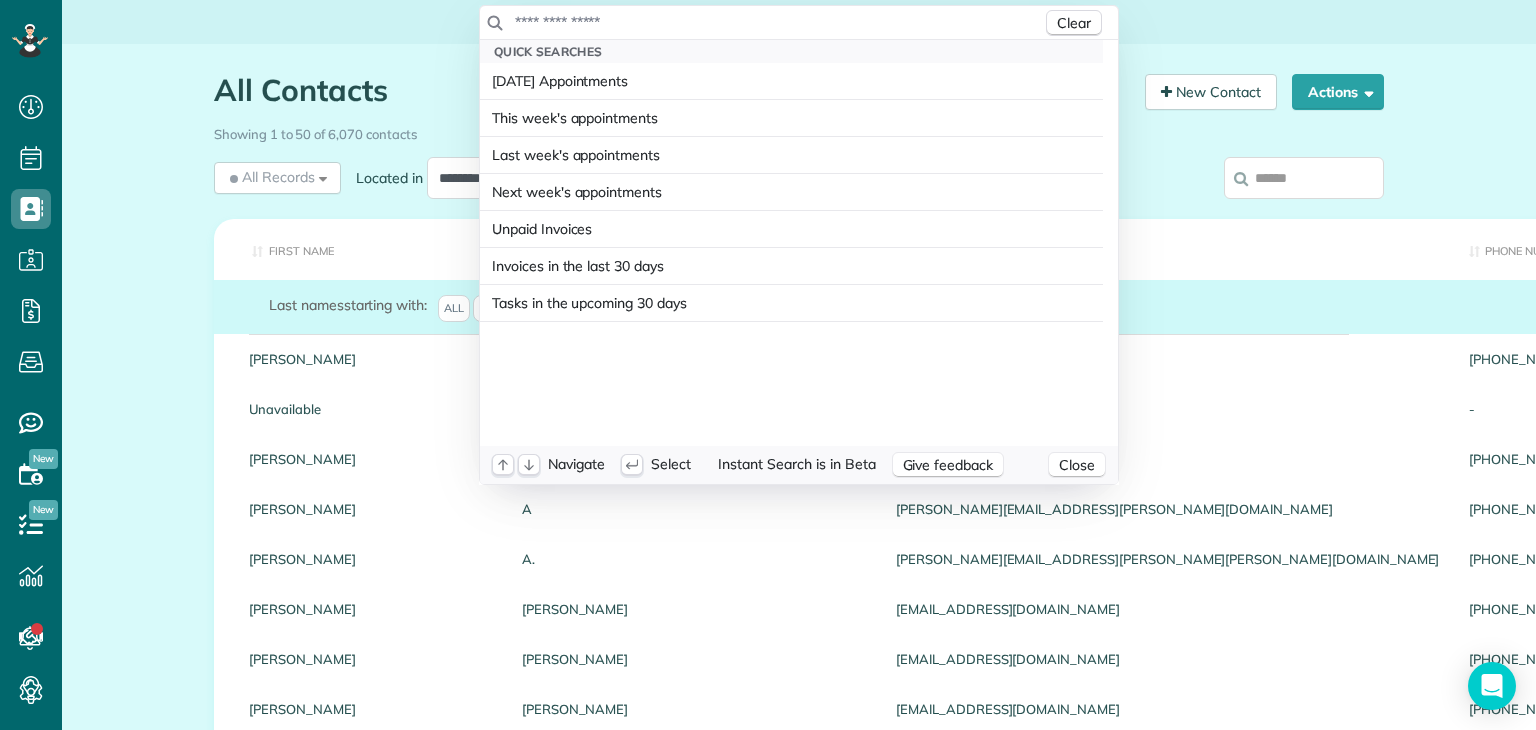 click at bounding box center (778, 22) 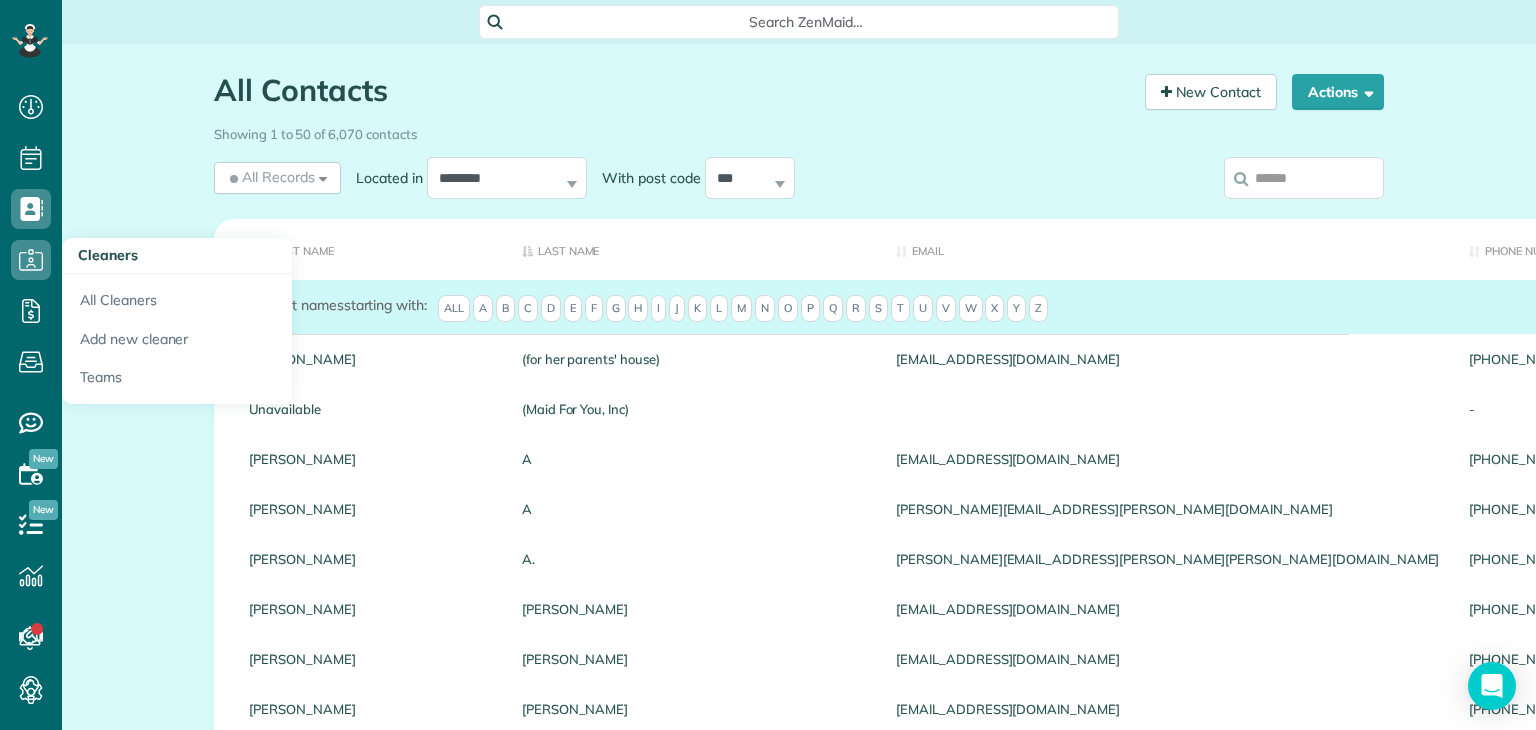 click on "Dashboard
Scheduling
Calendar View
List View
Dispatch View - Weekly scheduling (Beta)" at bounding box center (768, 365) 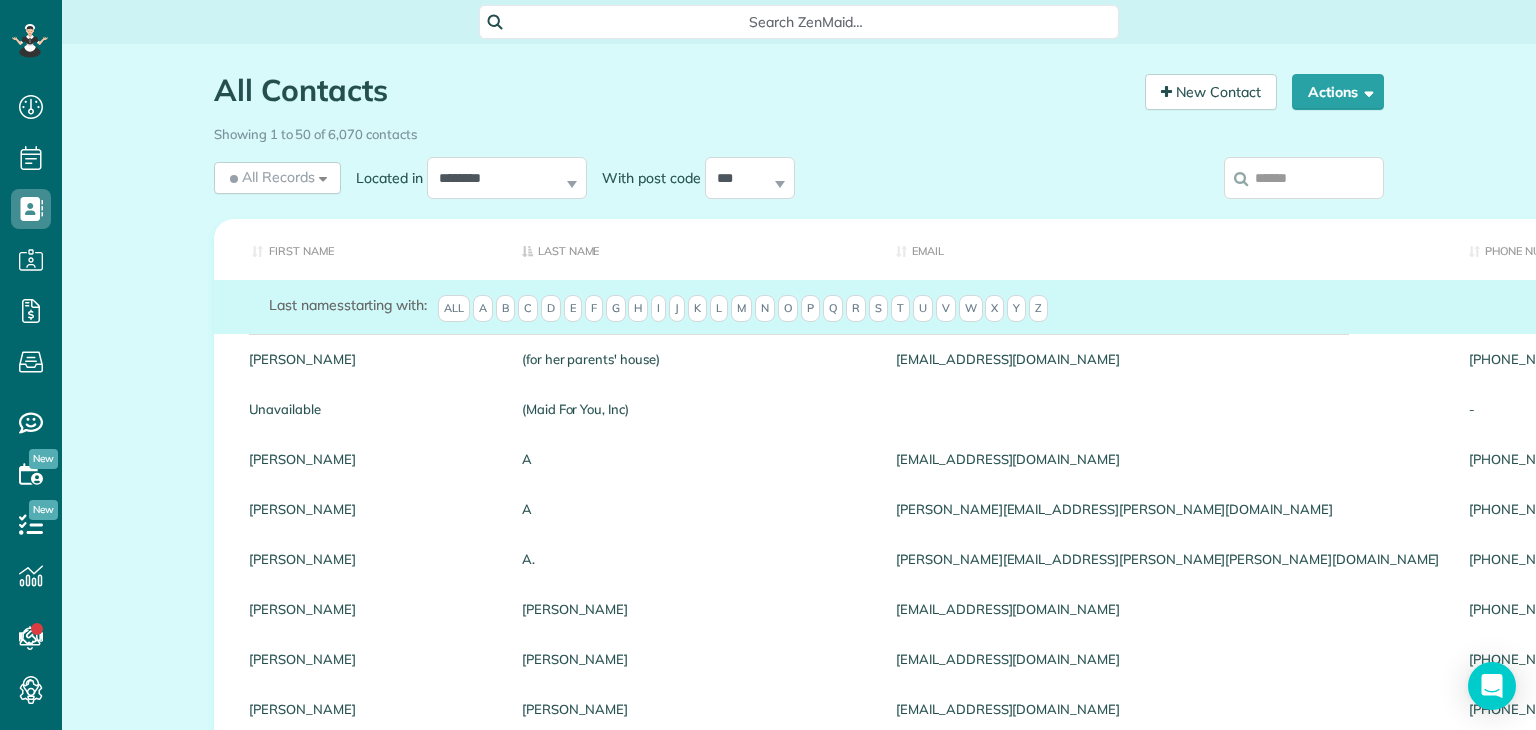click at bounding box center [1304, 178] 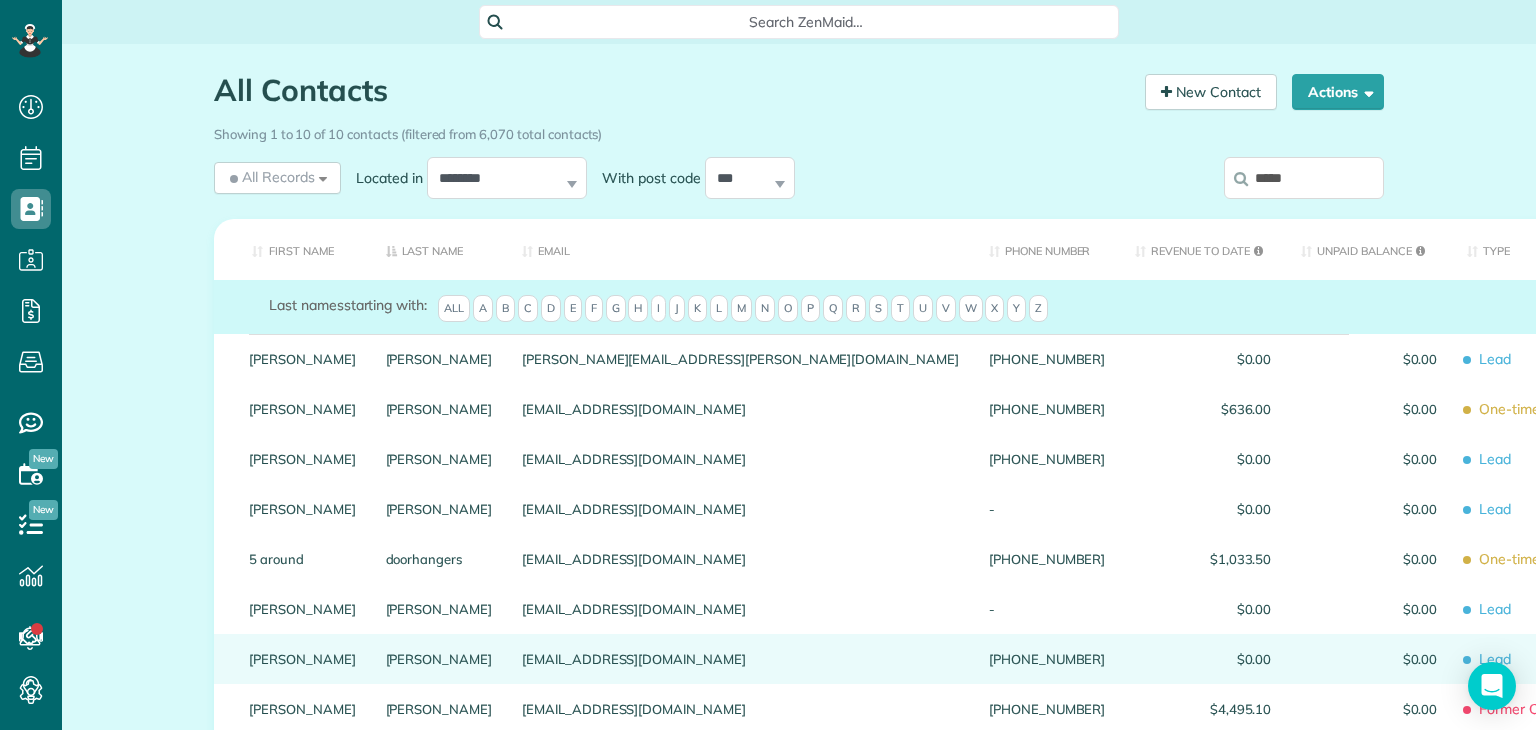 type on "*****" 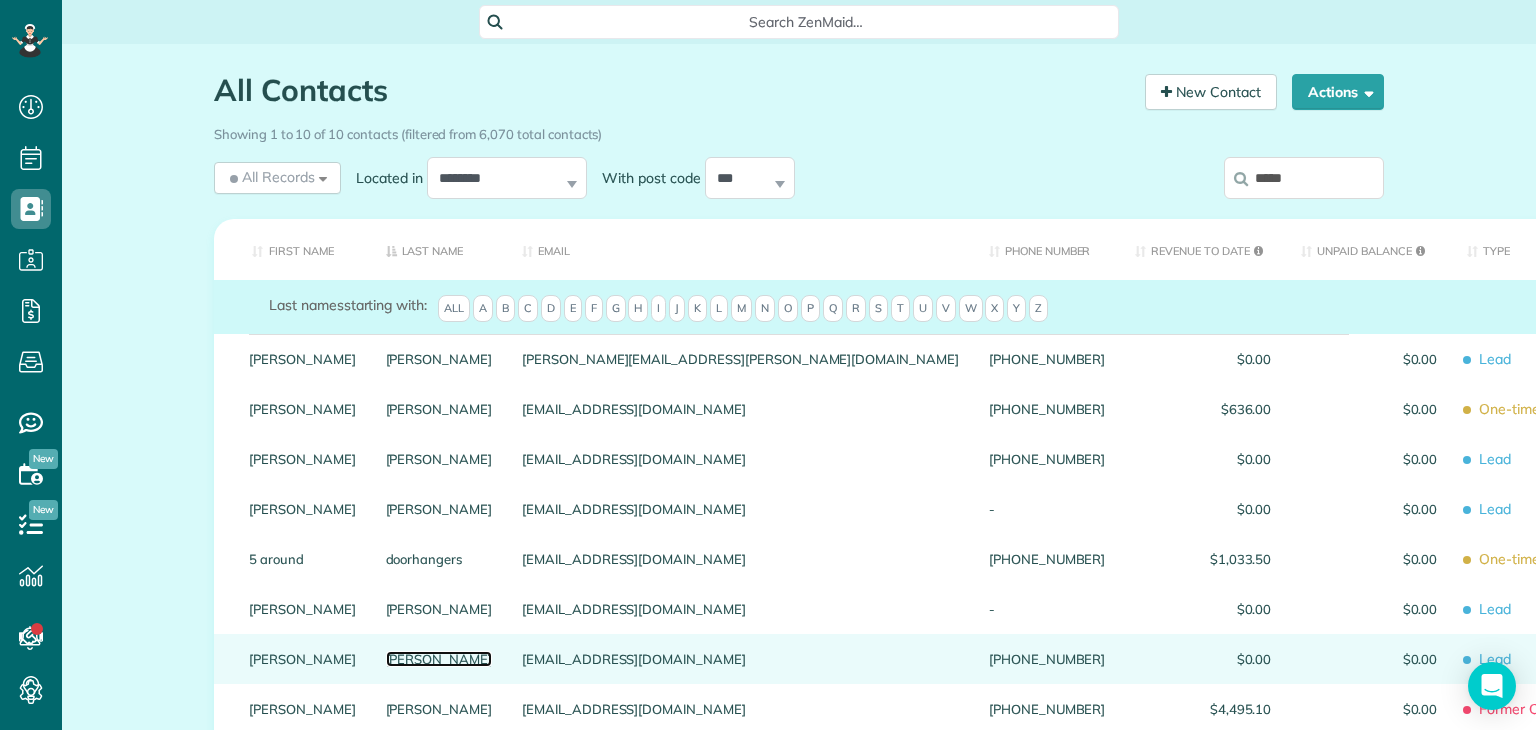 click on "Rosen" at bounding box center [439, 659] 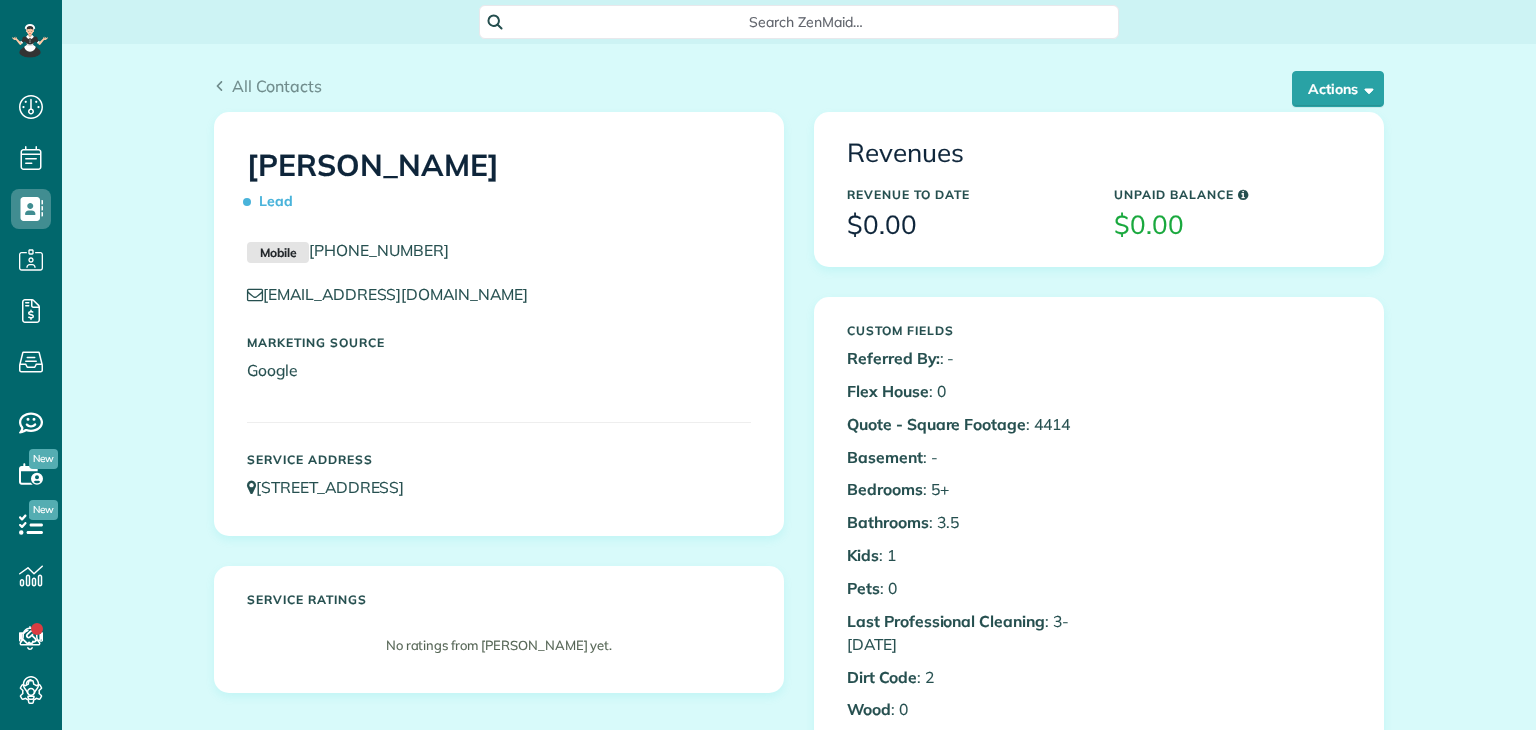 scroll, scrollTop: 0, scrollLeft: 0, axis: both 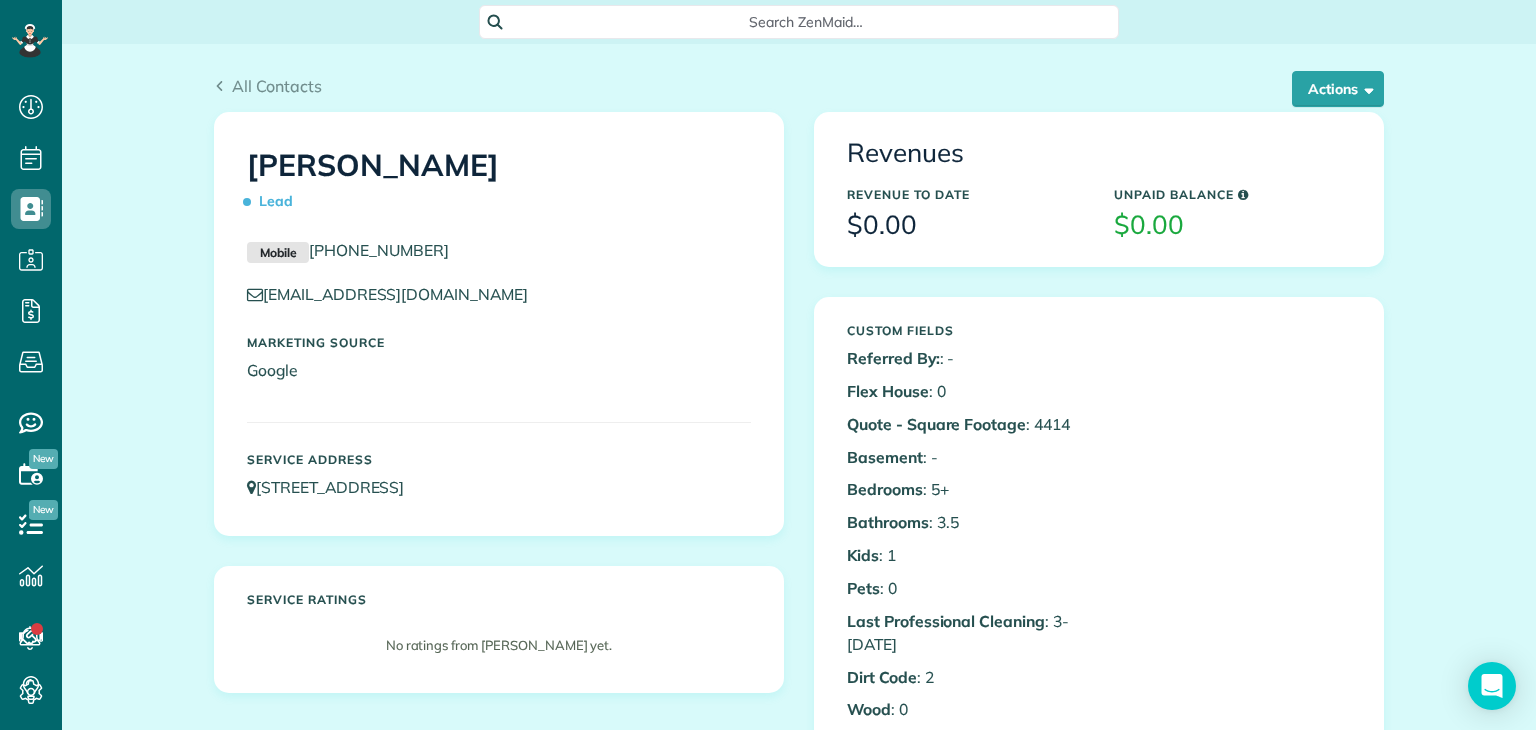click on "[PERSON_NAME]
Lead" at bounding box center [499, 184] 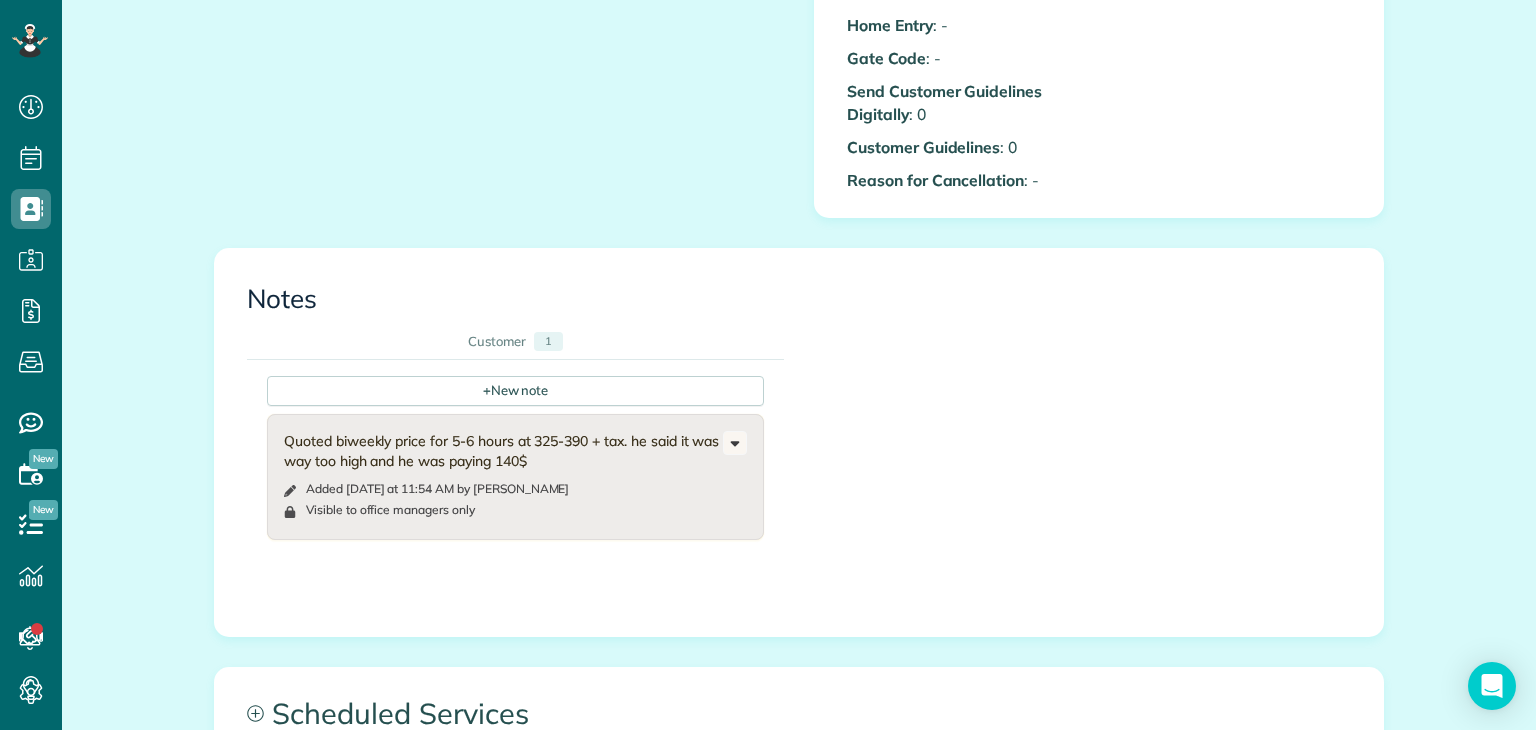 scroll, scrollTop: 1160, scrollLeft: 0, axis: vertical 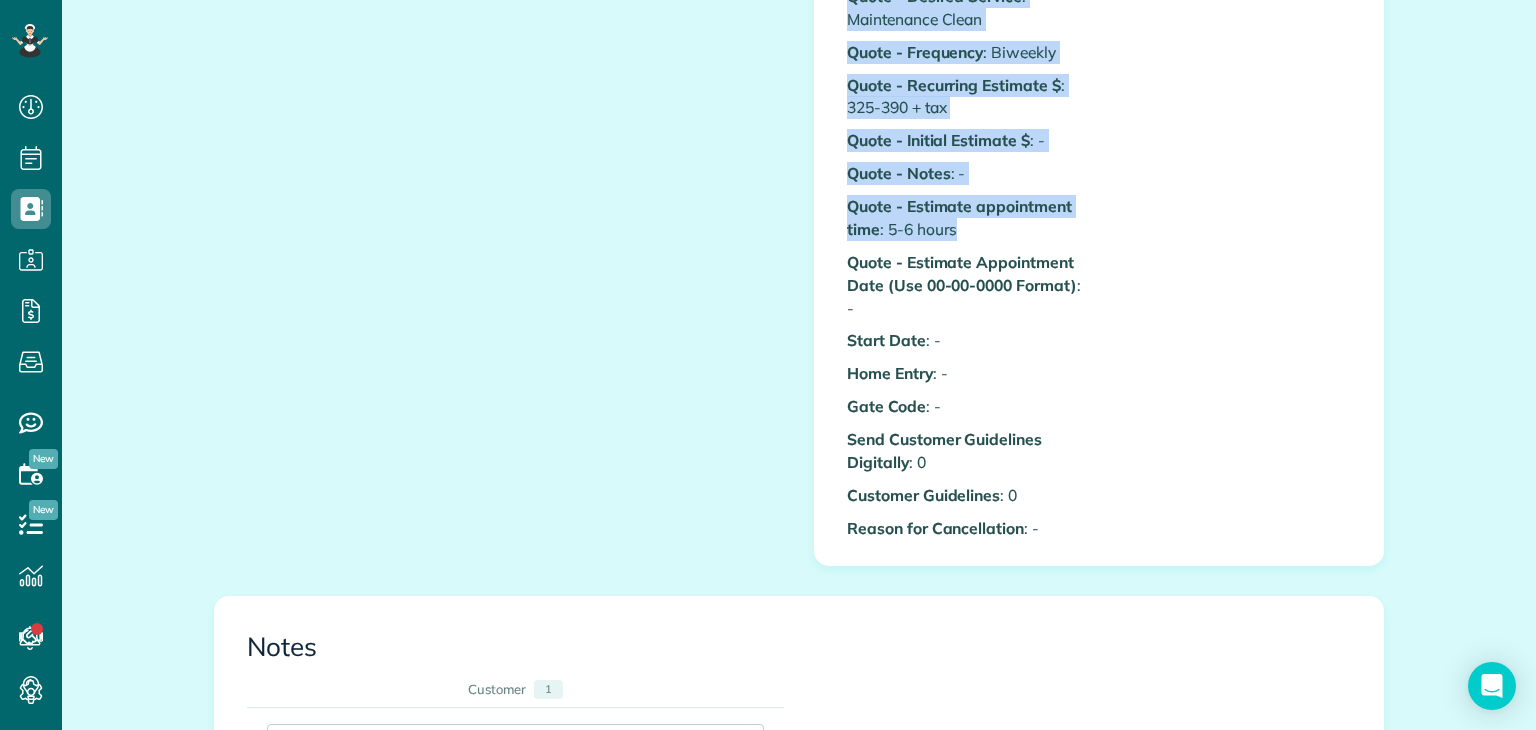 drag, startPoint x: 833, startPoint y: 104, endPoint x: 1099, endPoint y: 229, distance: 293.90643 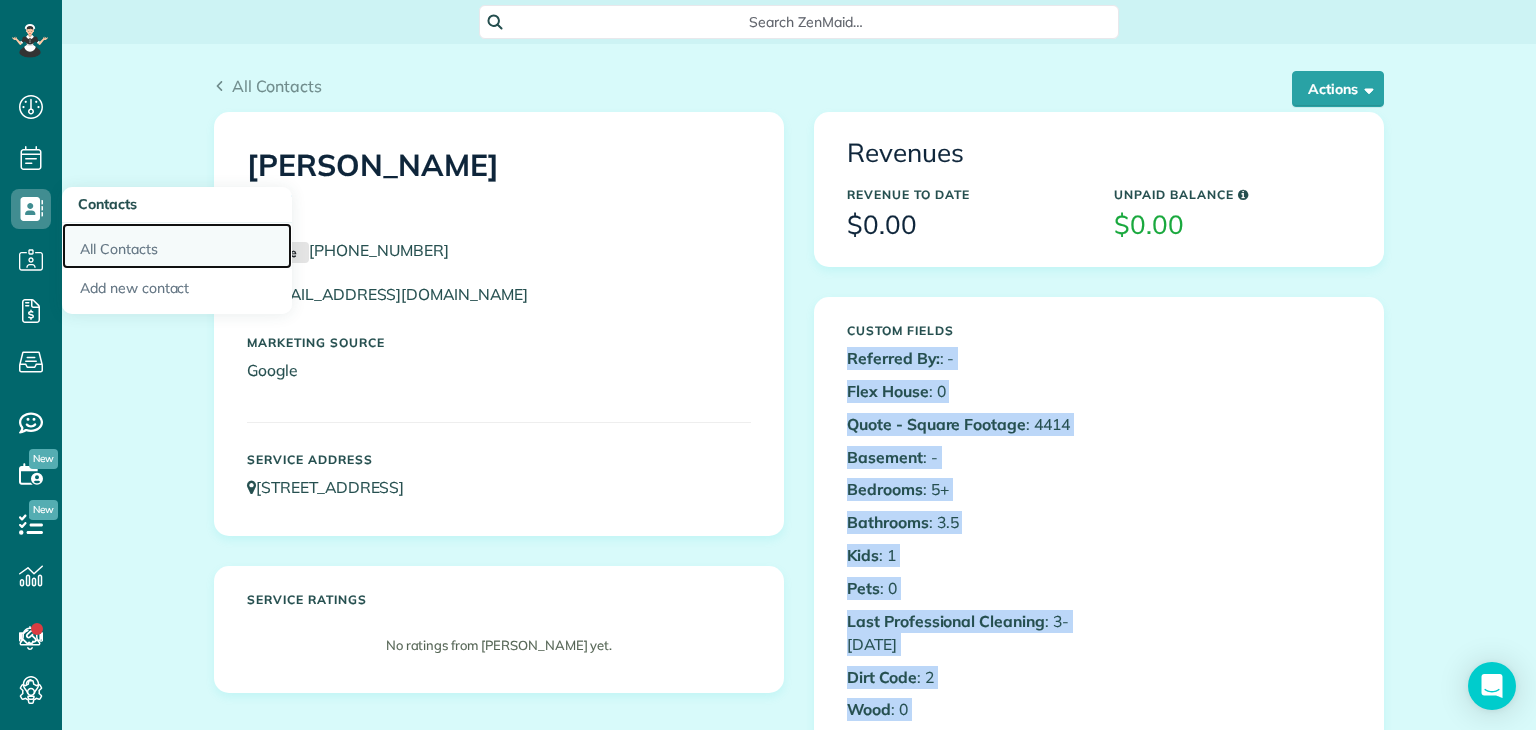 click on "All Contacts" at bounding box center (177, 246) 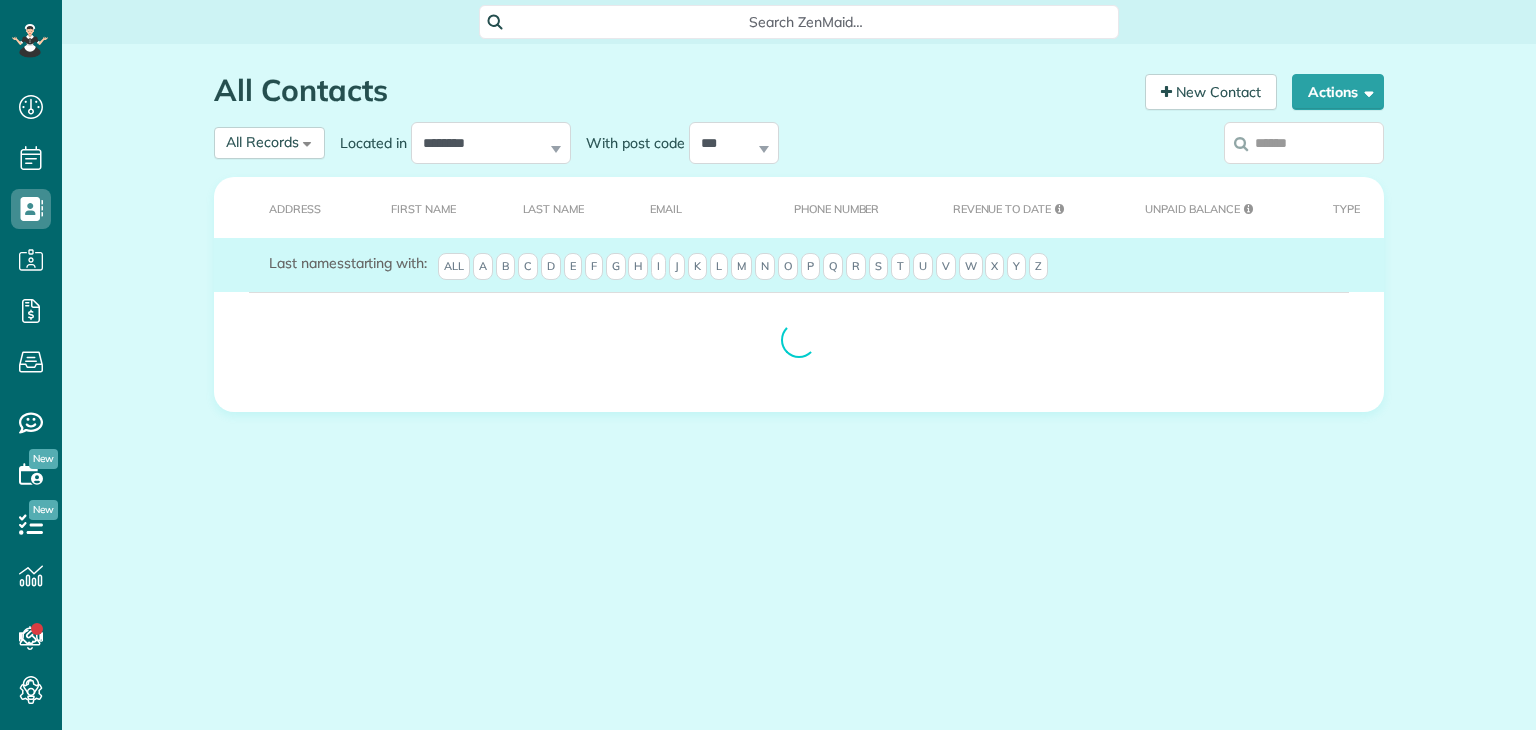 scroll, scrollTop: 0, scrollLeft: 0, axis: both 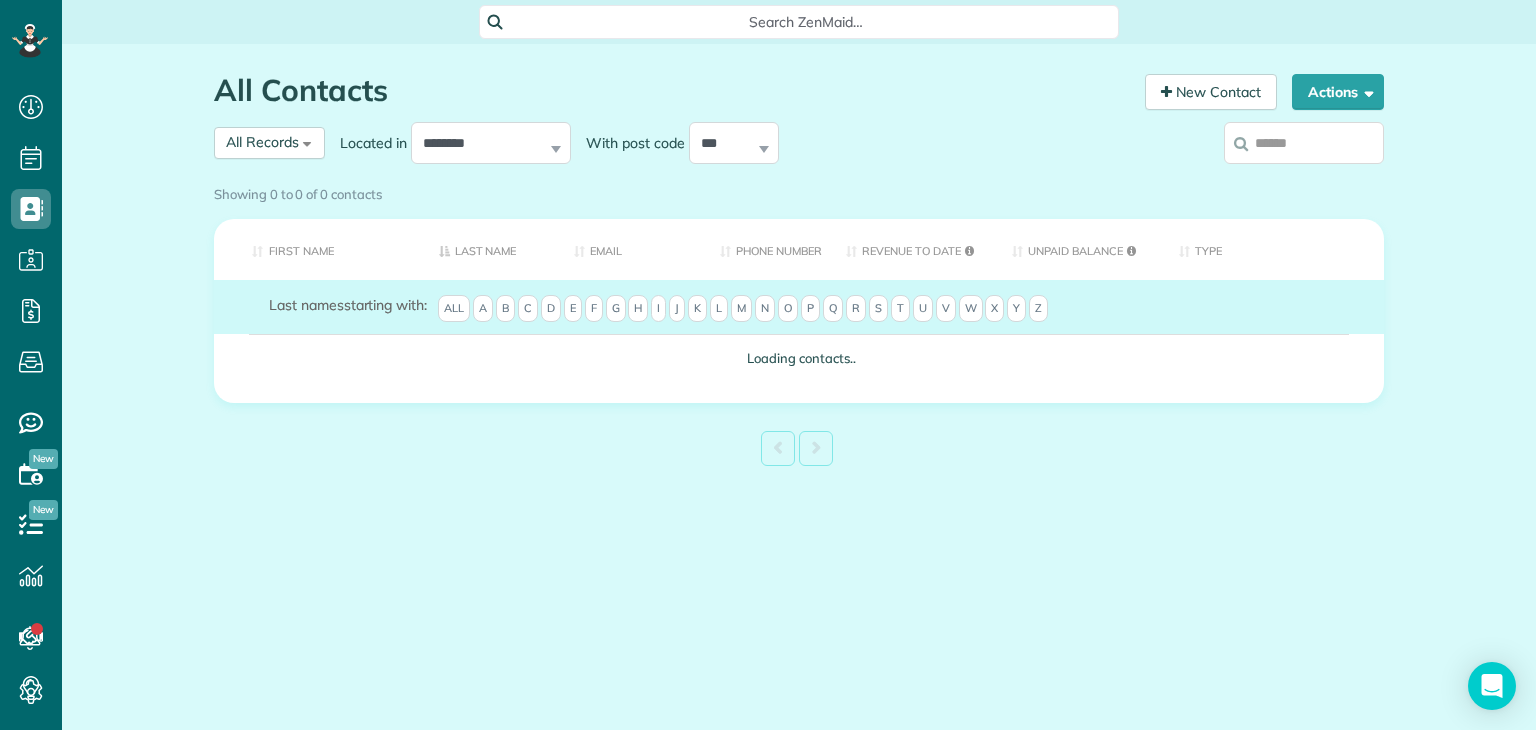 click on "Showing 0 to 0 of 0 contacts" at bounding box center (799, 194) 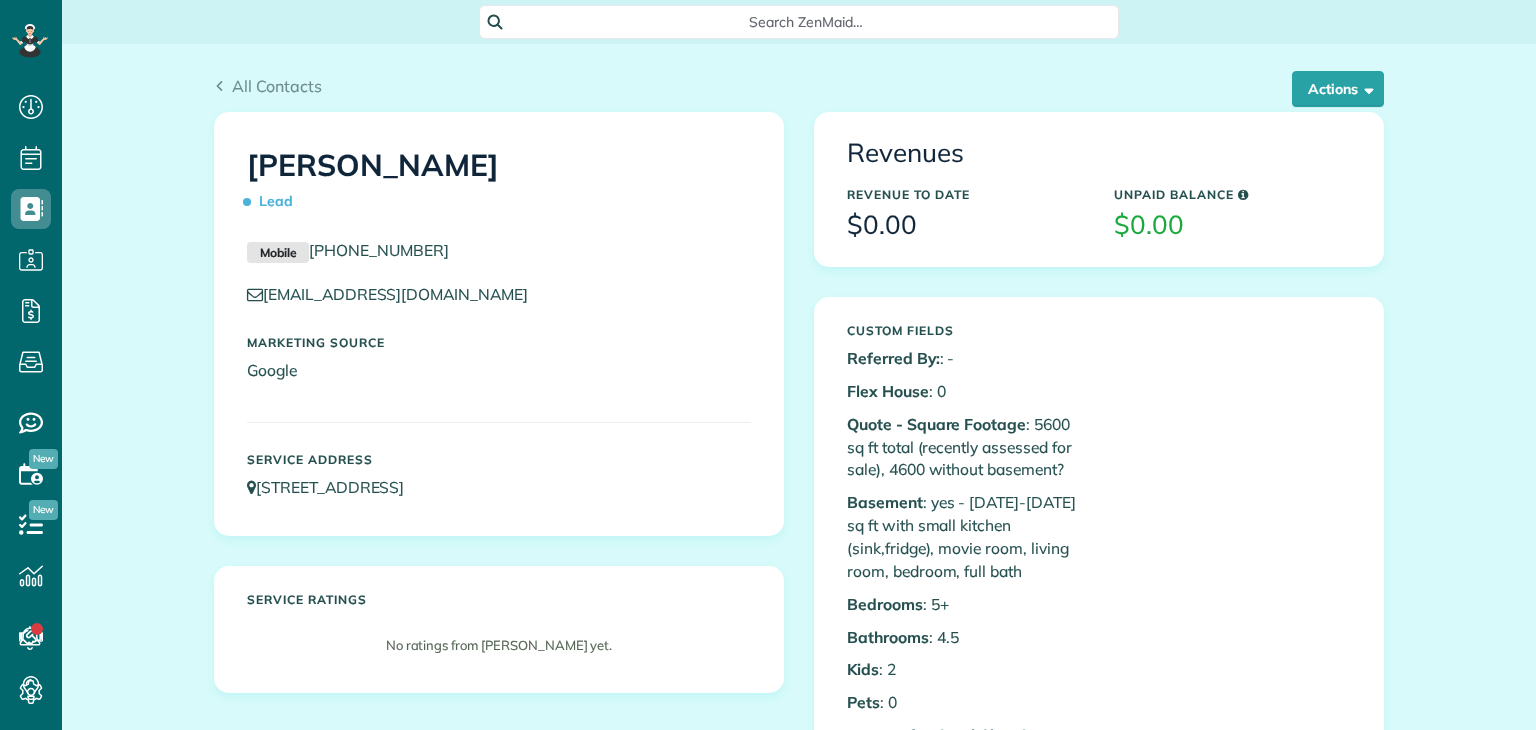 scroll, scrollTop: 0, scrollLeft: 0, axis: both 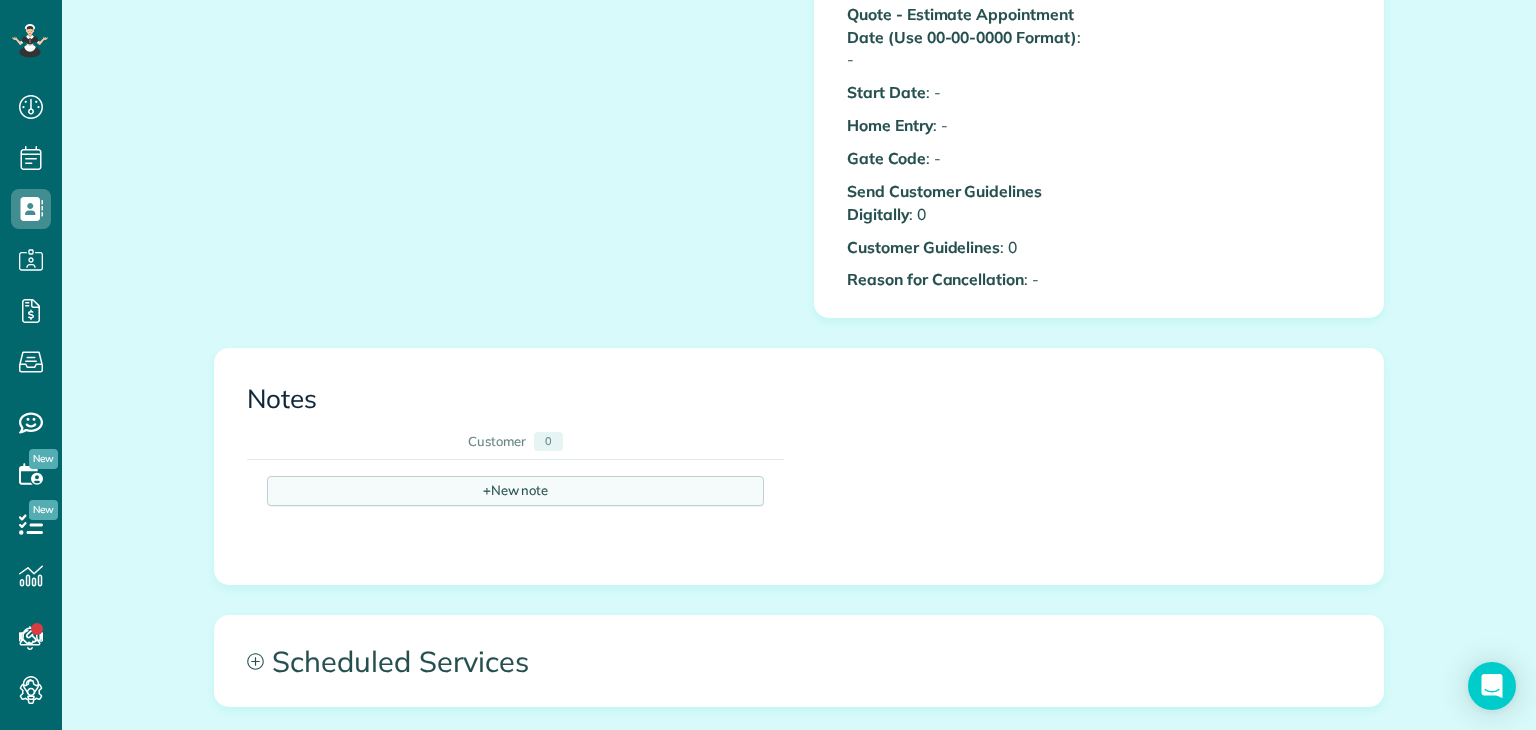 click on "+
New note" at bounding box center [515, 491] 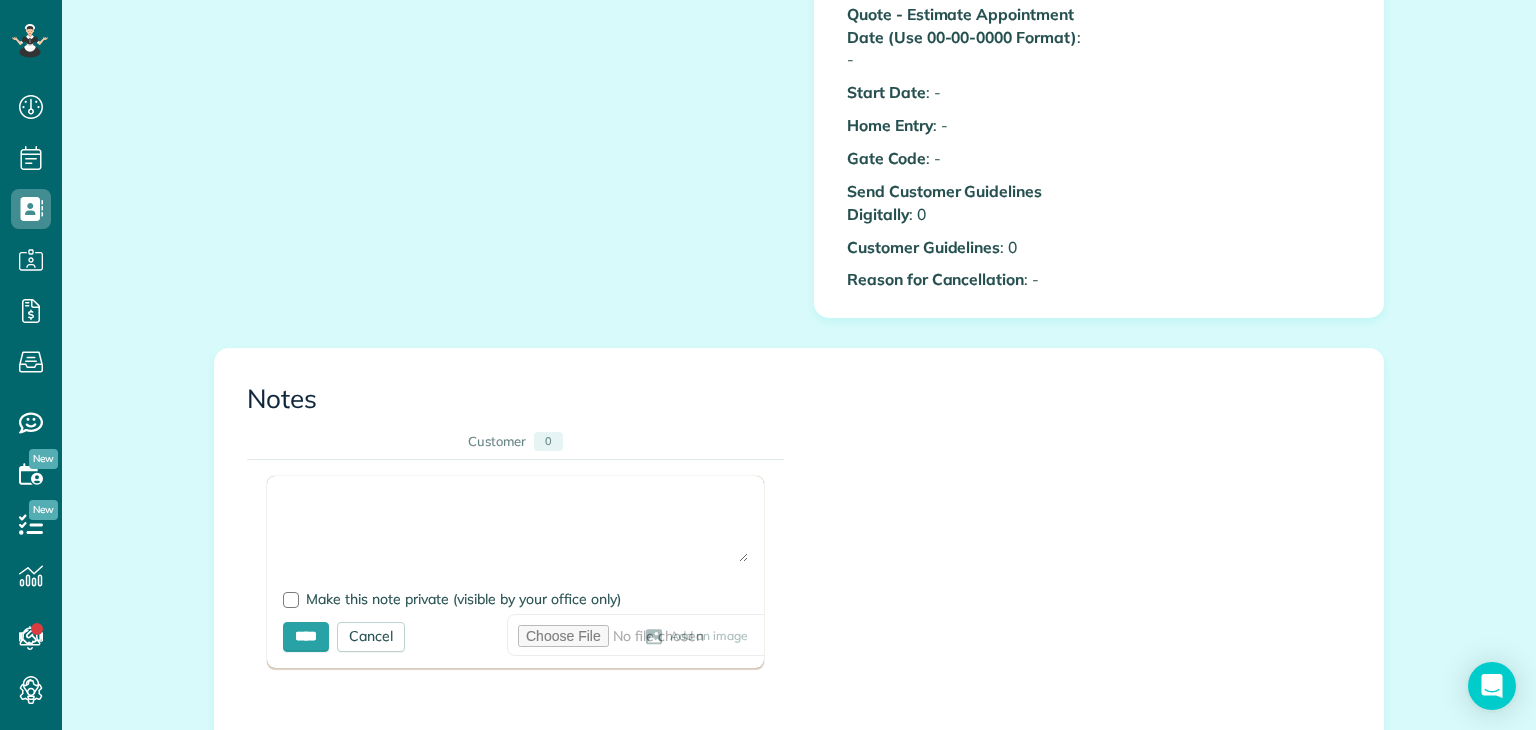 click at bounding box center [515, 527] 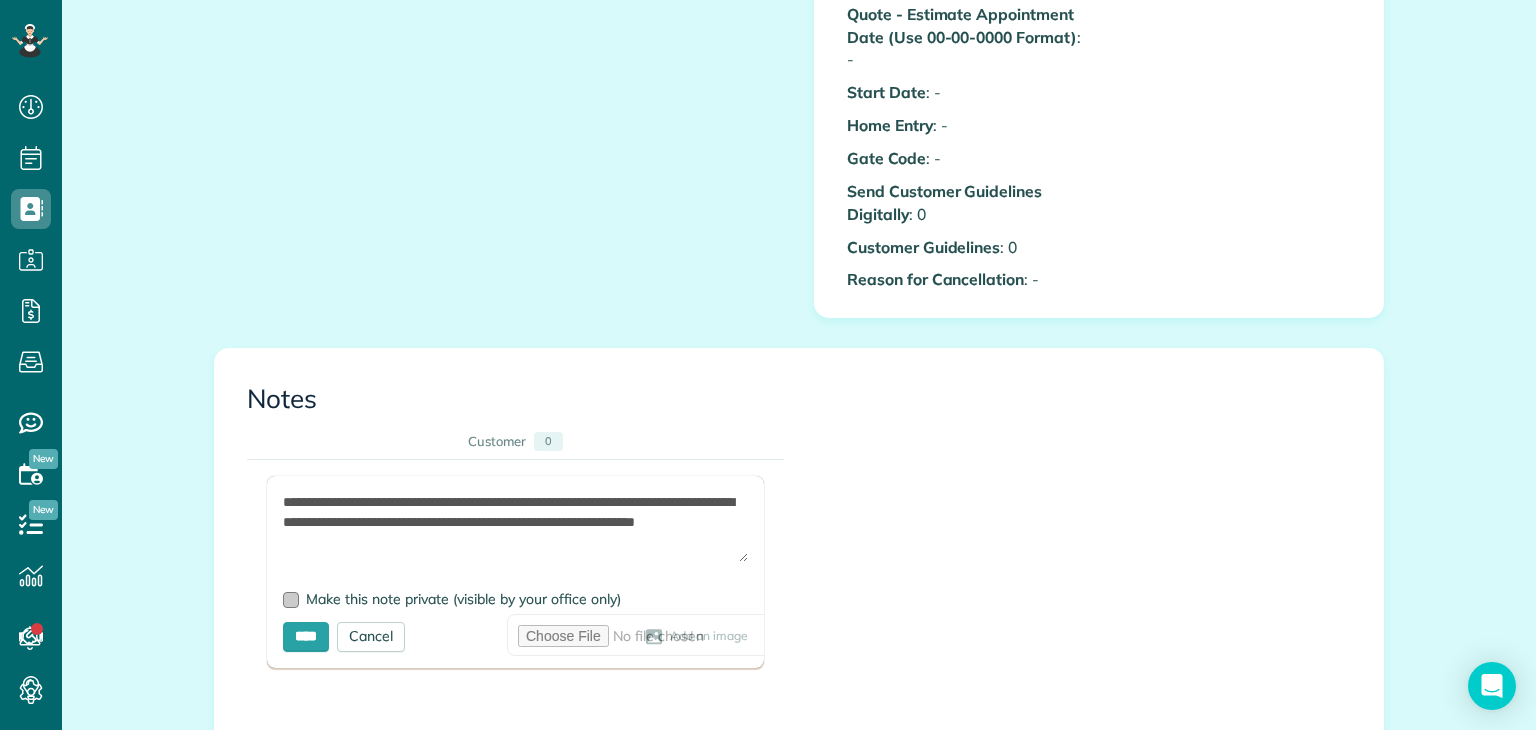 type on "**********" 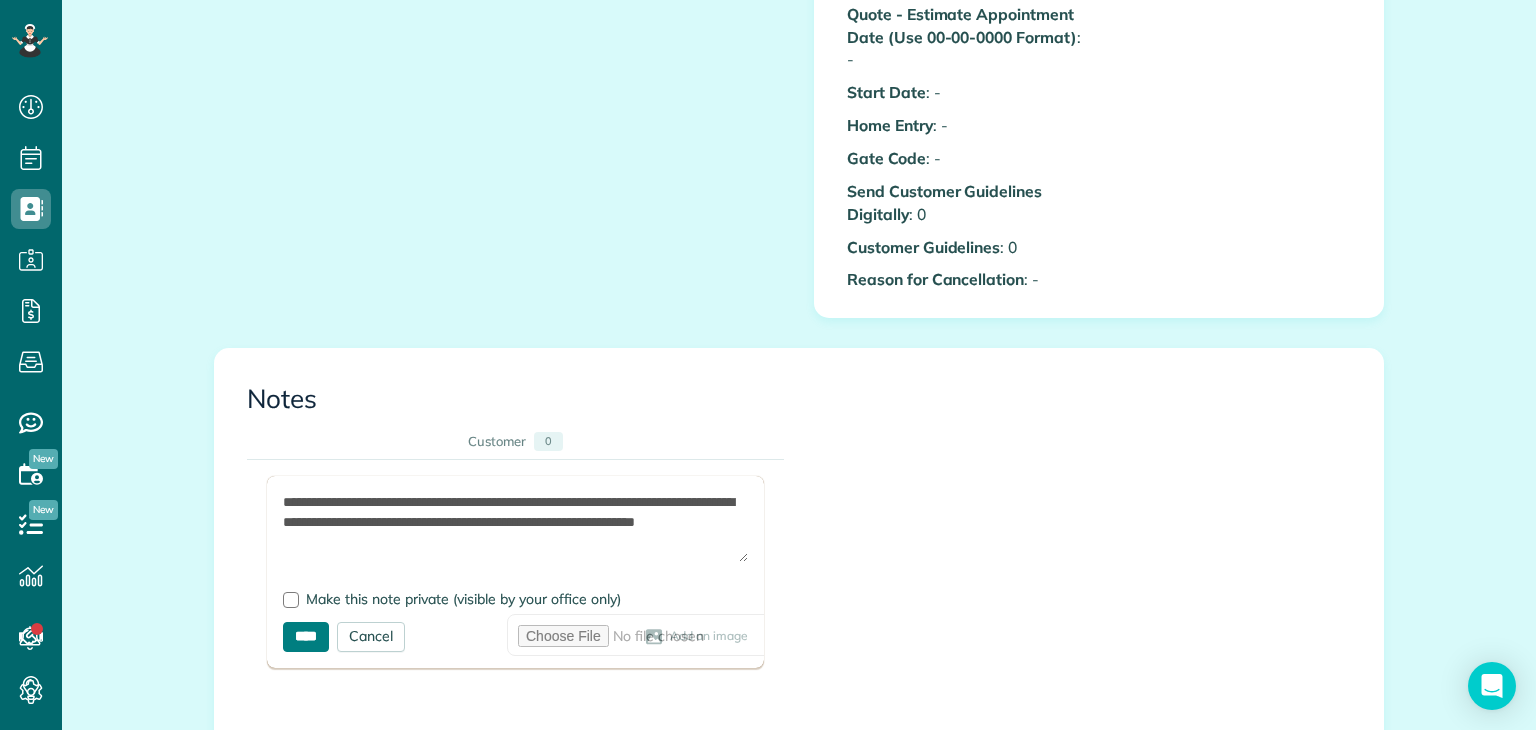 click on "****" at bounding box center [306, 637] 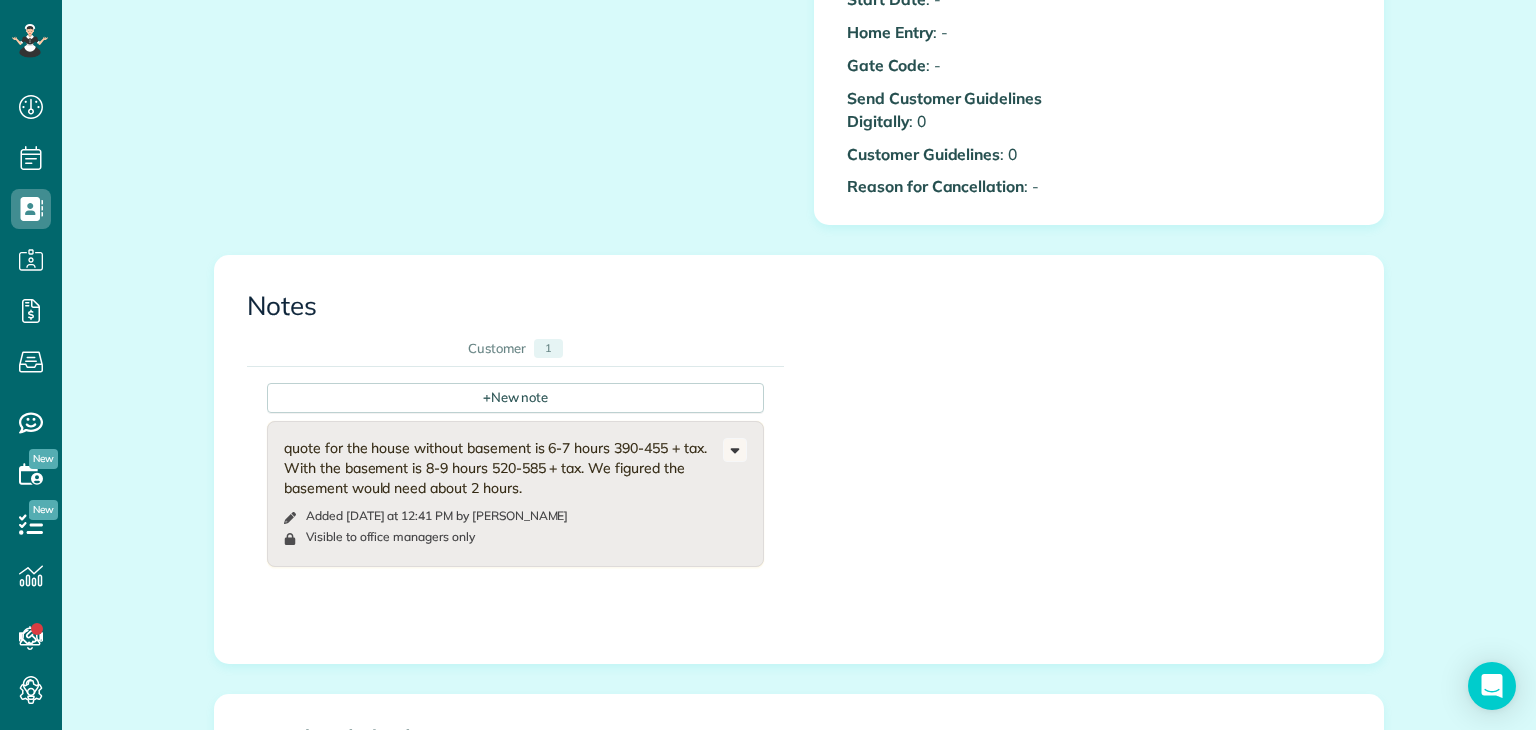 scroll, scrollTop: 1336, scrollLeft: 0, axis: vertical 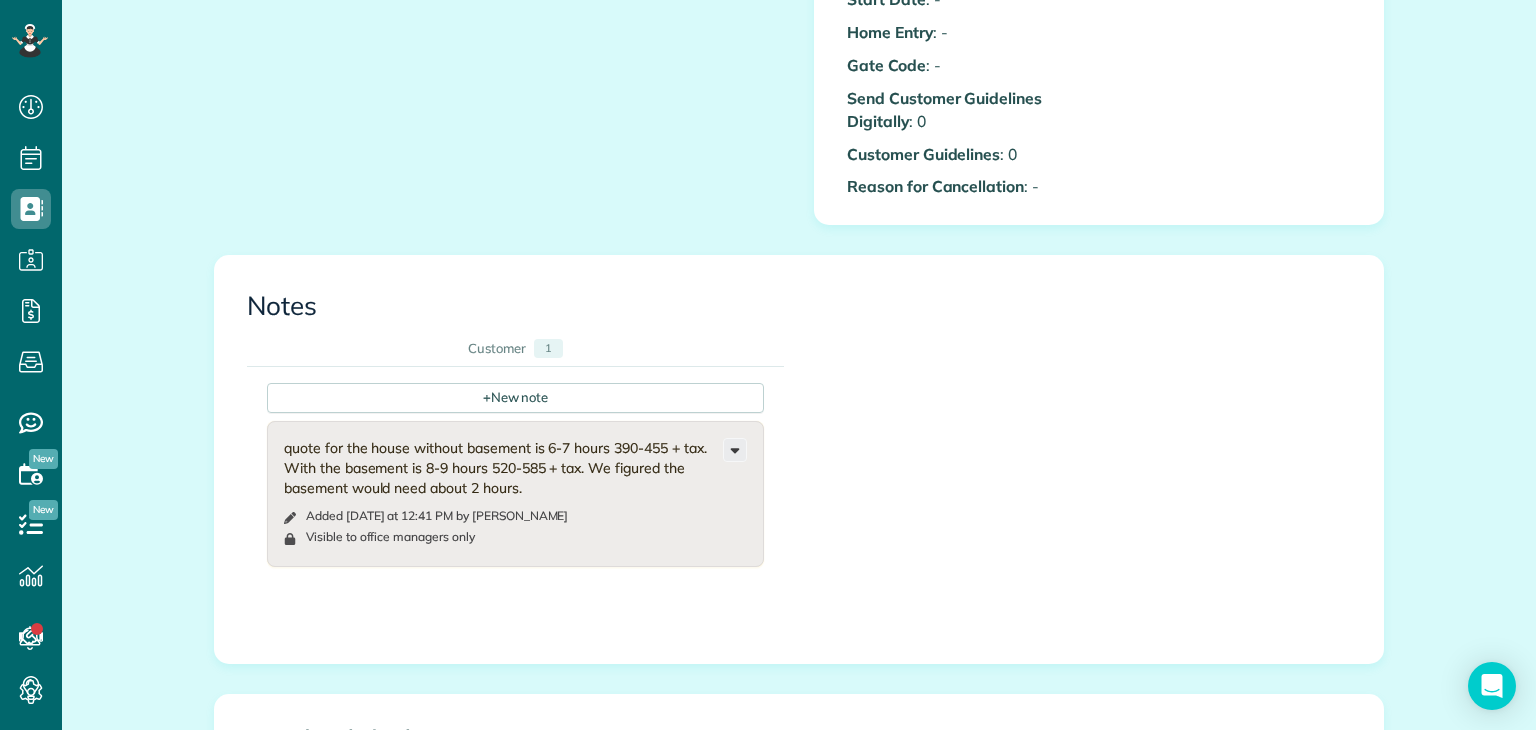 click 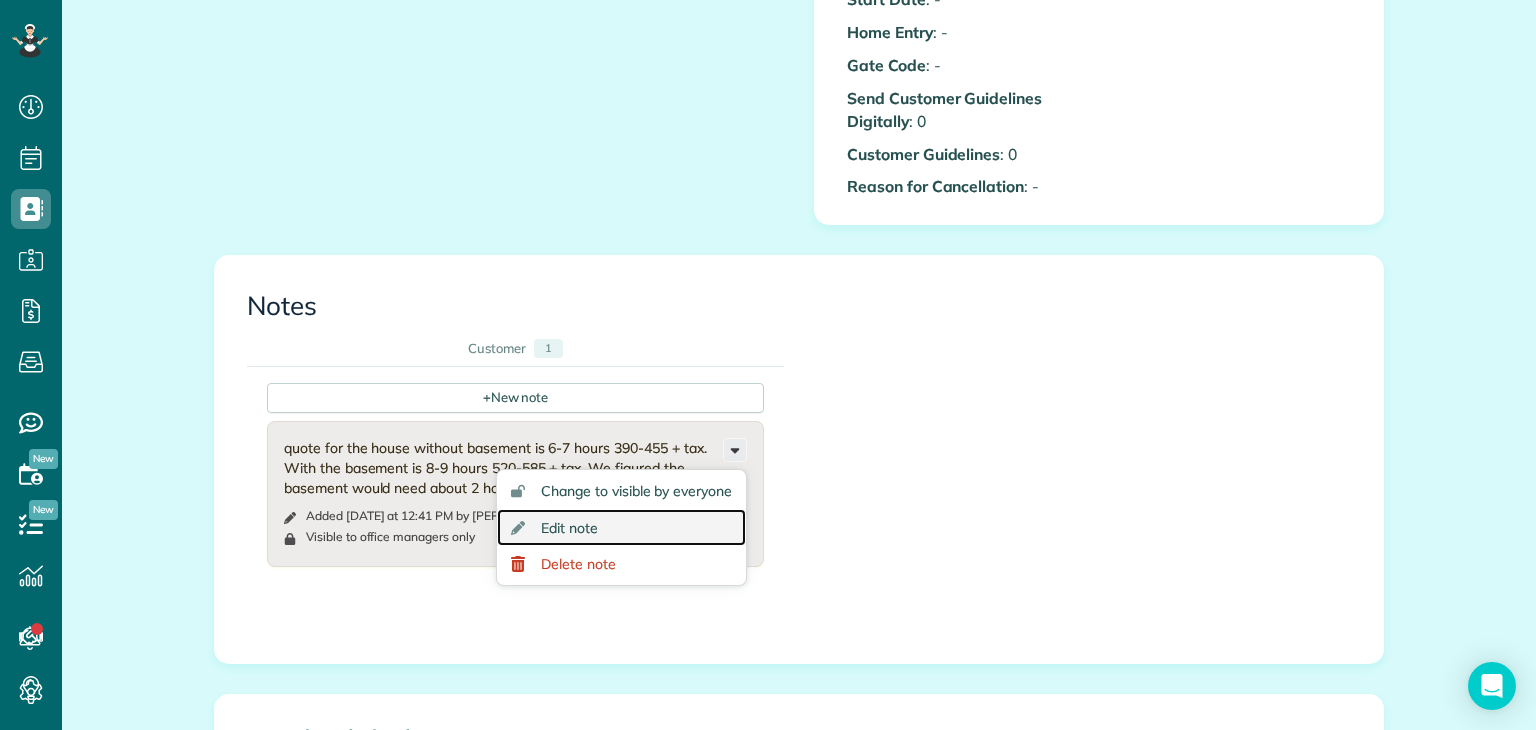 click on "Edit note" at bounding box center (621, 527) 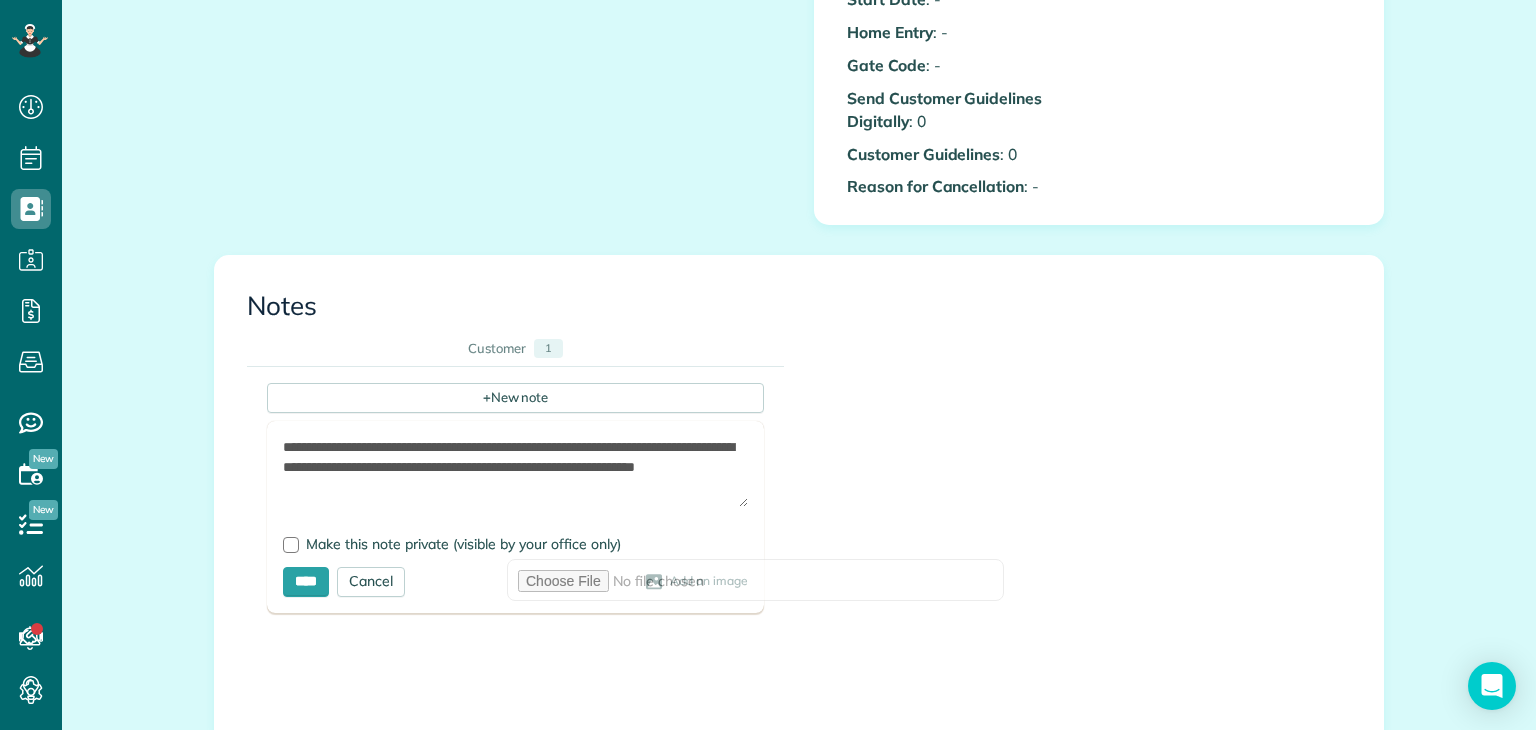 click on "**********" at bounding box center (515, 472) 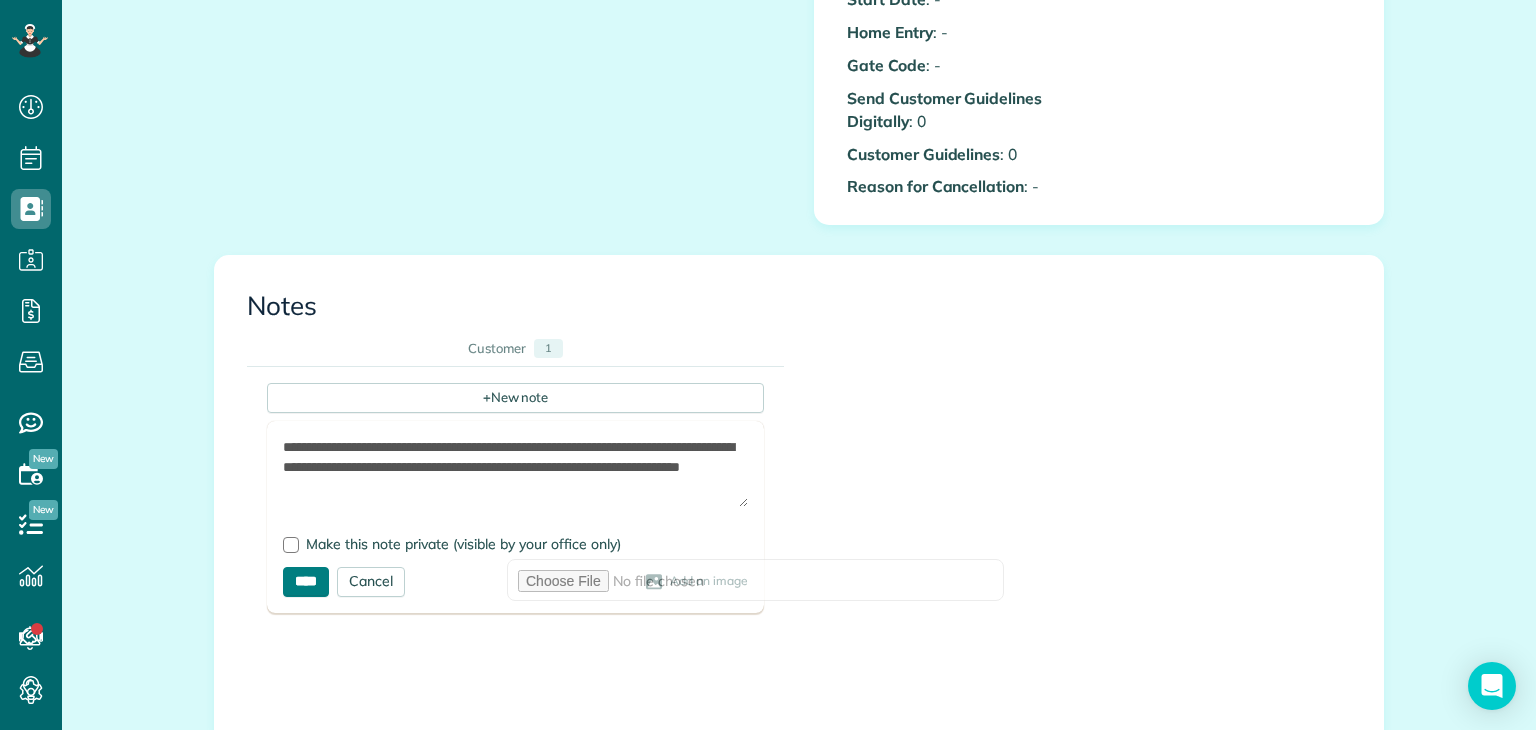 type on "**********" 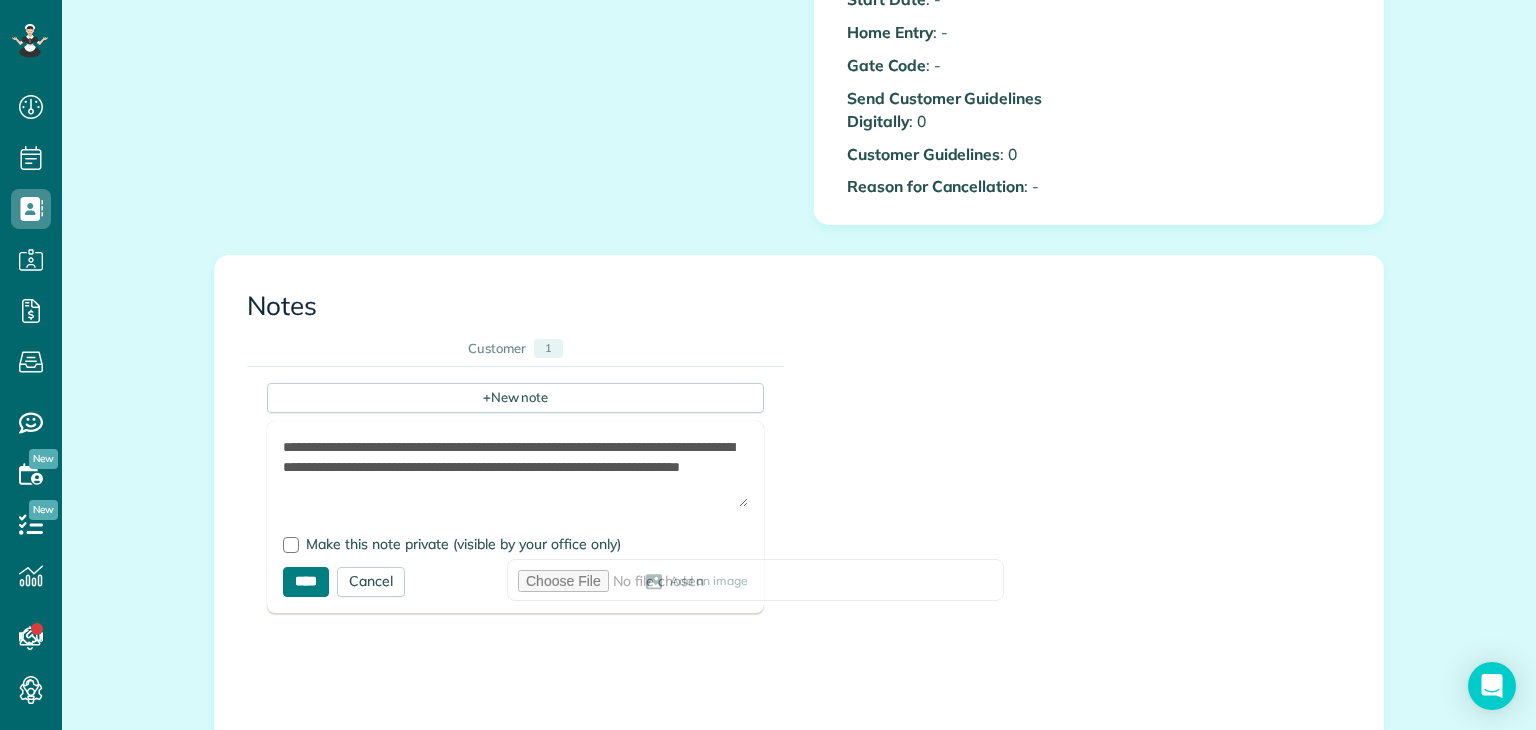 click on "****" at bounding box center [306, 582] 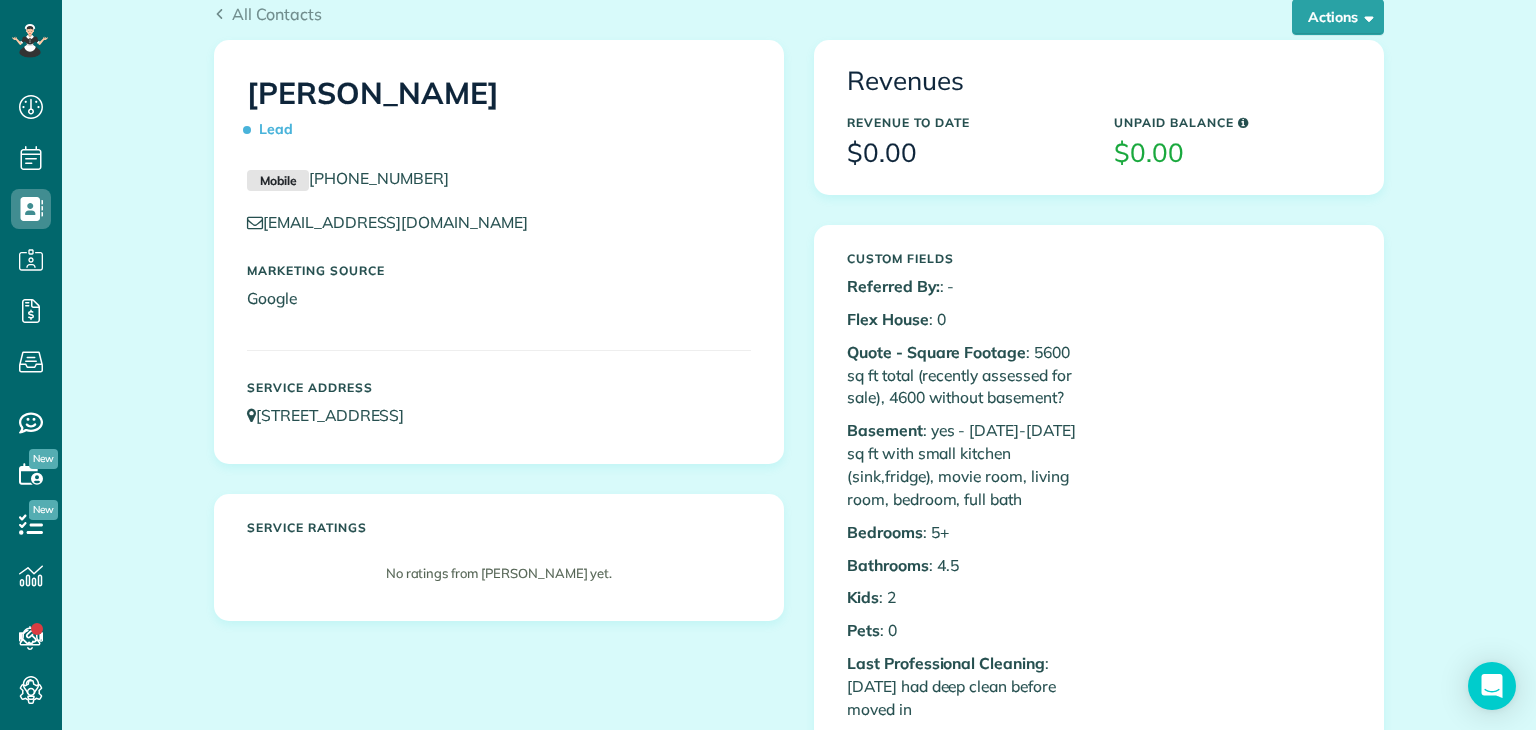 scroll, scrollTop: 71, scrollLeft: 0, axis: vertical 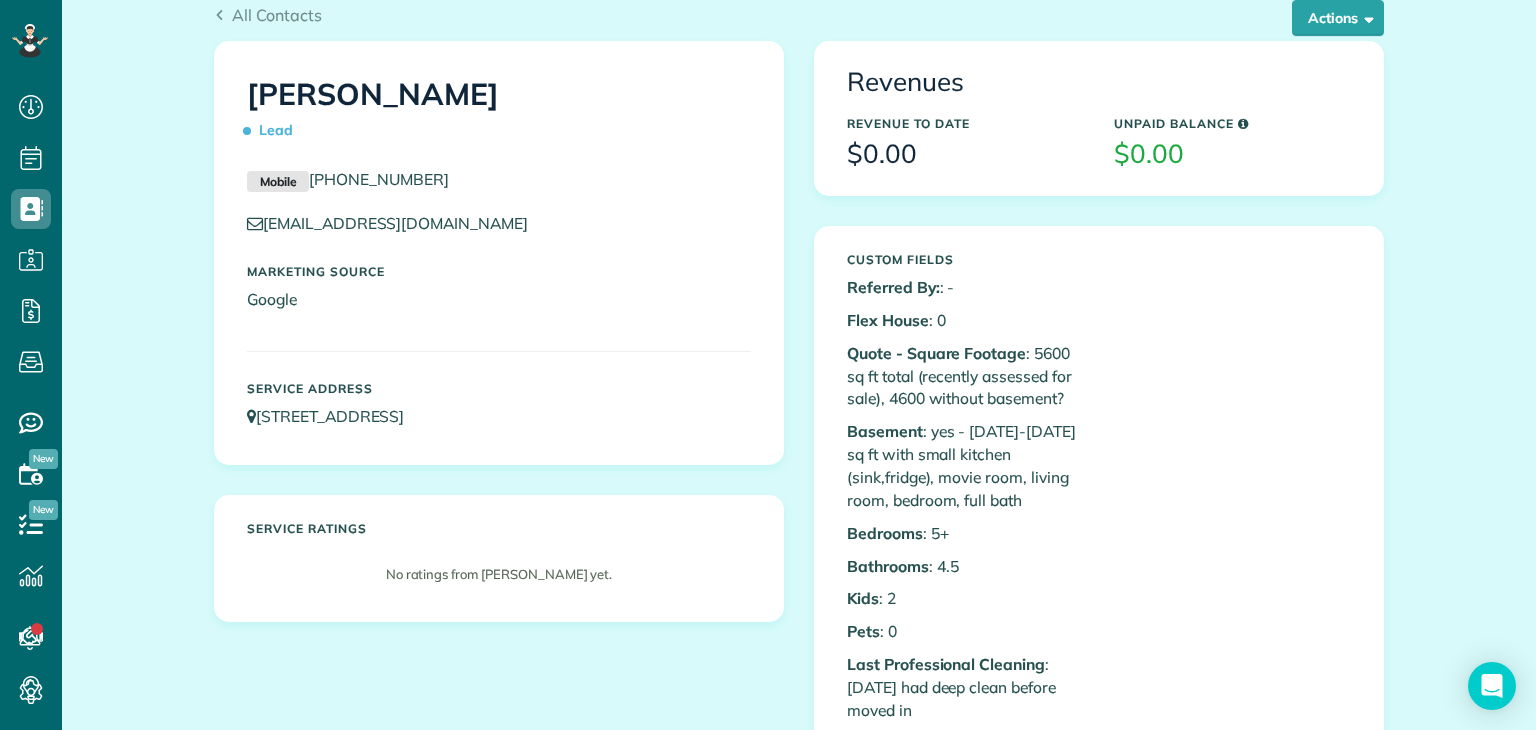click on "Revenues
Revenue to Date
$0.00
Unpaid Balance
$0.00" at bounding box center [1099, 118] 